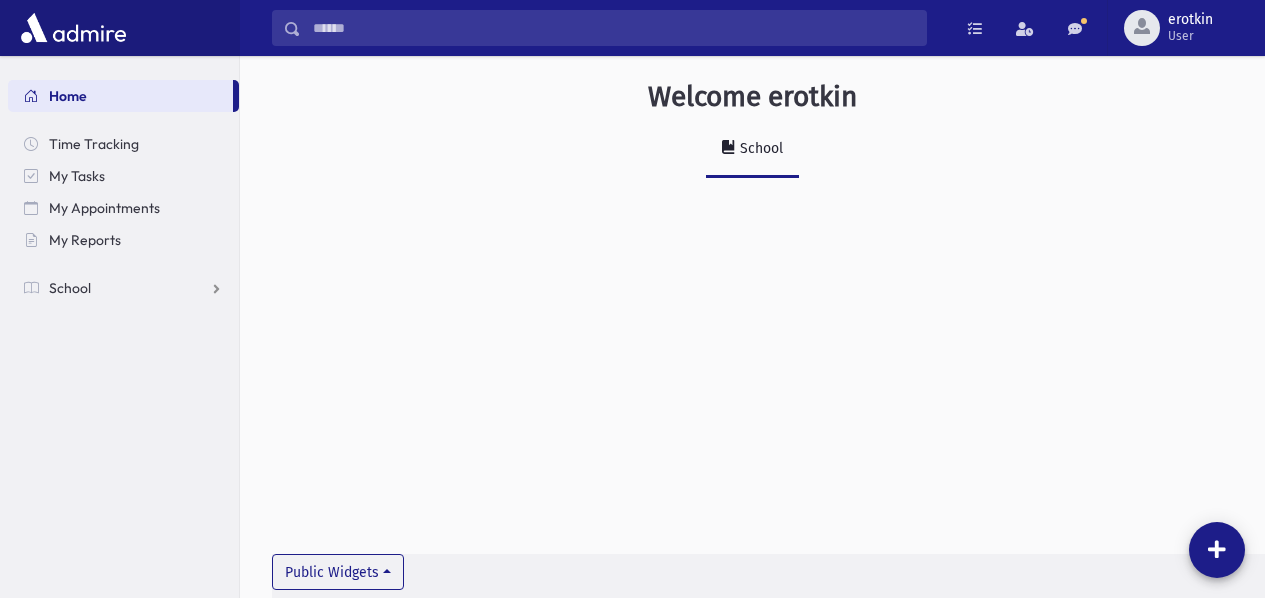 scroll, scrollTop: 0, scrollLeft: 0, axis: both 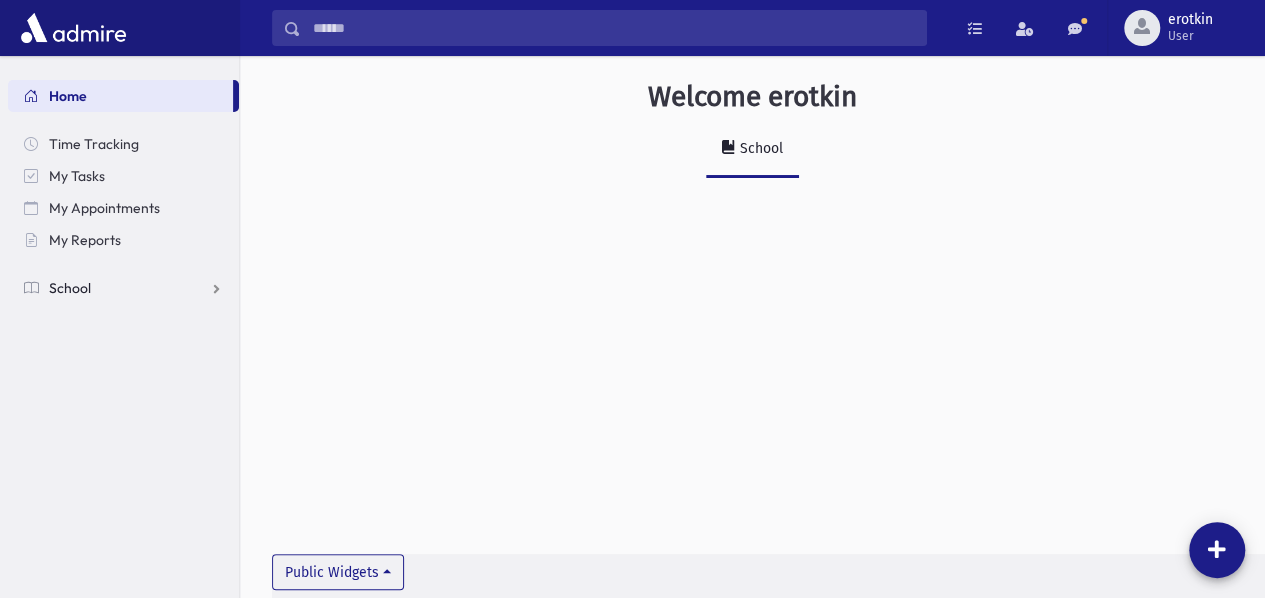 click on "School" at bounding box center [123, 288] 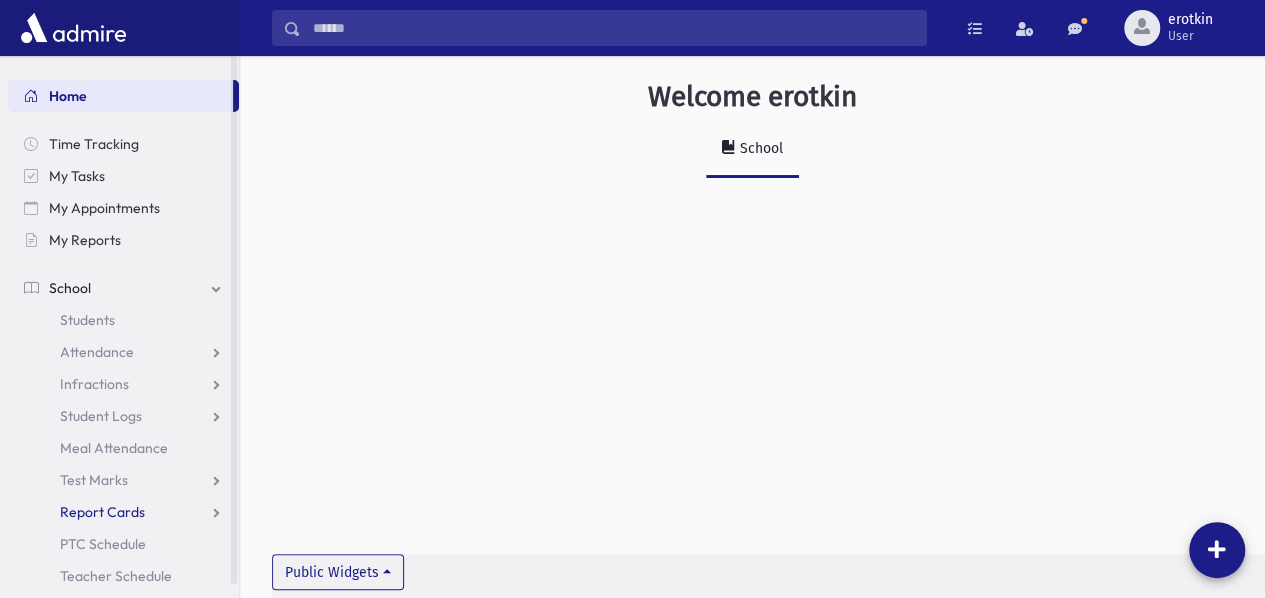 click on "Report Cards" at bounding box center (123, 512) 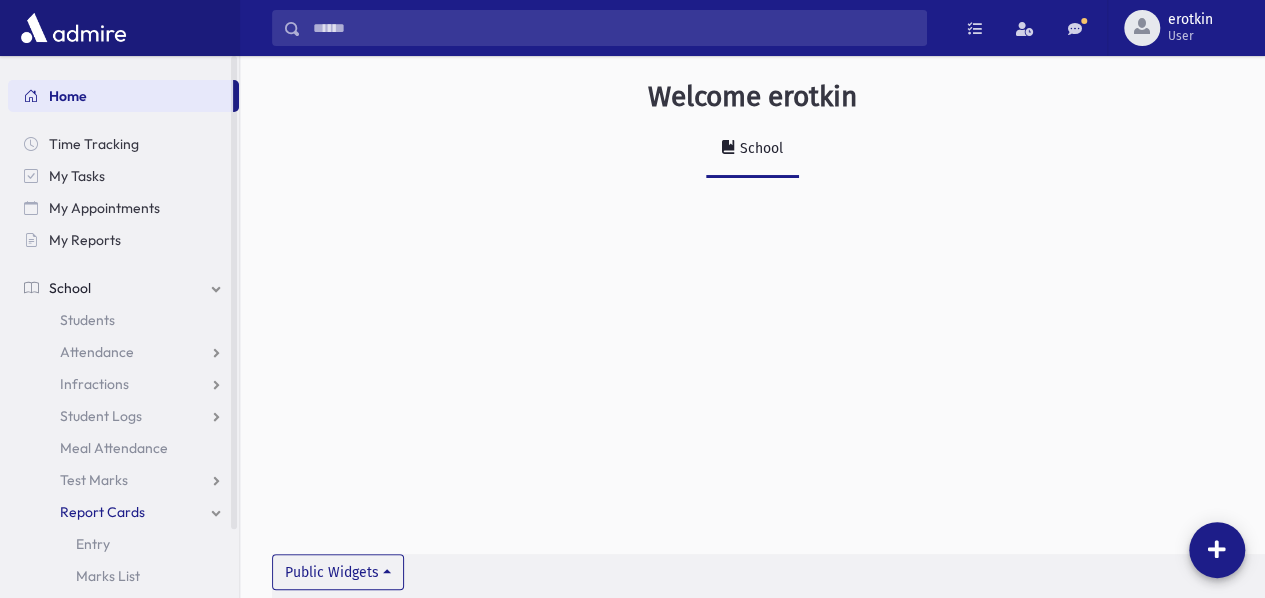 scroll, scrollTop: 78, scrollLeft: 0, axis: vertical 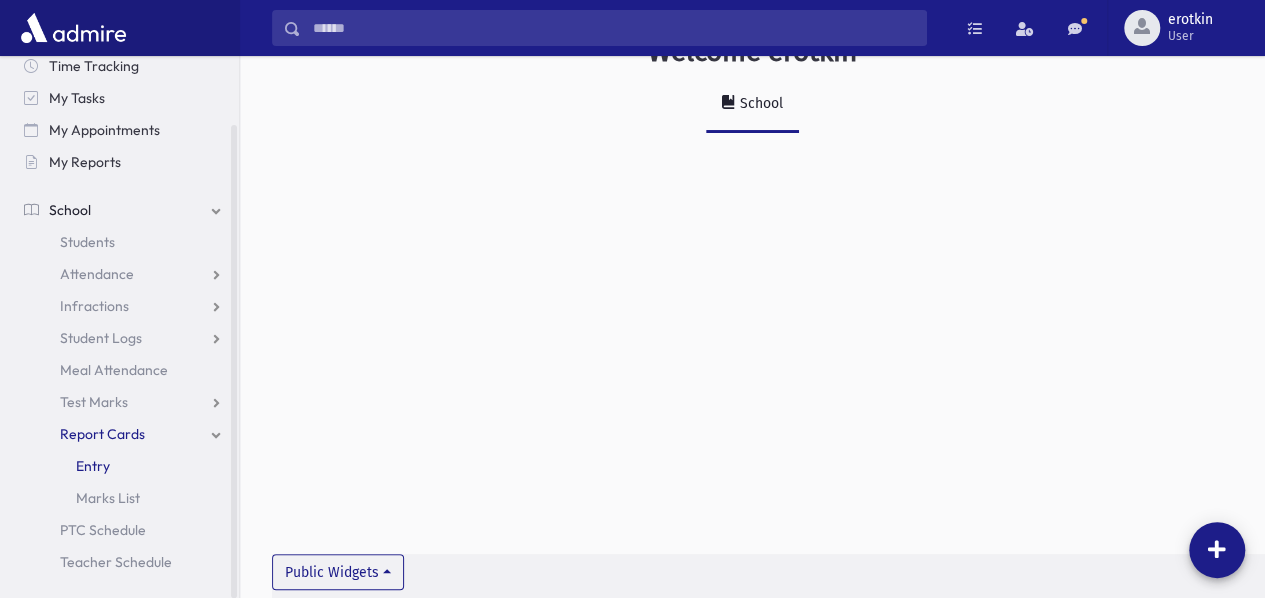 click on "Entry" at bounding box center [123, 466] 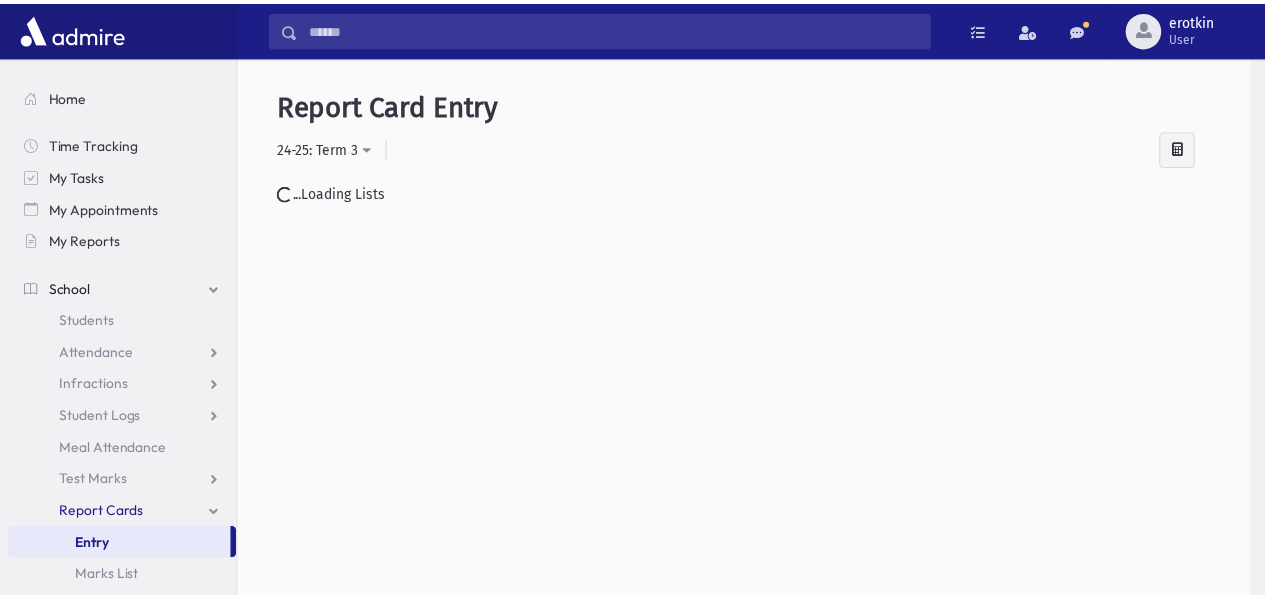 scroll, scrollTop: 0, scrollLeft: 0, axis: both 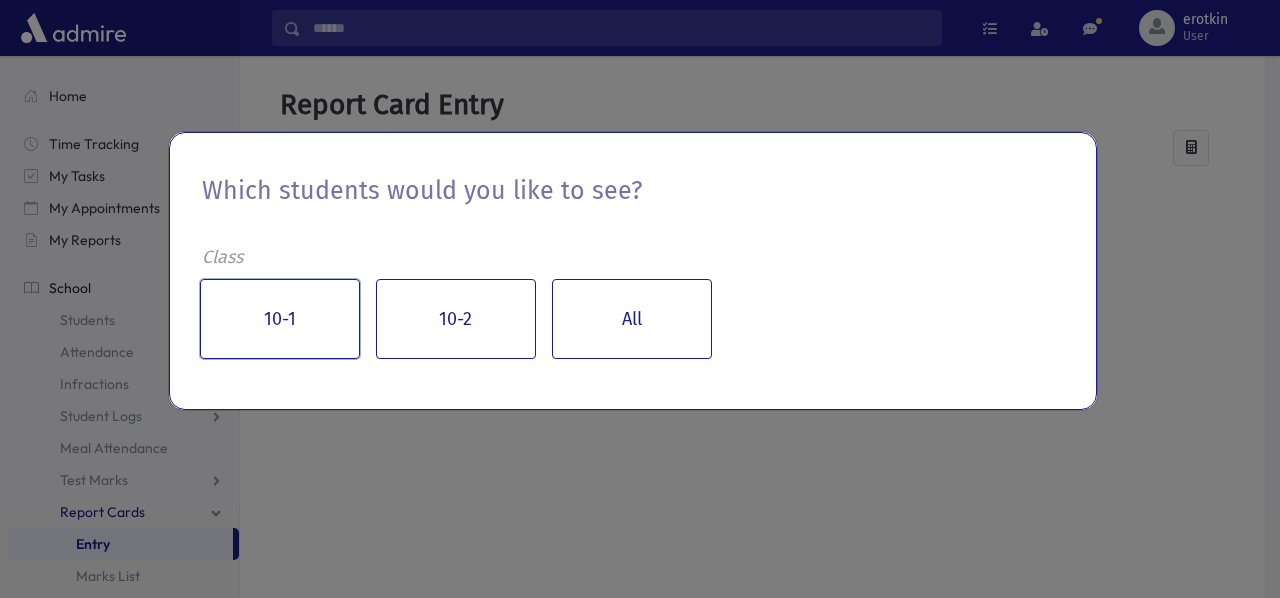 click on "10-1" at bounding box center (280, 319) 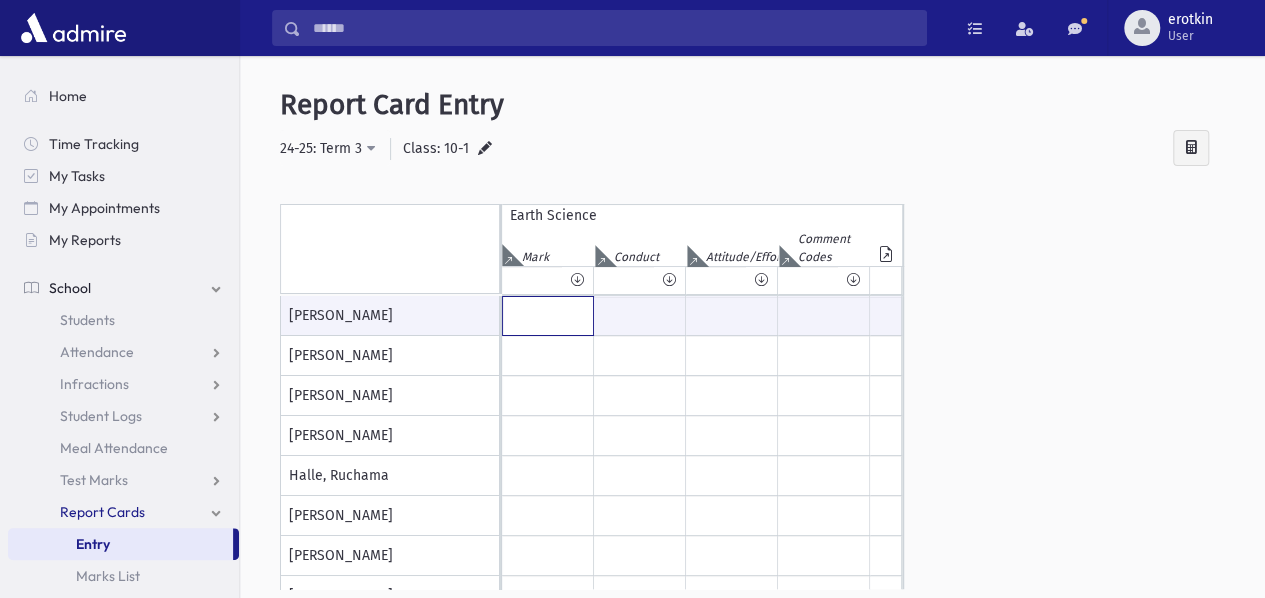 click at bounding box center (548, 316) 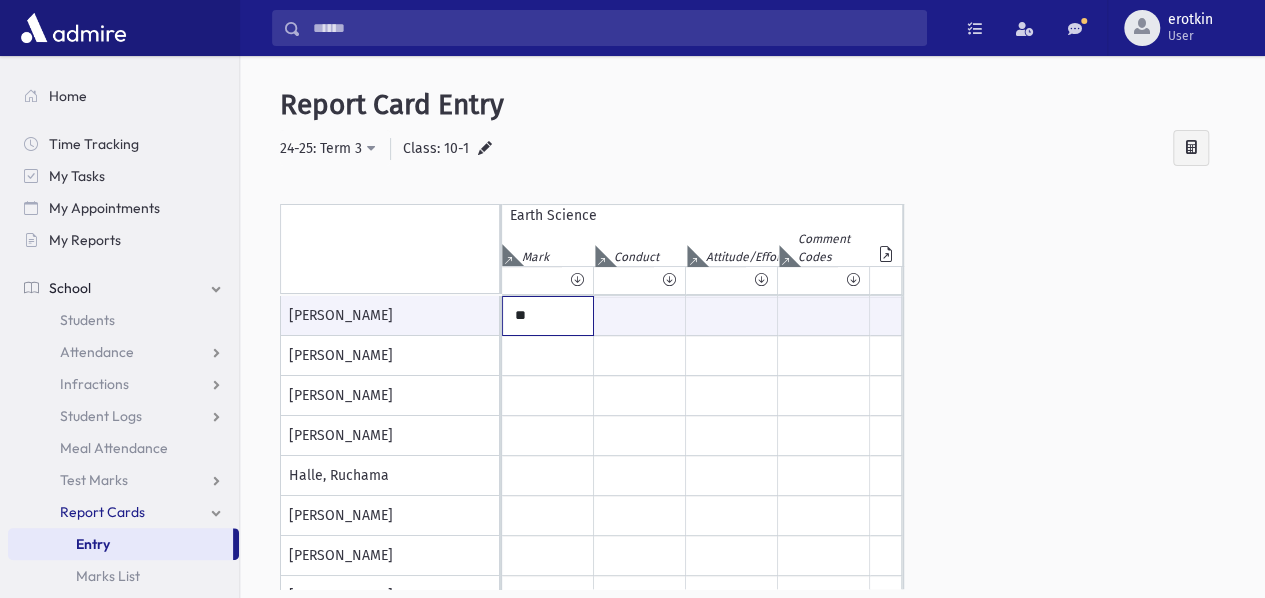 type on "**" 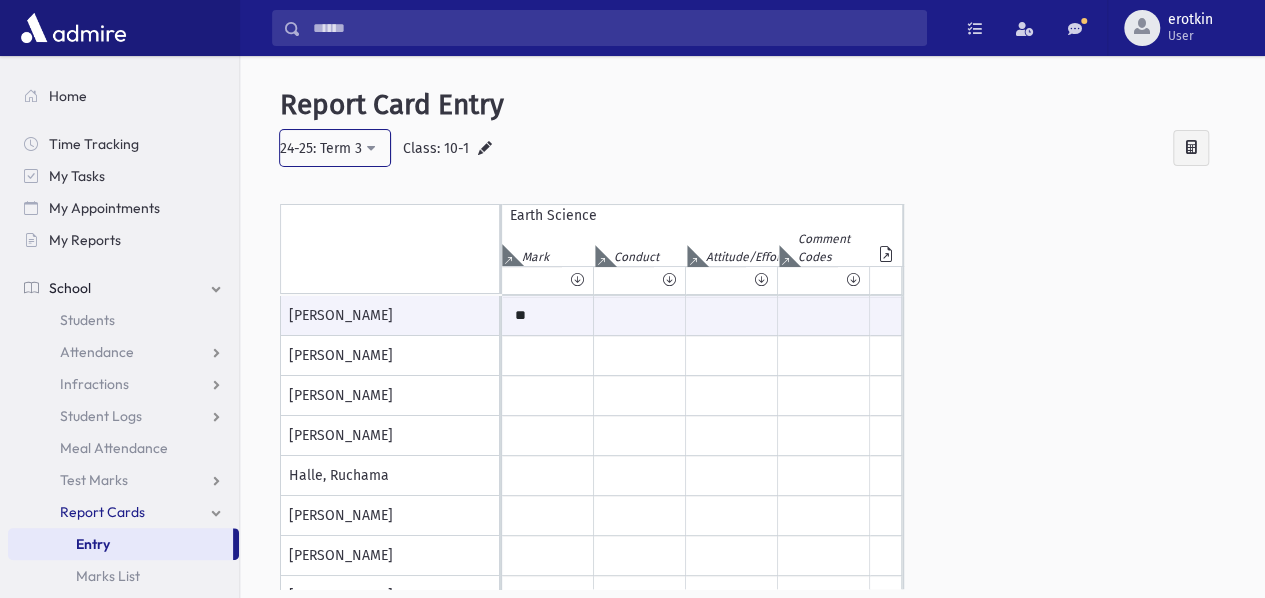 click on "24-25: Term 3" at bounding box center [335, 148] 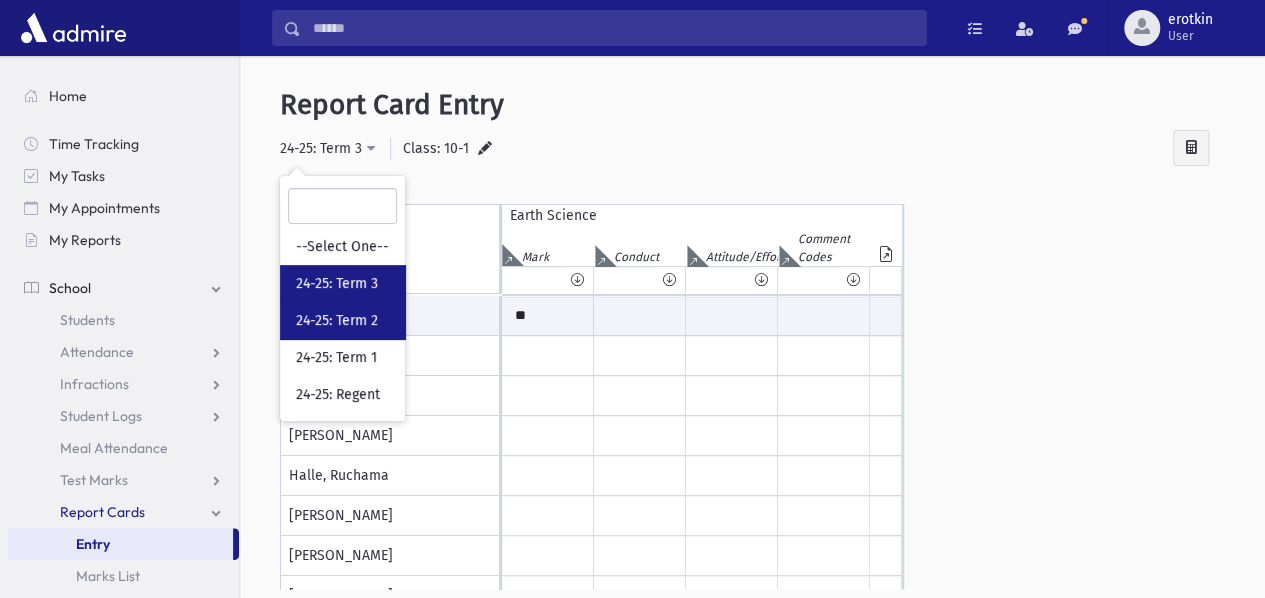 click on "24-25: Term 2" at bounding box center [342, 320] 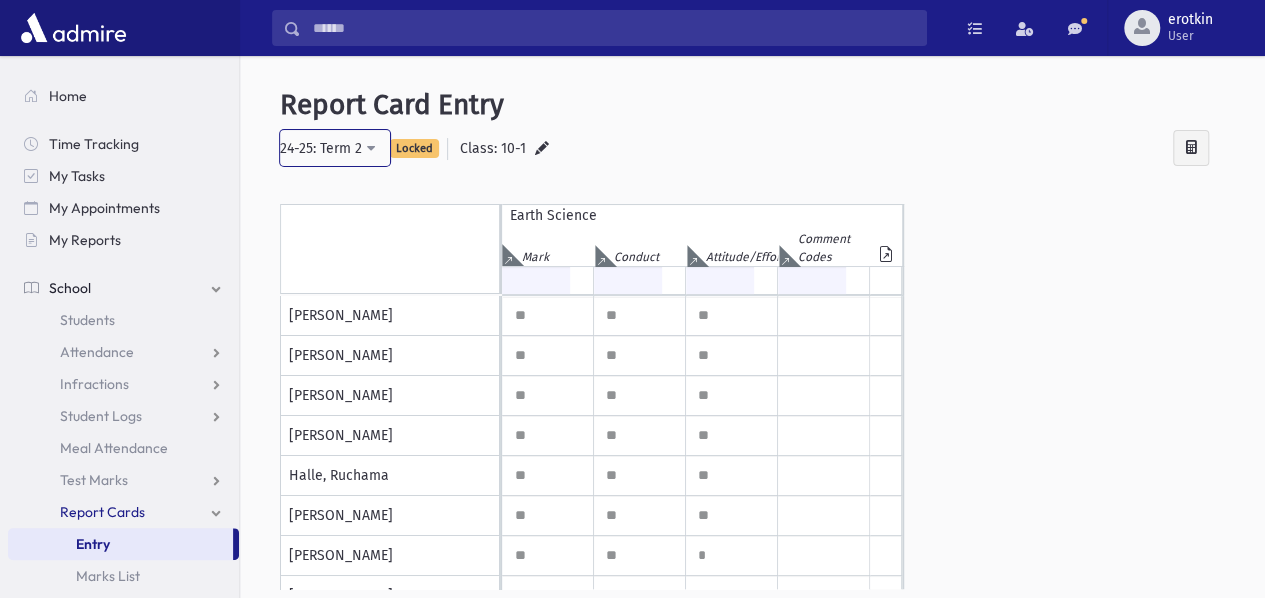 click on "24-25: Term 2" at bounding box center (335, 148) 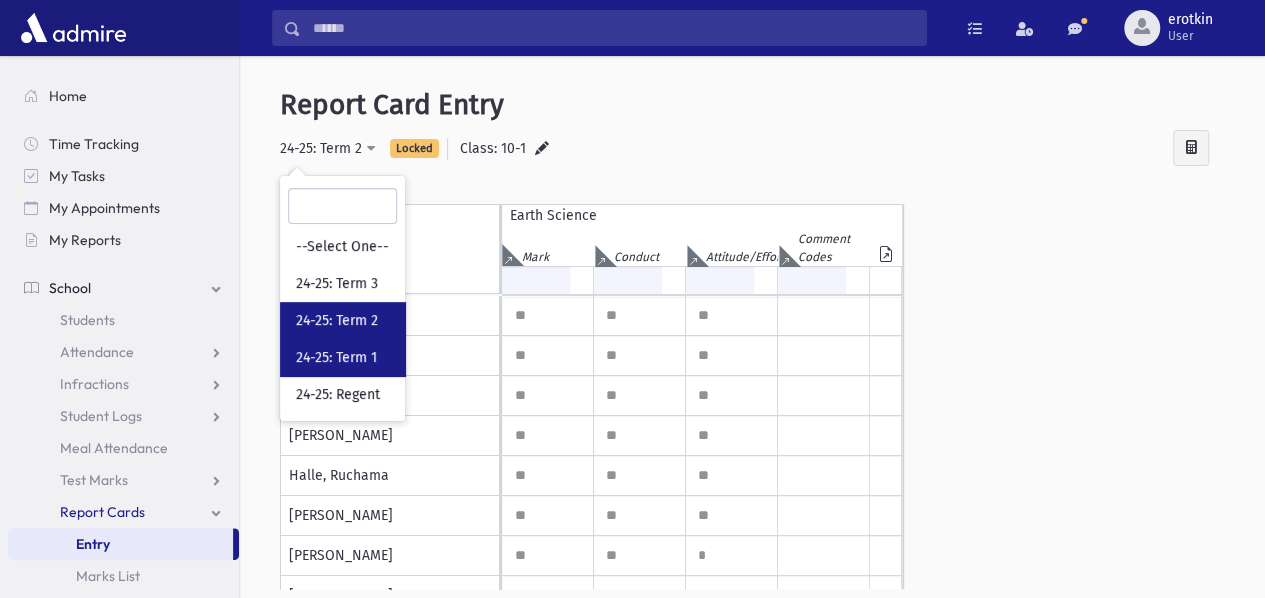 click on "24-25: Term 1" at bounding box center (336, 358) 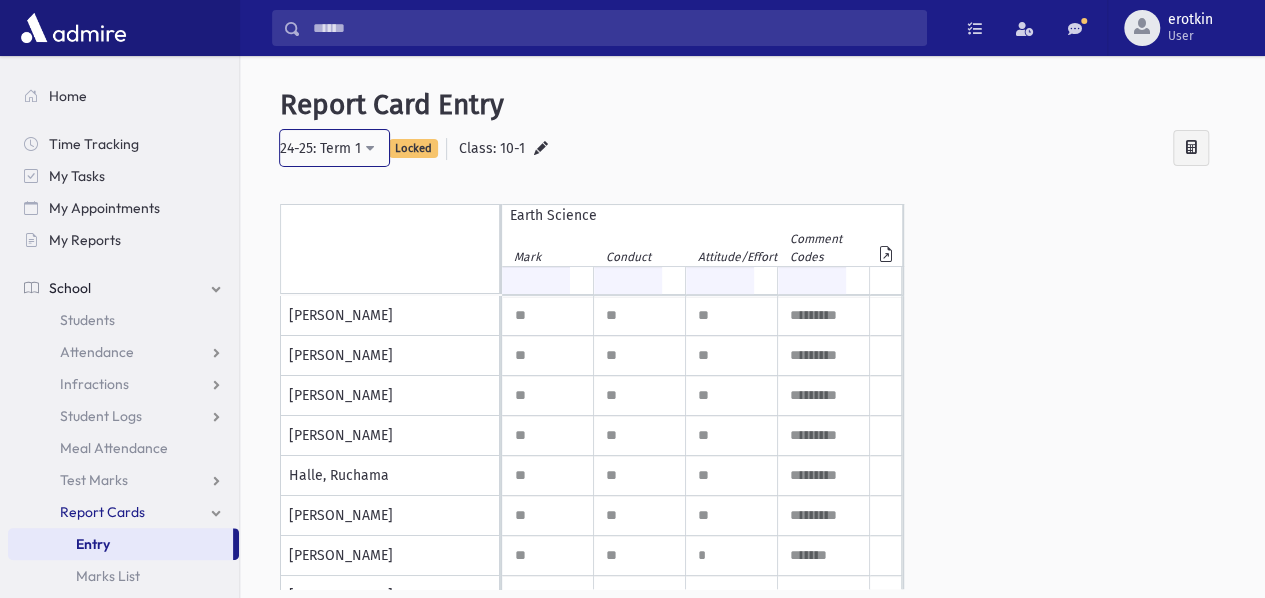 click on "24-25: Term 1" at bounding box center [320, 148] 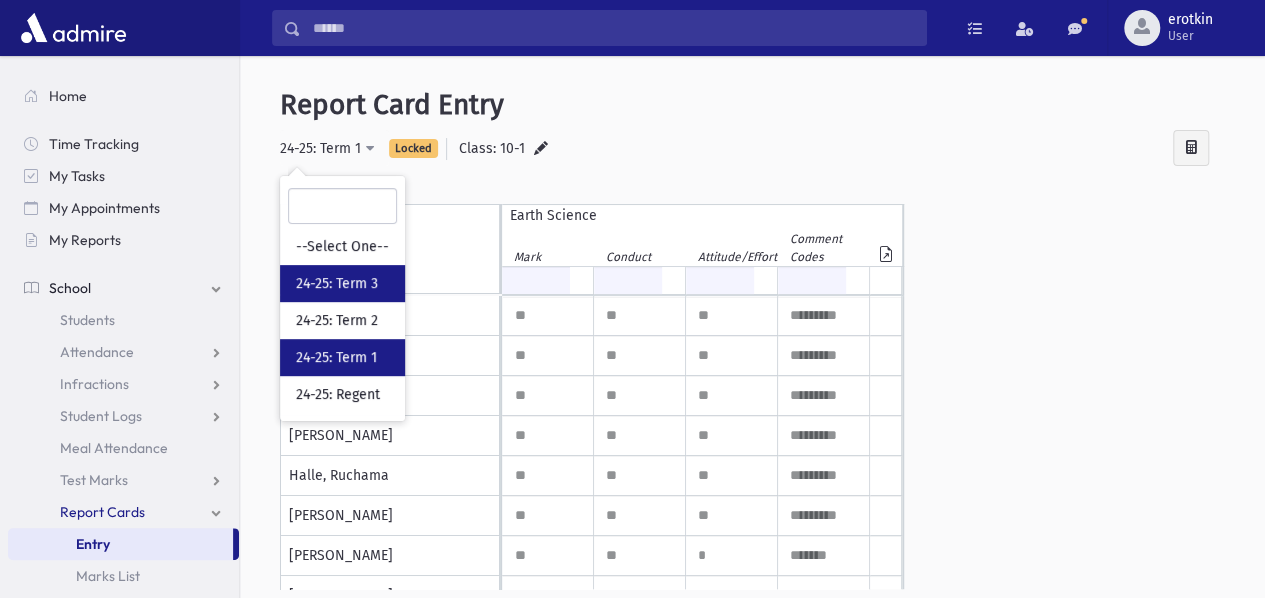click on "24-25: Term 3" at bounding box center (337, 284) 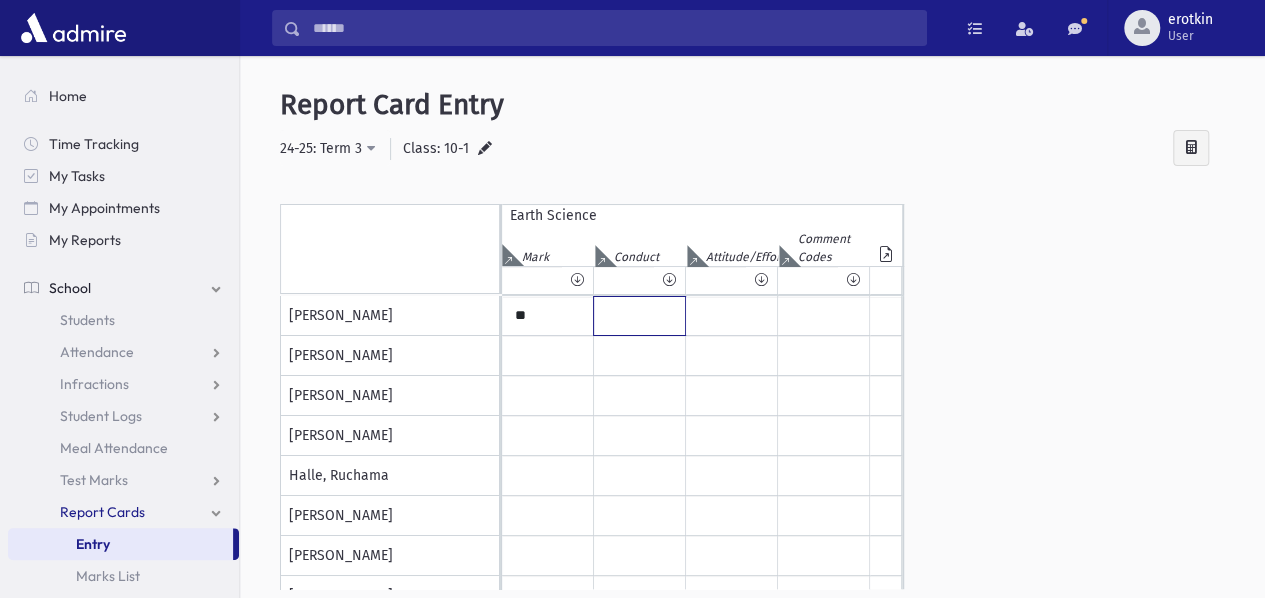 click at bounding box center (639, 316) 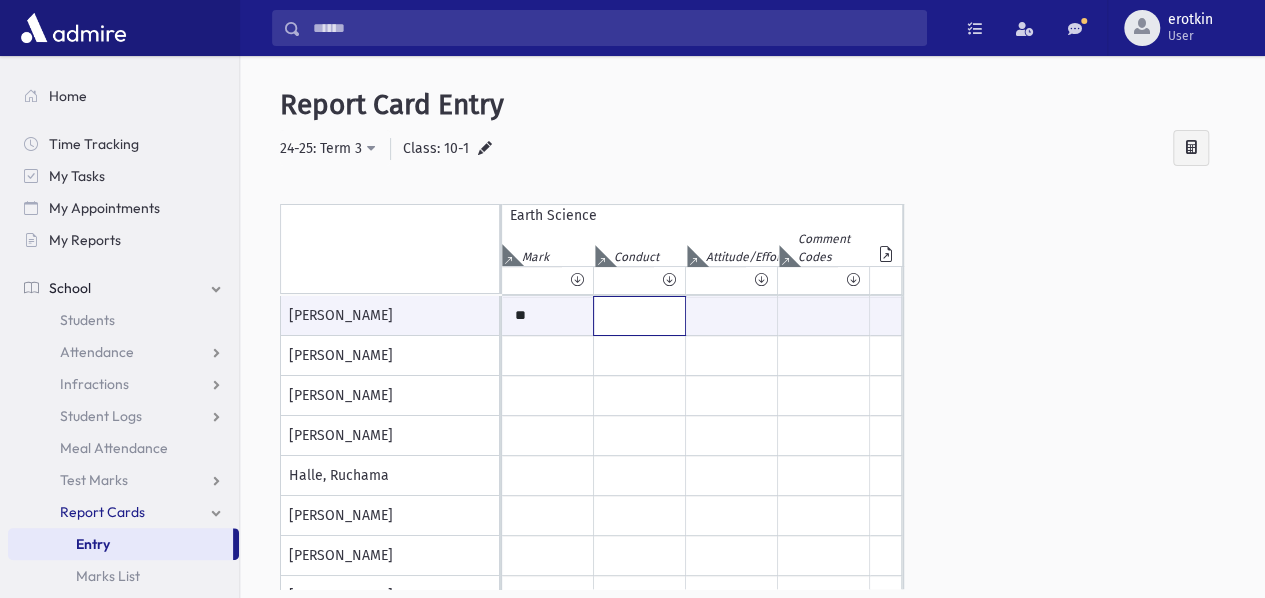 type on "*" 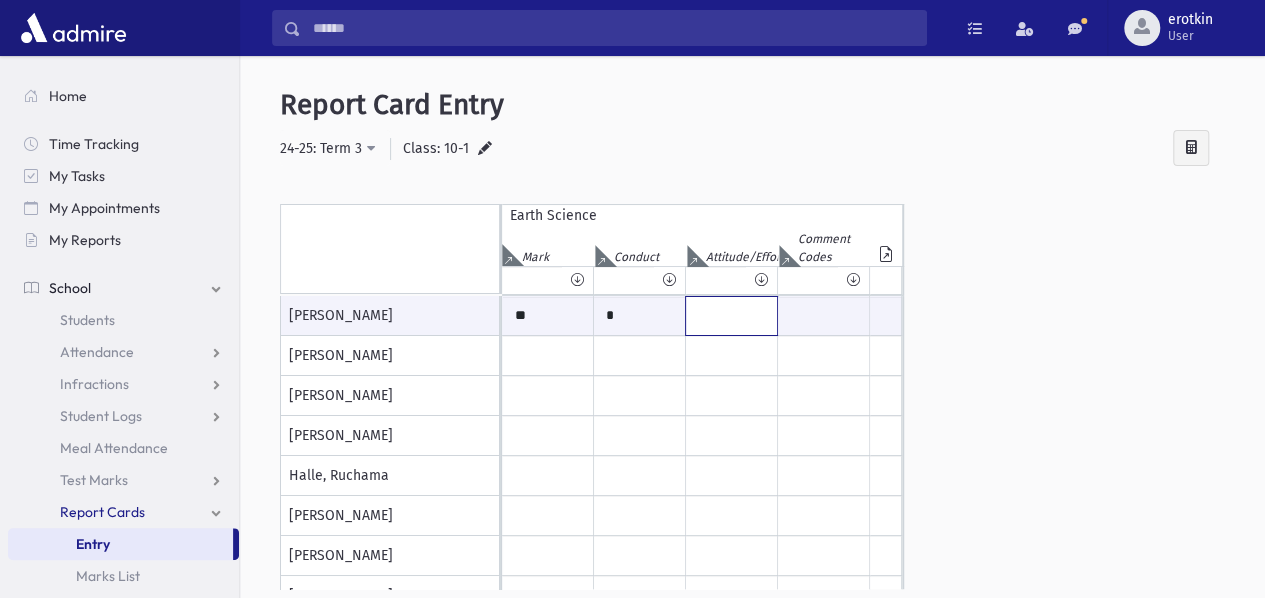 click at bounding box center [731, 316] 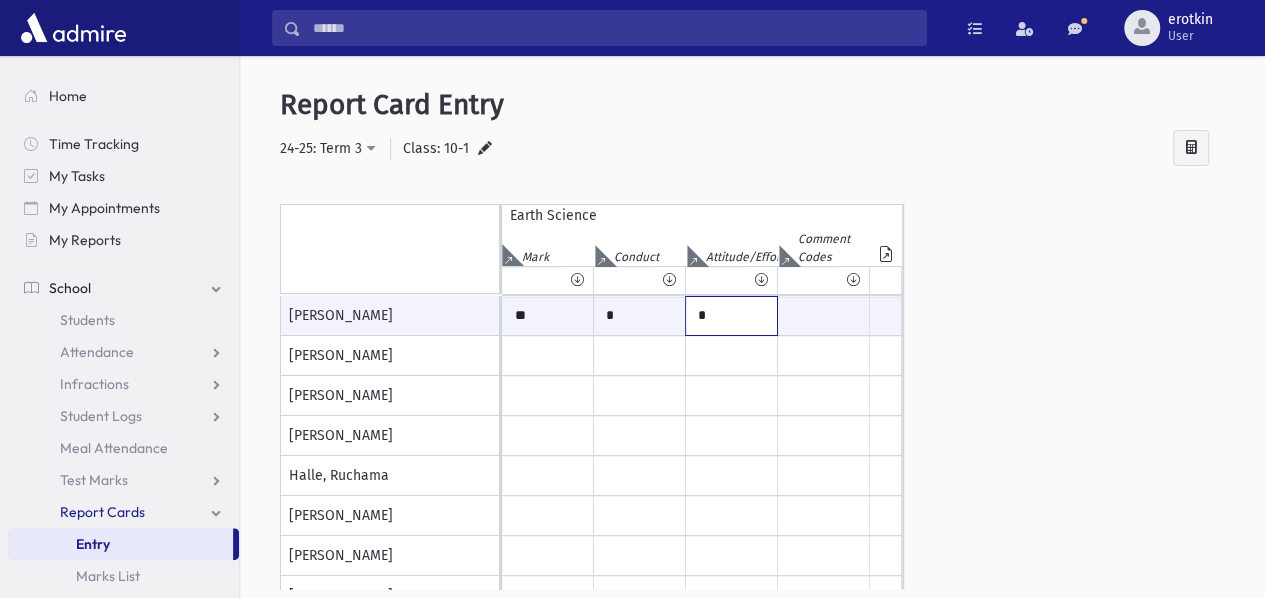 type on "**" 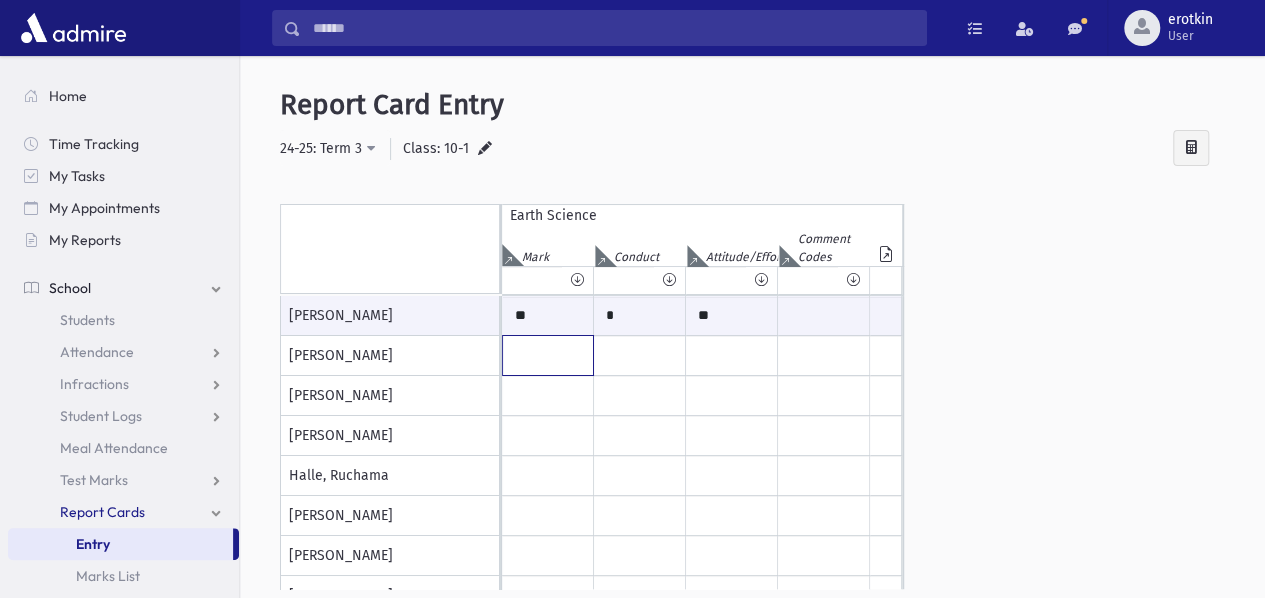 click at bounding box center [548, 316] 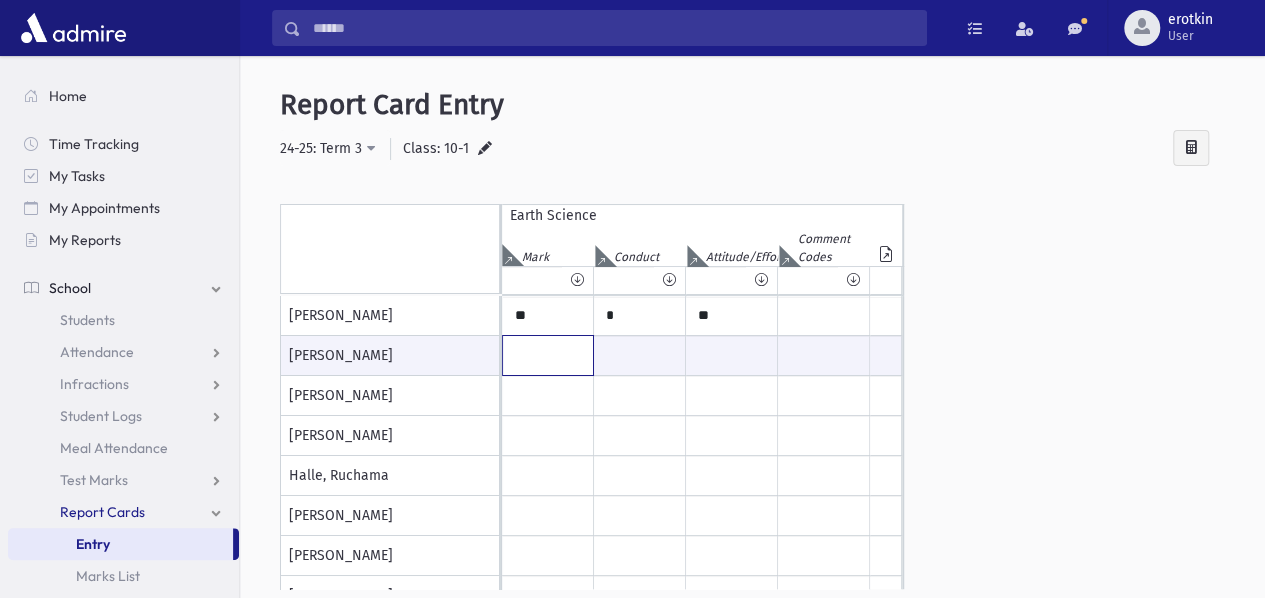 type on "**" 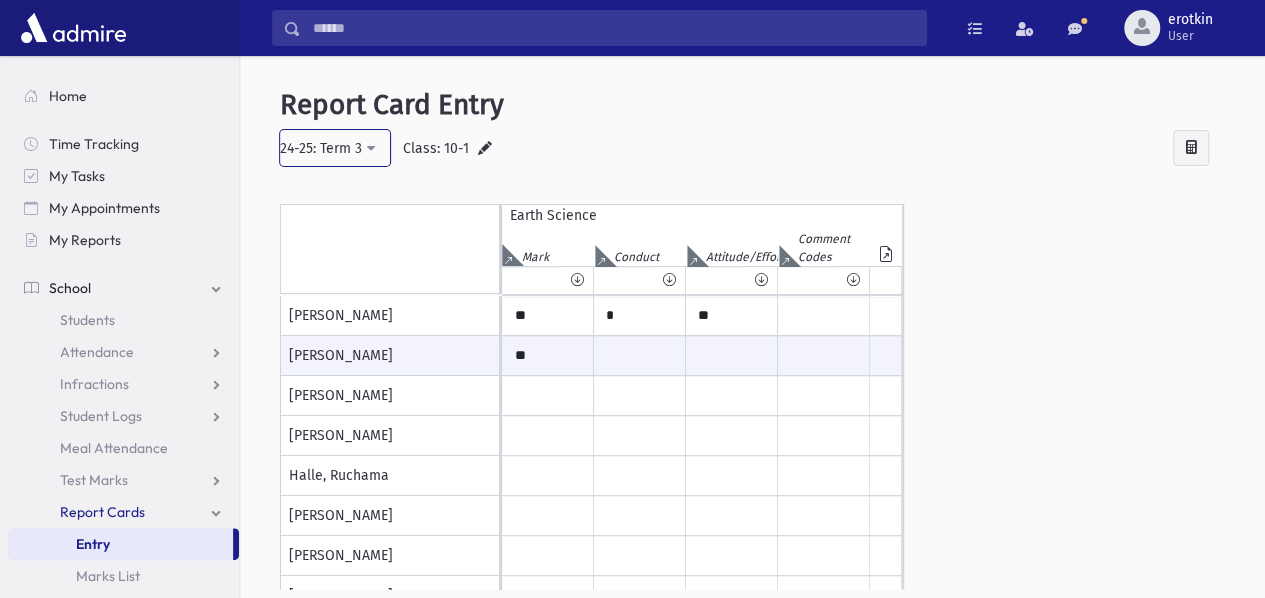 click on "24-25: Term 3" at bounding box center (321, 148) 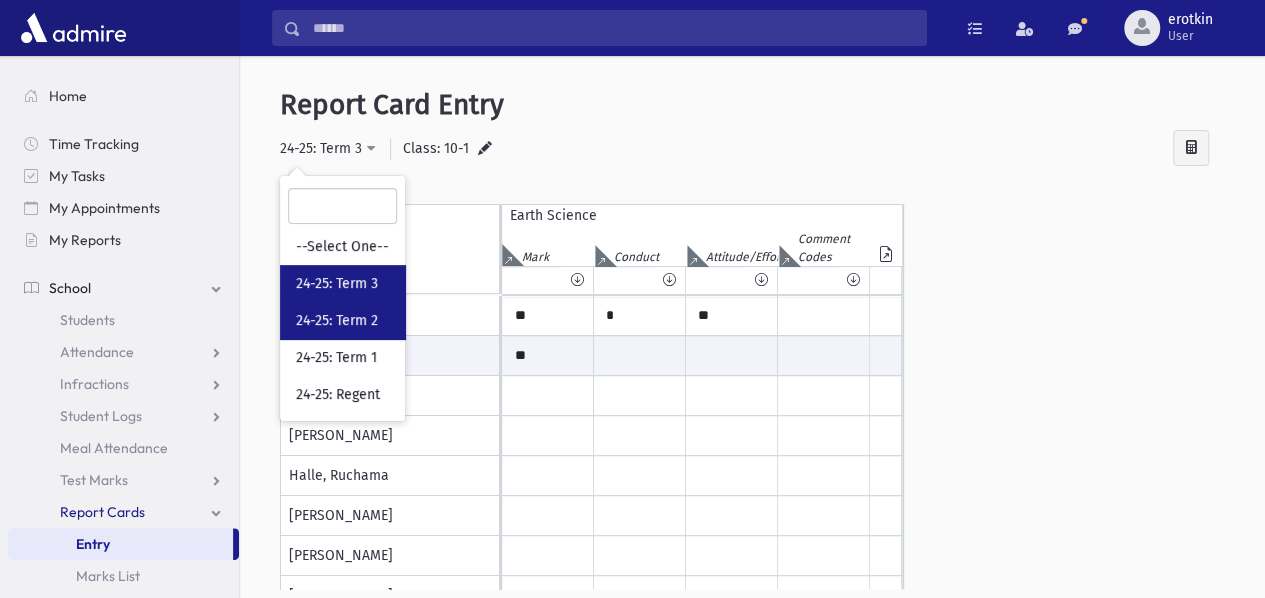click on "24-25: Term 2" at bounding box center (342, 320) 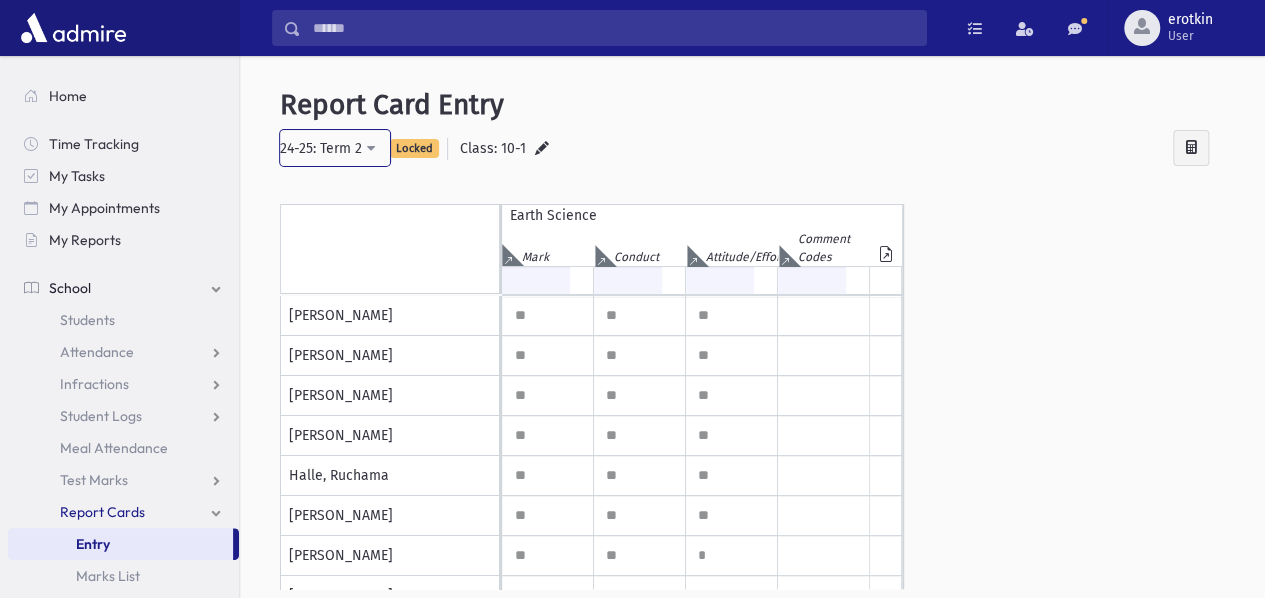 click on "24-25: Term 2" at bounding box center (335, 148) 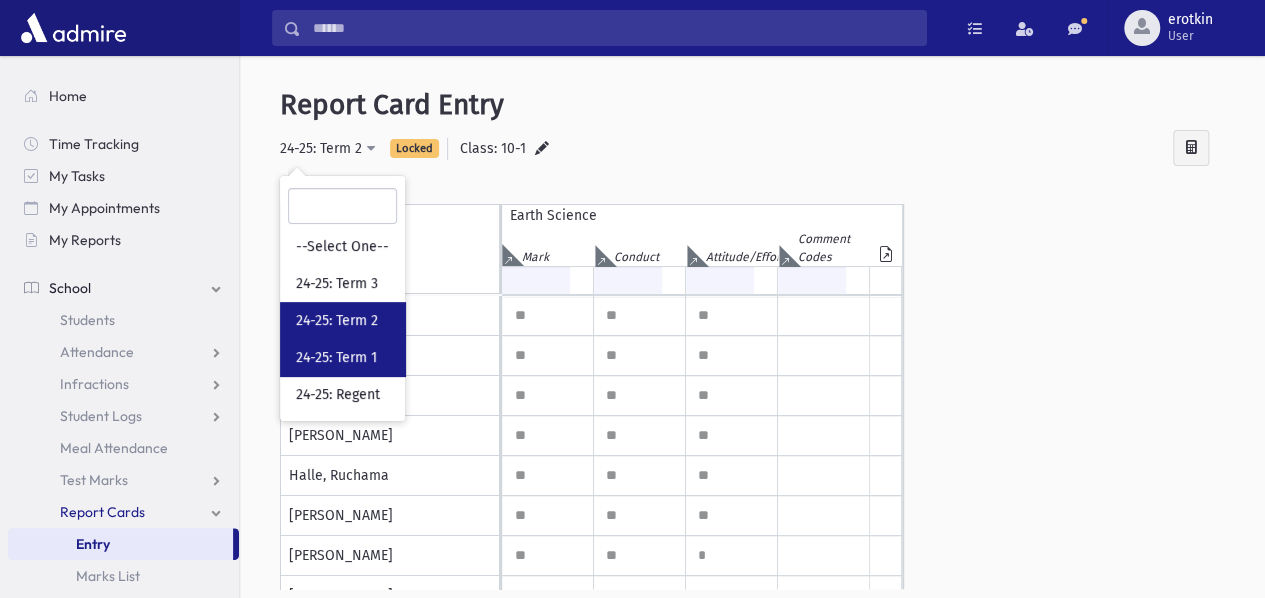 click on "24-25: Term 1" at bounding box center [336, 358] 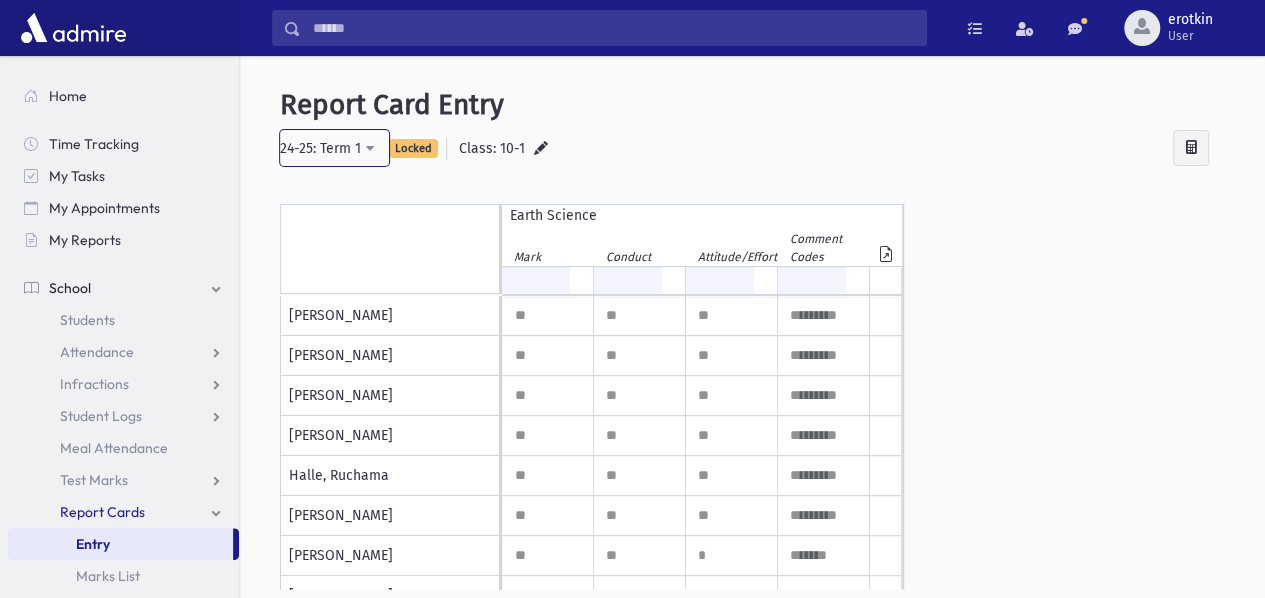 click on "24-25: Term 1" at bounding box center (334, 148) 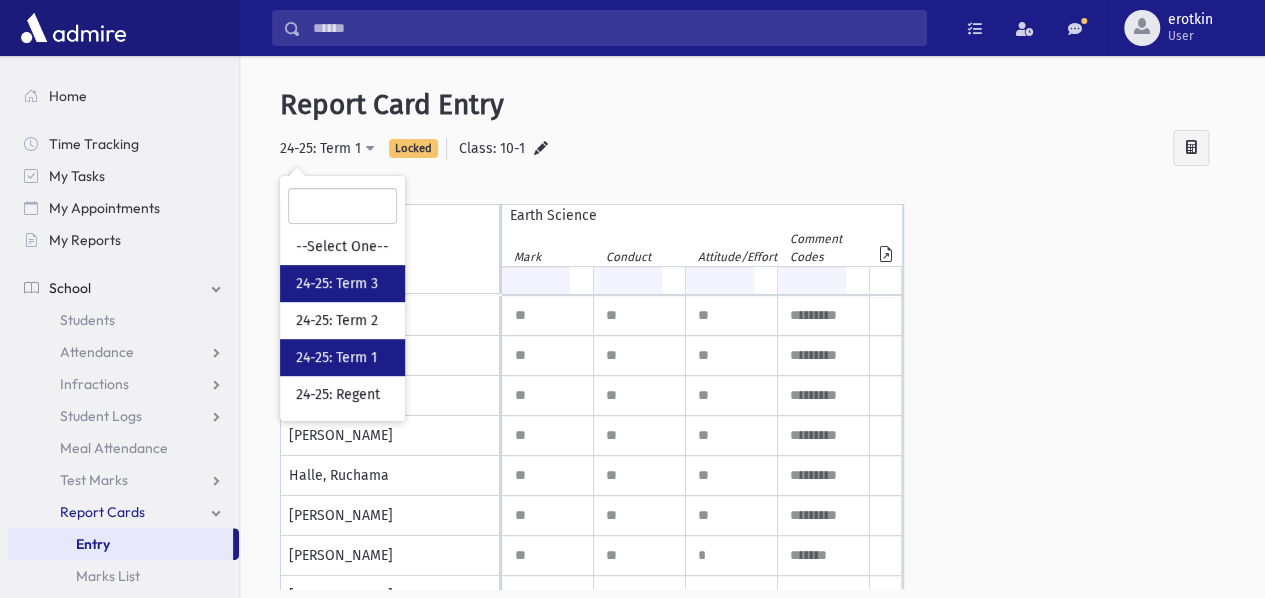click on "24-25: Term 3" at bounding box center [337, 284] 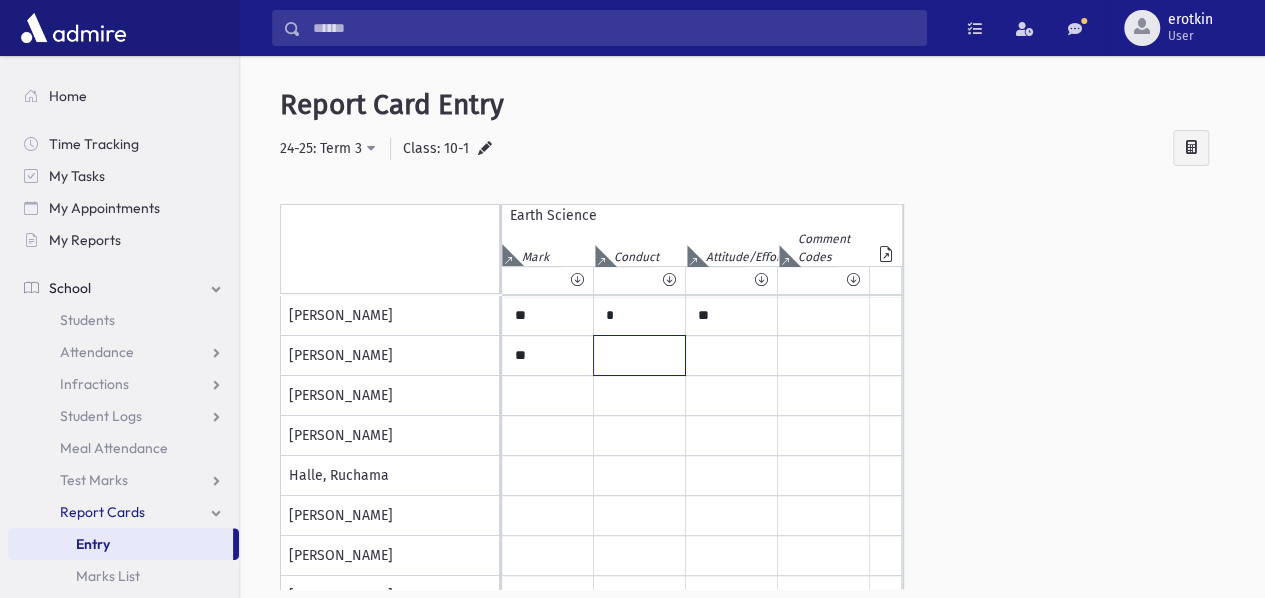 click at bounding box center [639, 316] 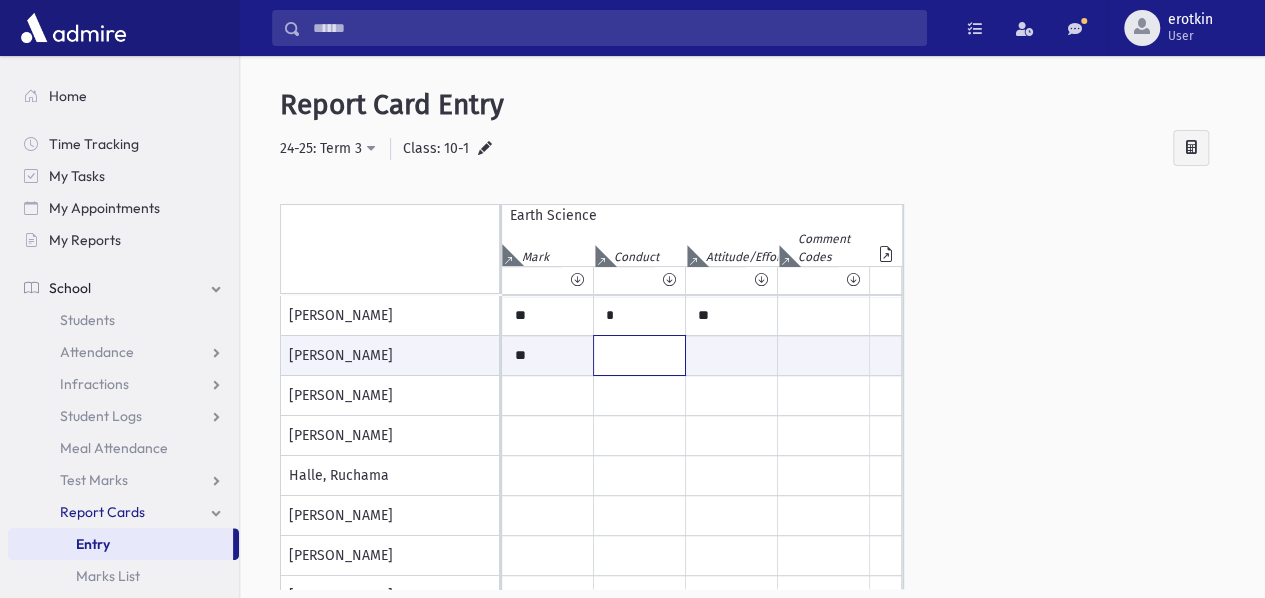 type on "*" 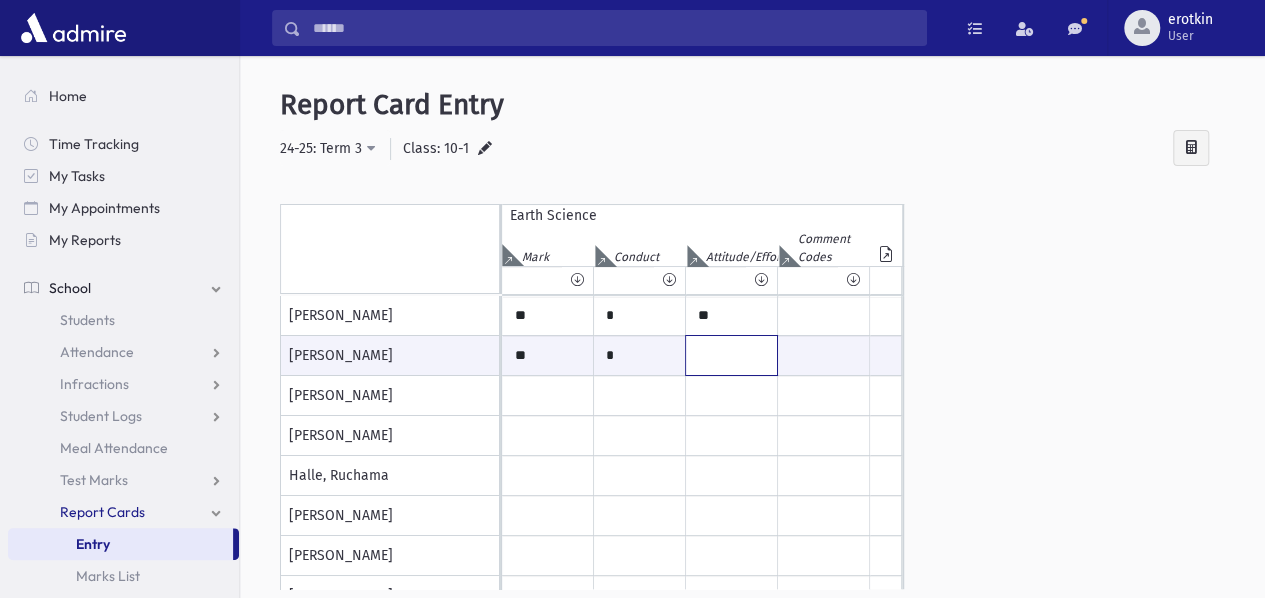 click at bounding box center (731, 355) 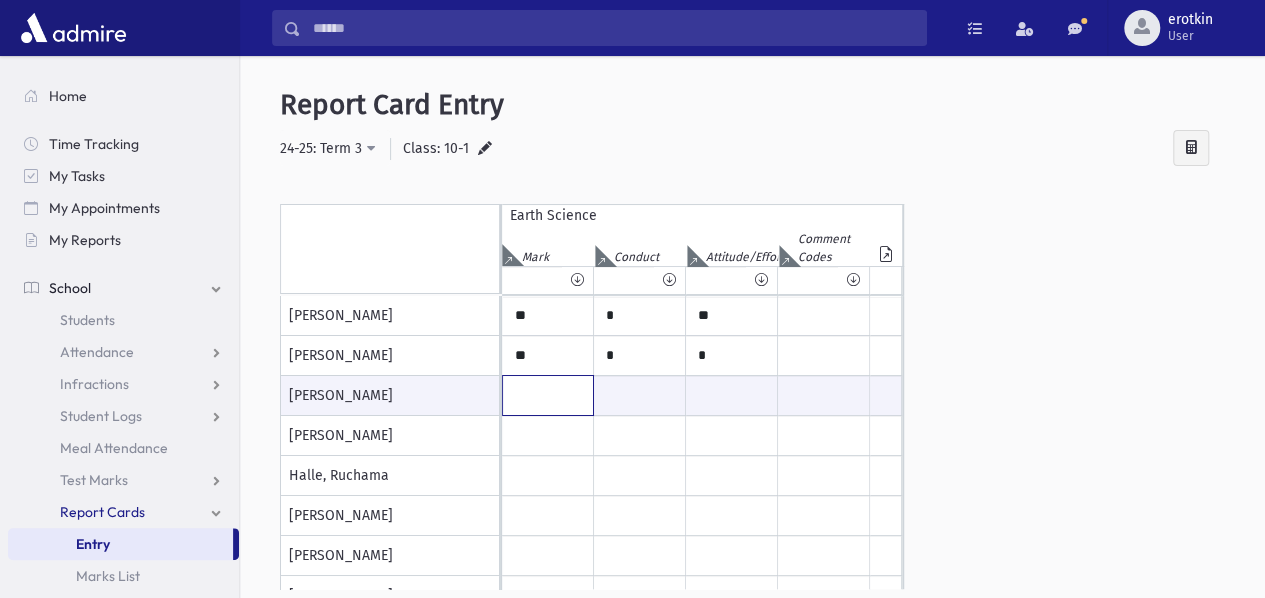 click at bounding box center (548, 395) 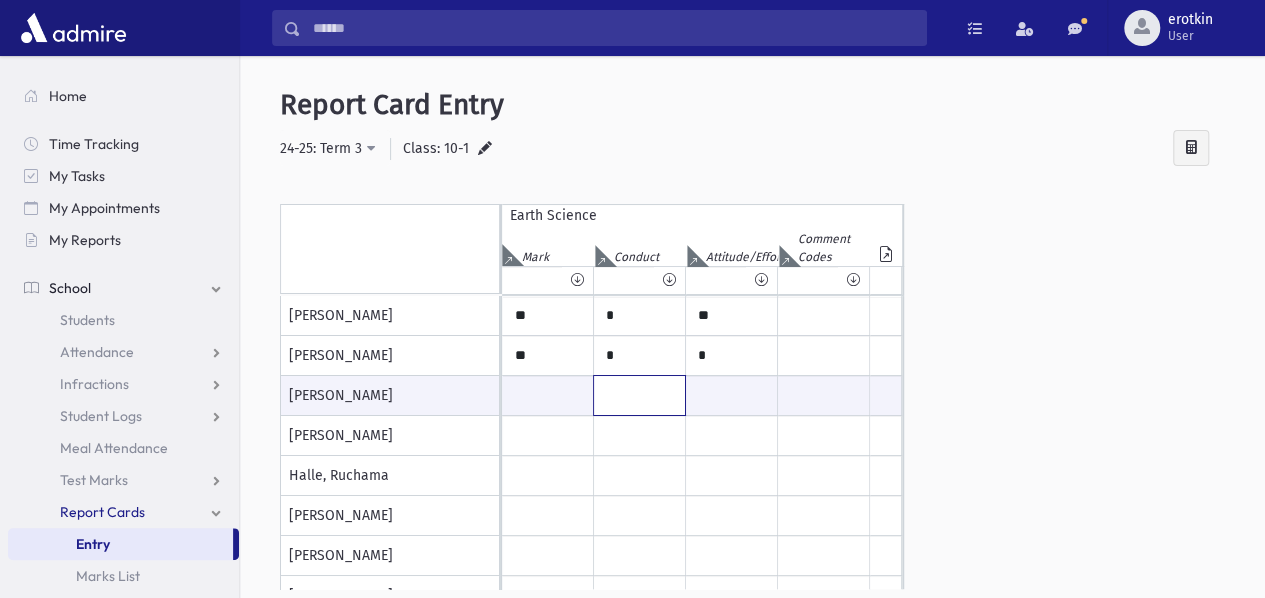 click at bounding box center (639, 395) 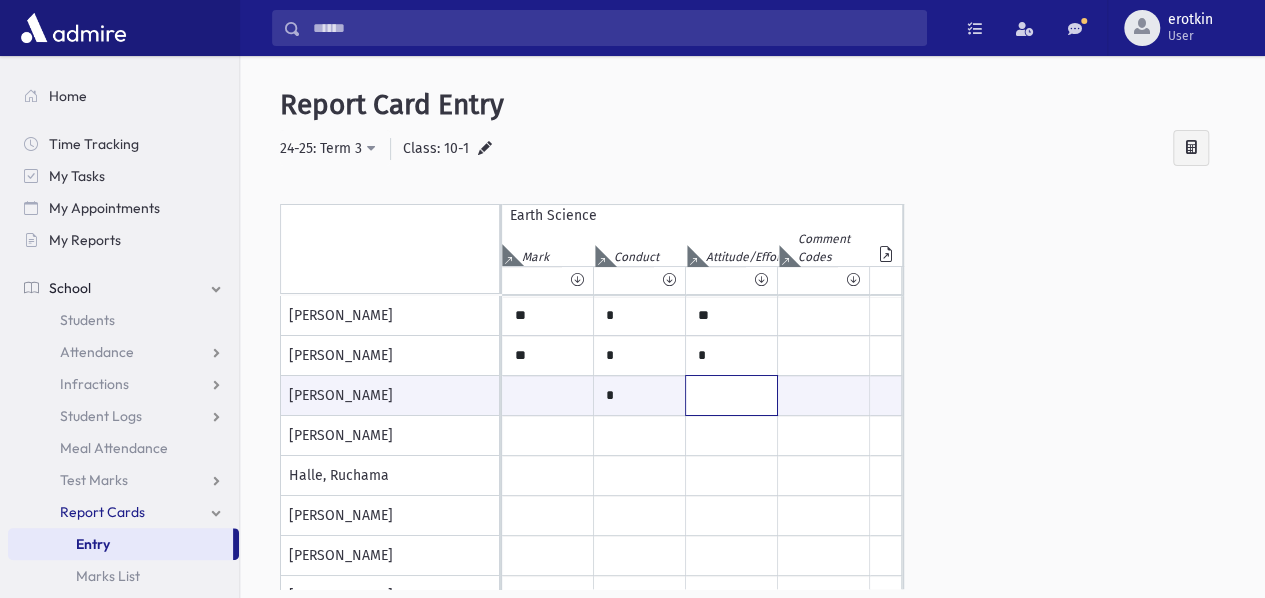 click at bounding box center [731, 395] 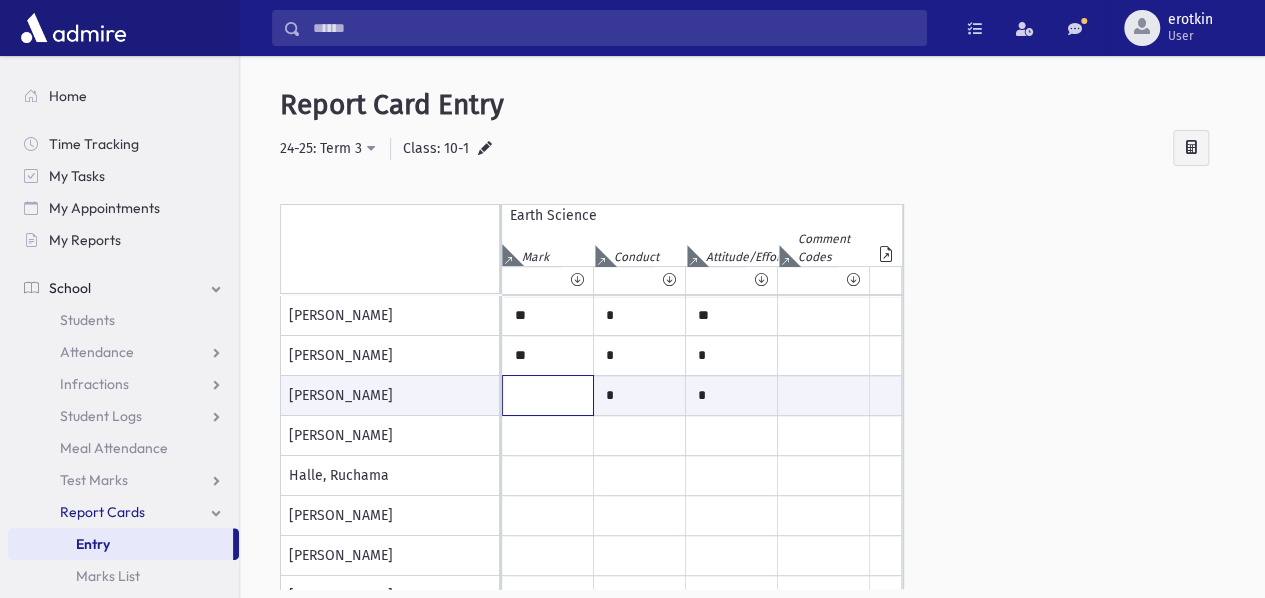 click at bounding box center [548, 395] 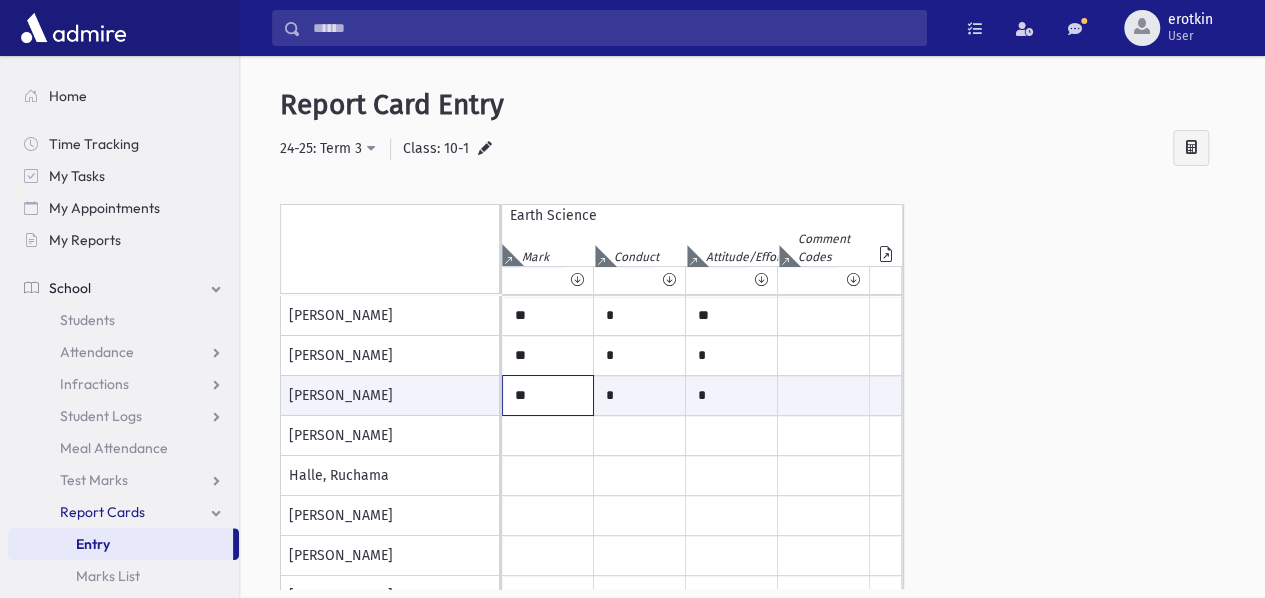 type on "**" 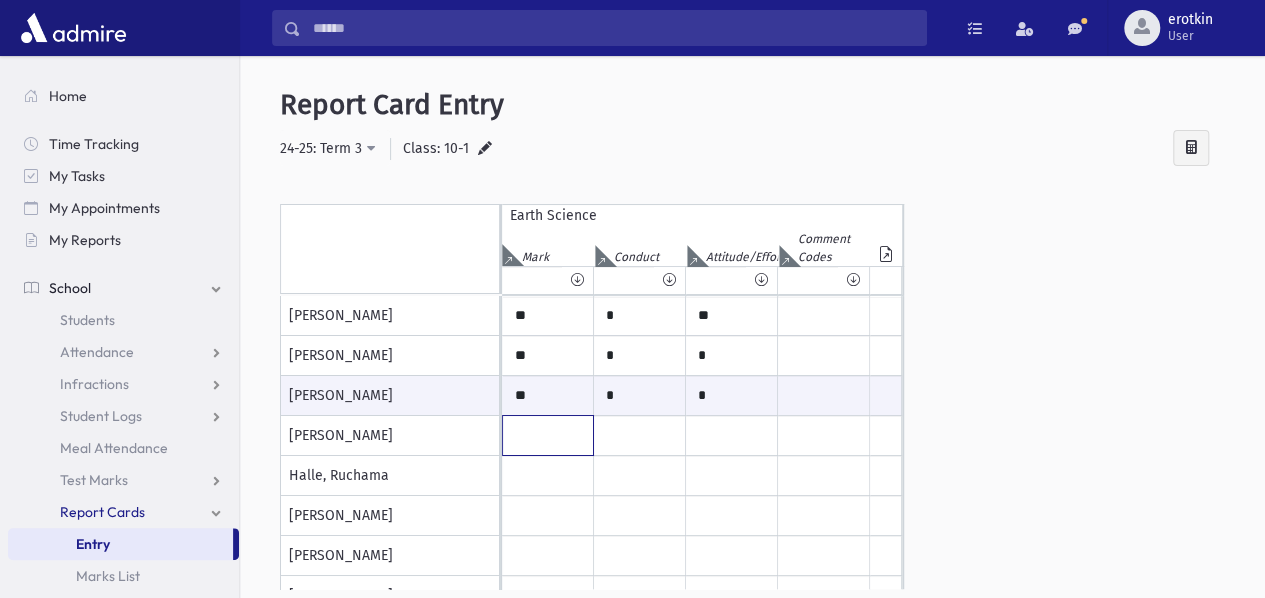 click at bounding box center [548, 316] 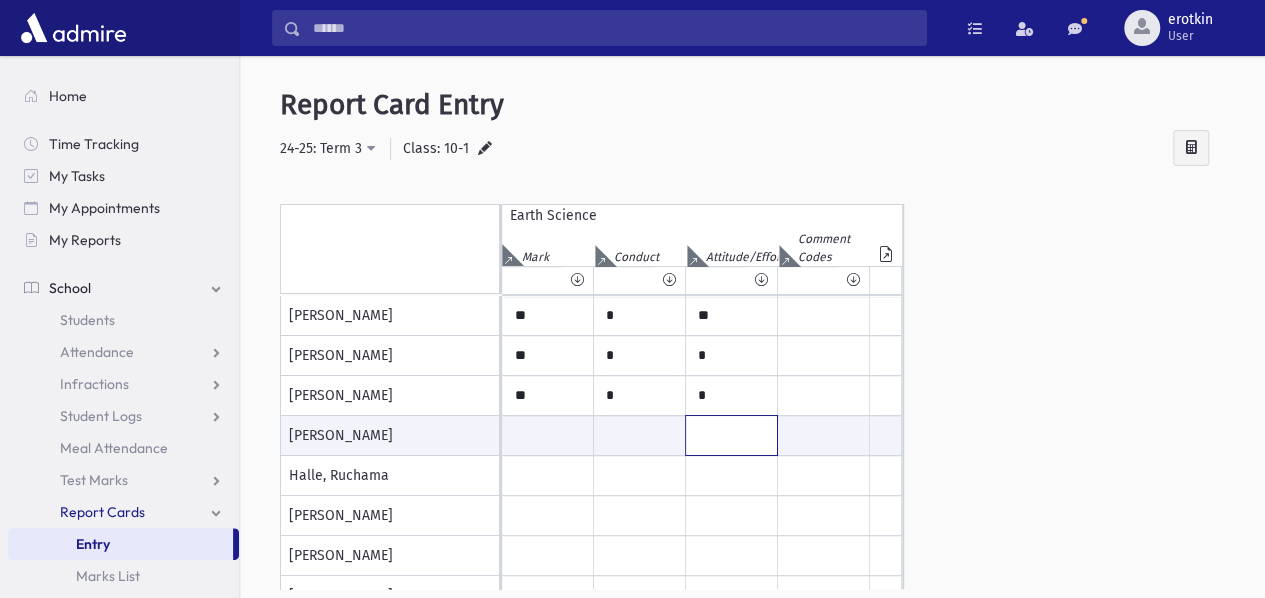 click at bounding box center (731, 435) 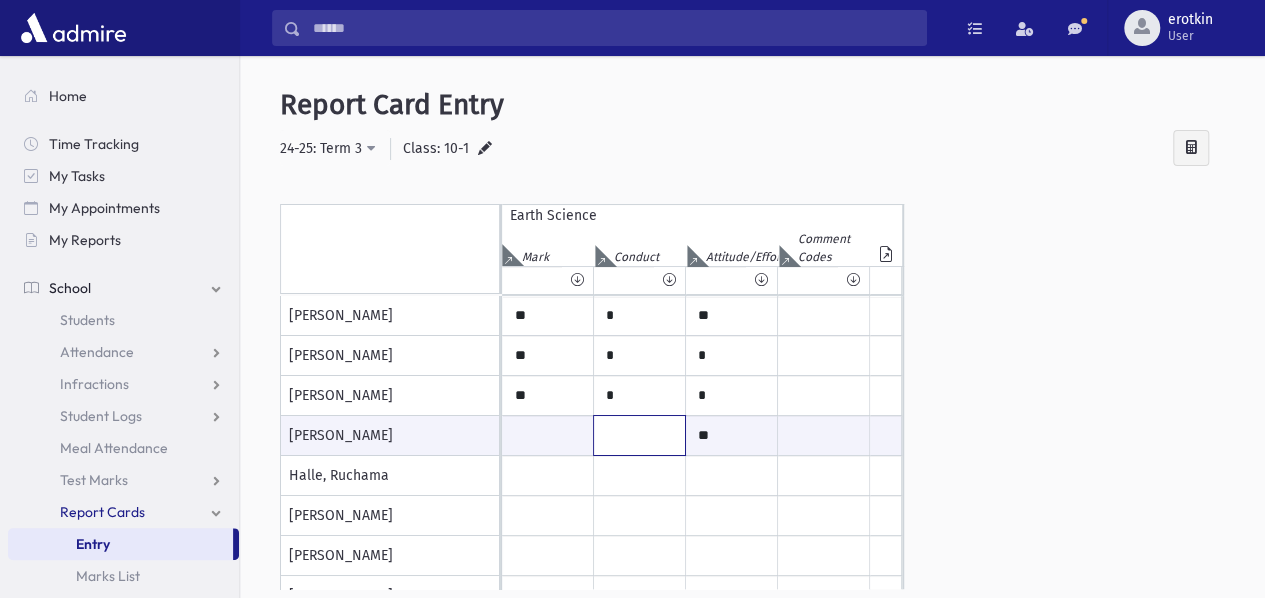 click at bounding box center [639, 435] 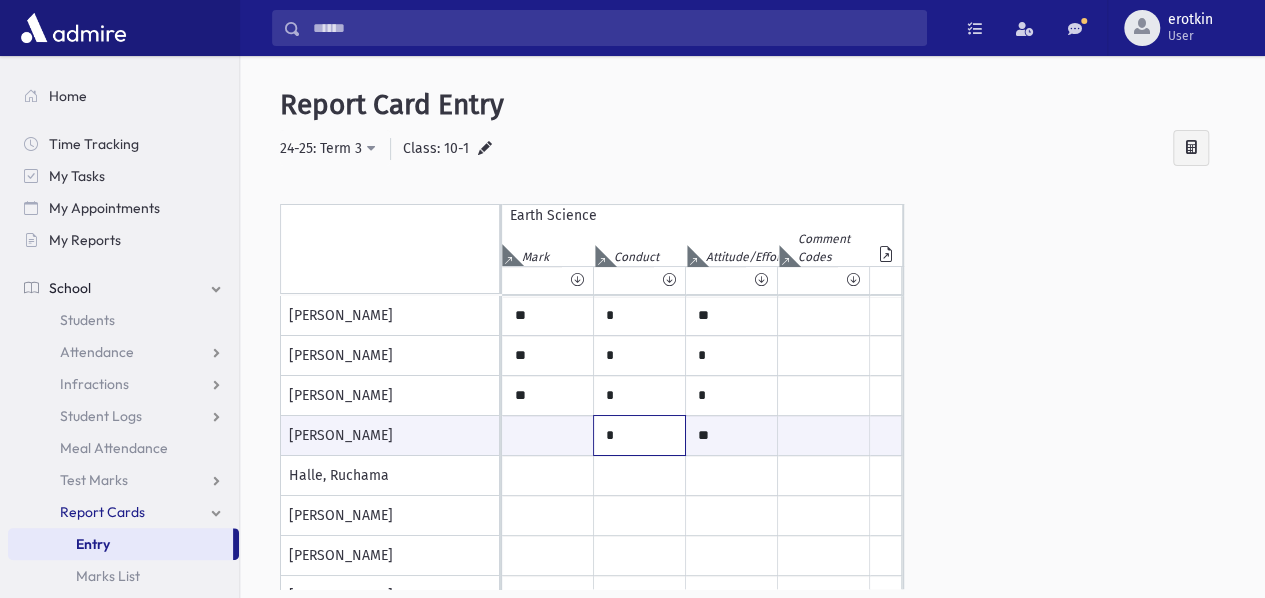 type on "*" 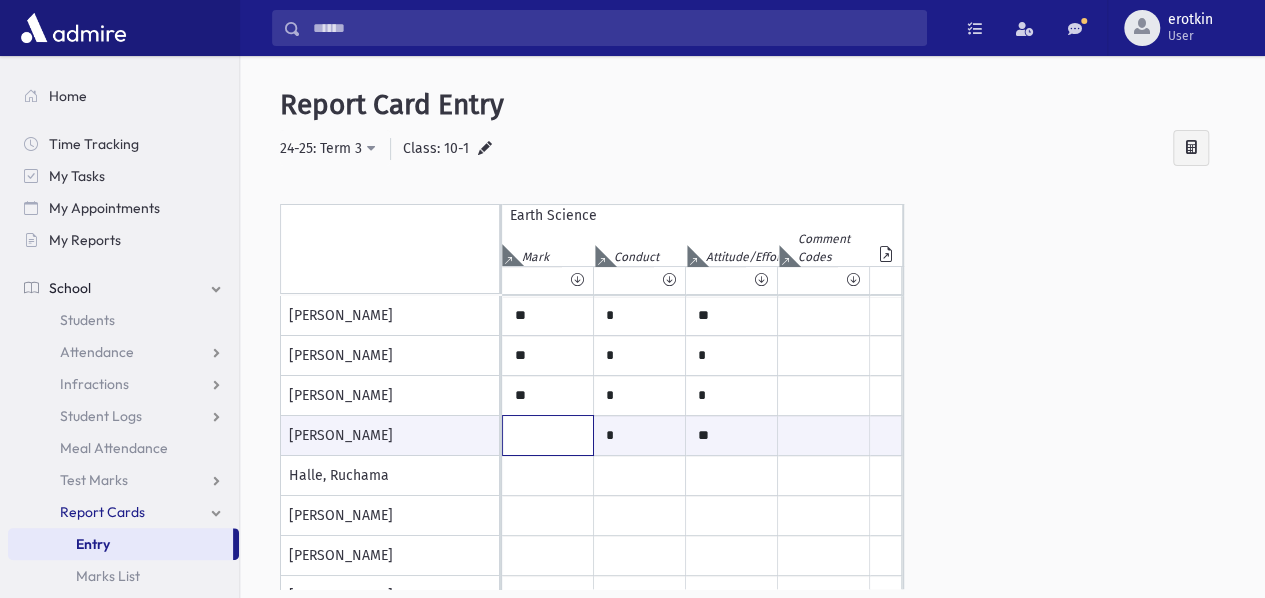 click at bounding box center [548, 435] 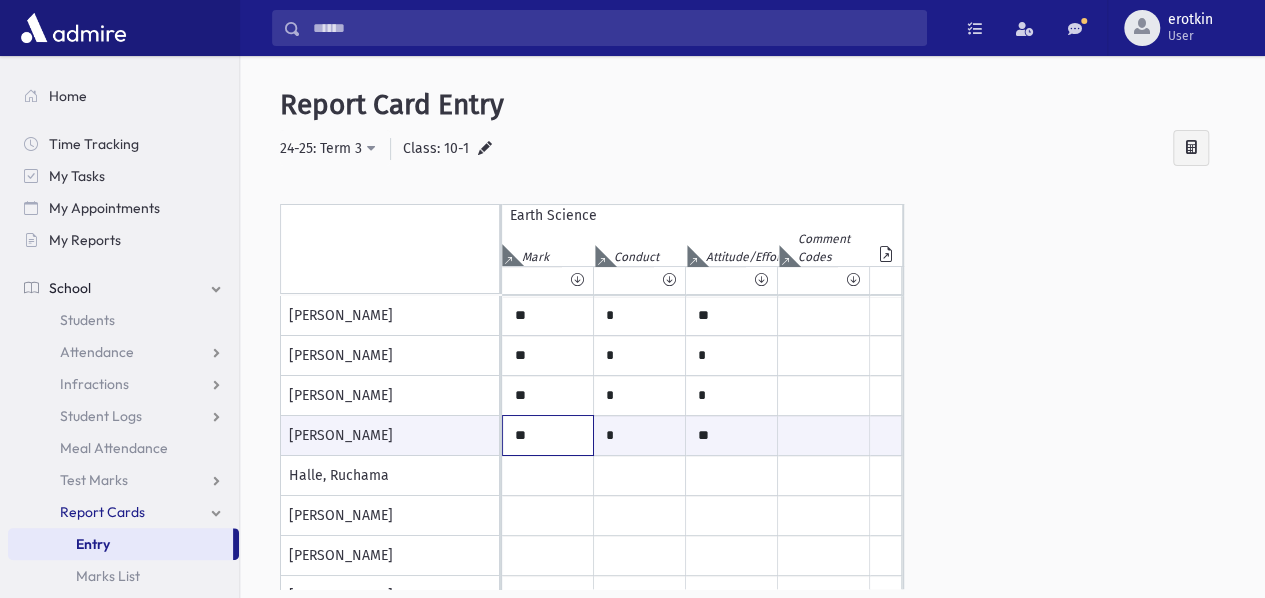 type on "**" 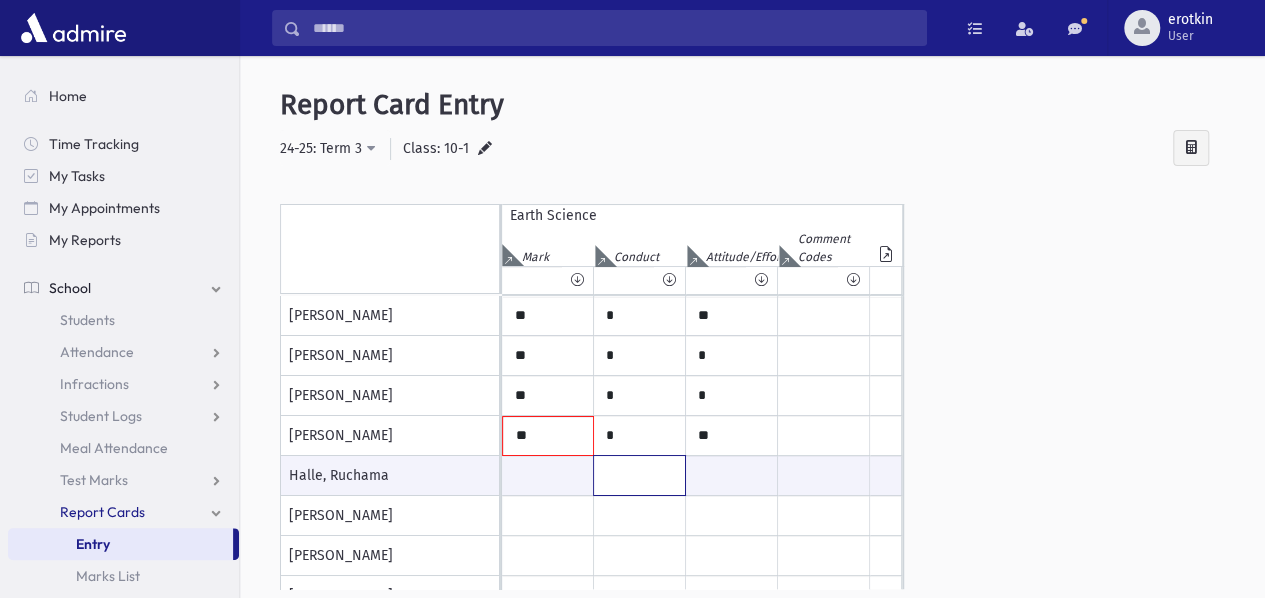 click at bounding box center [639, 475] 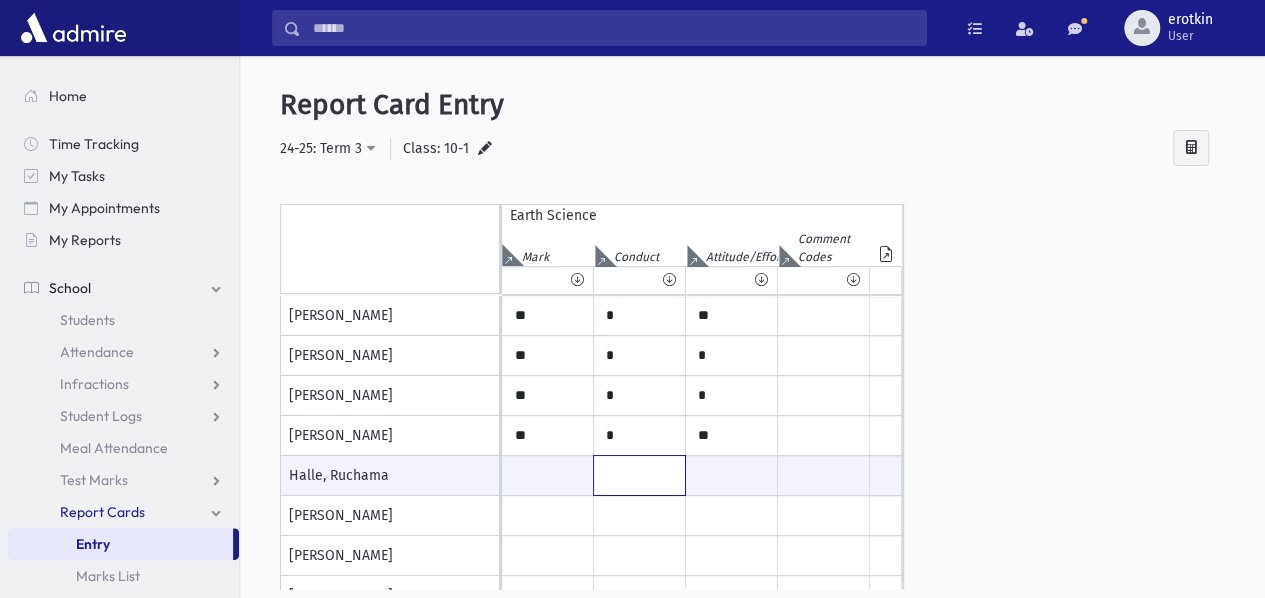 type on "**" 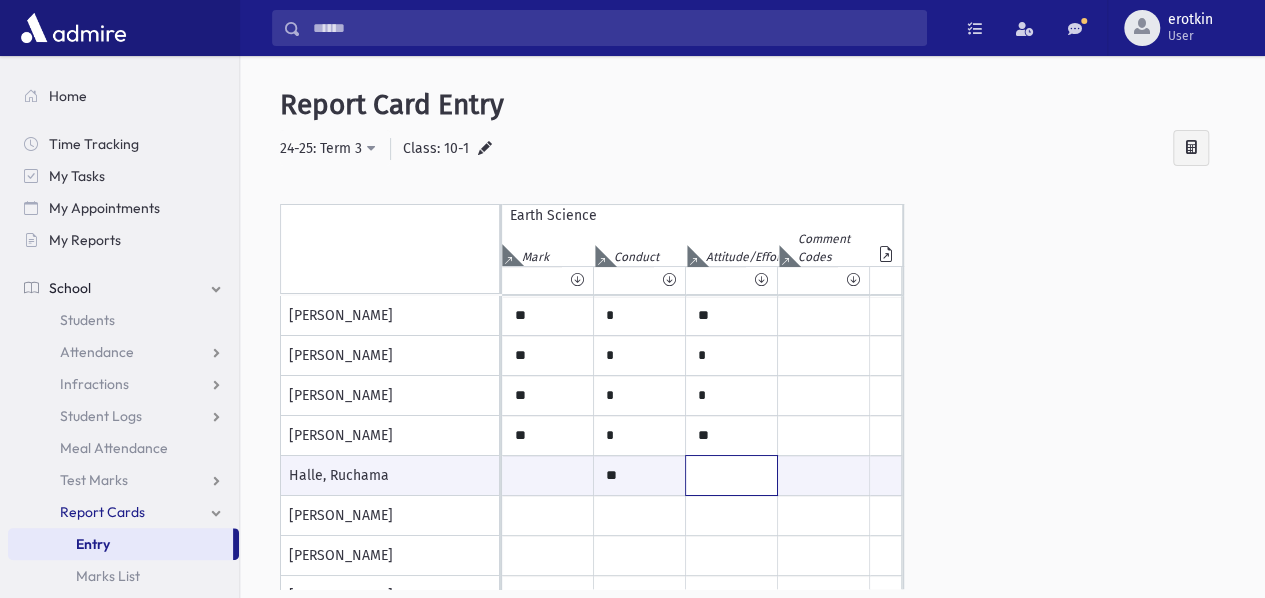 click at bounding box center (731, 475) 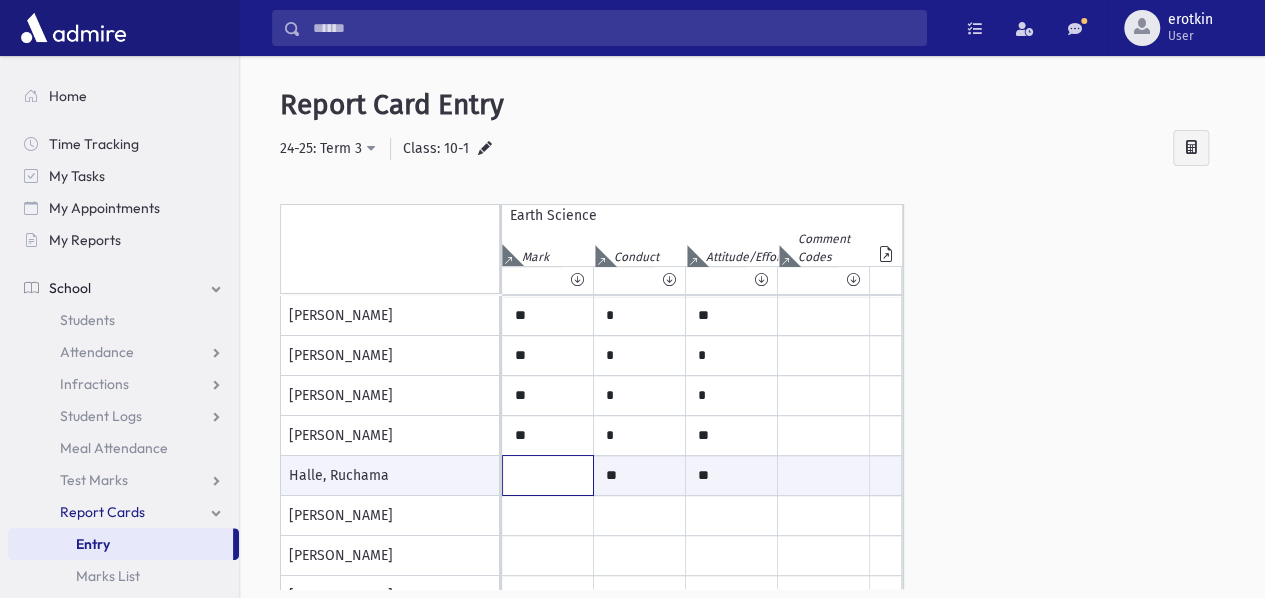 click at bounding box center [548, 475] 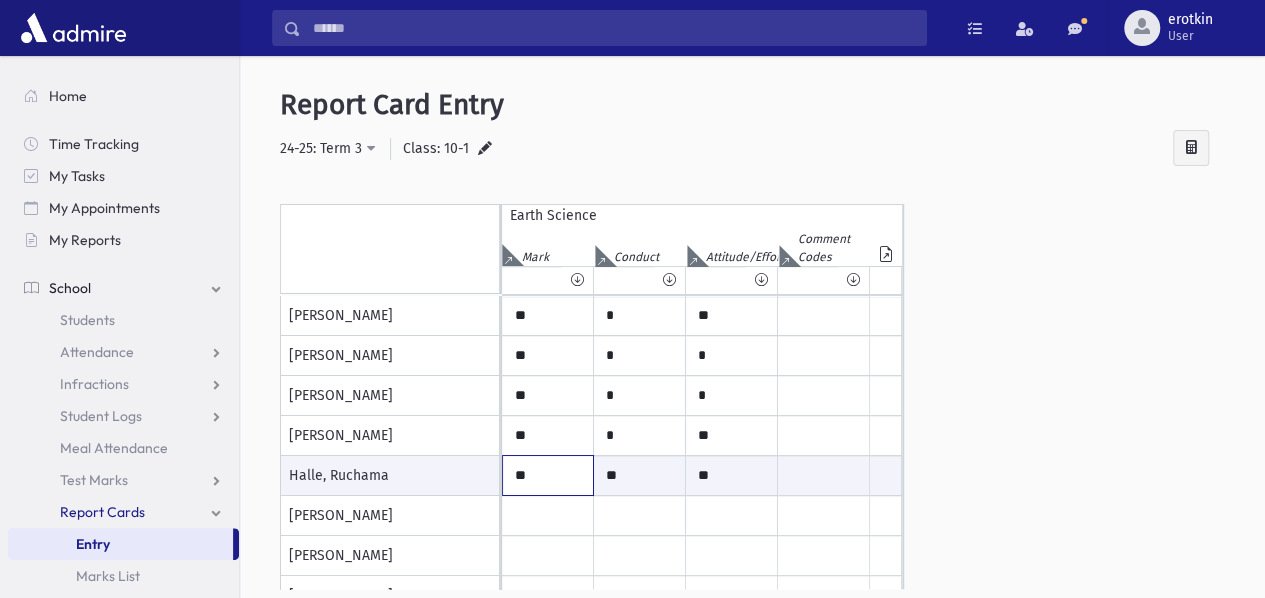 type on "**" 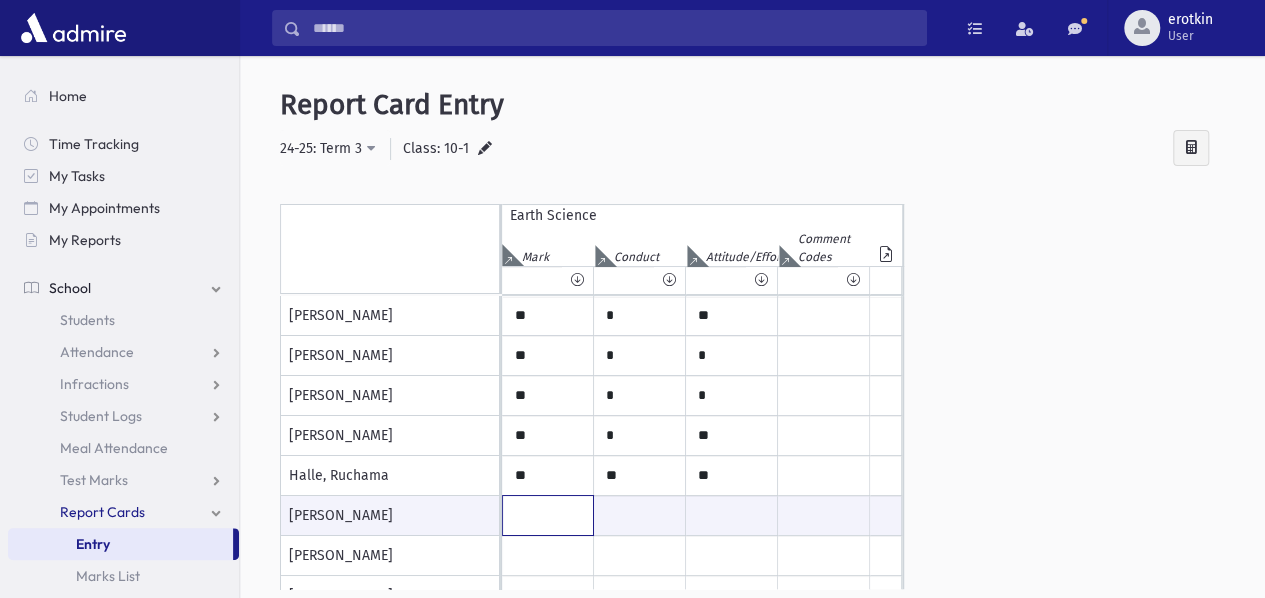click at bounding box center (548, 515) 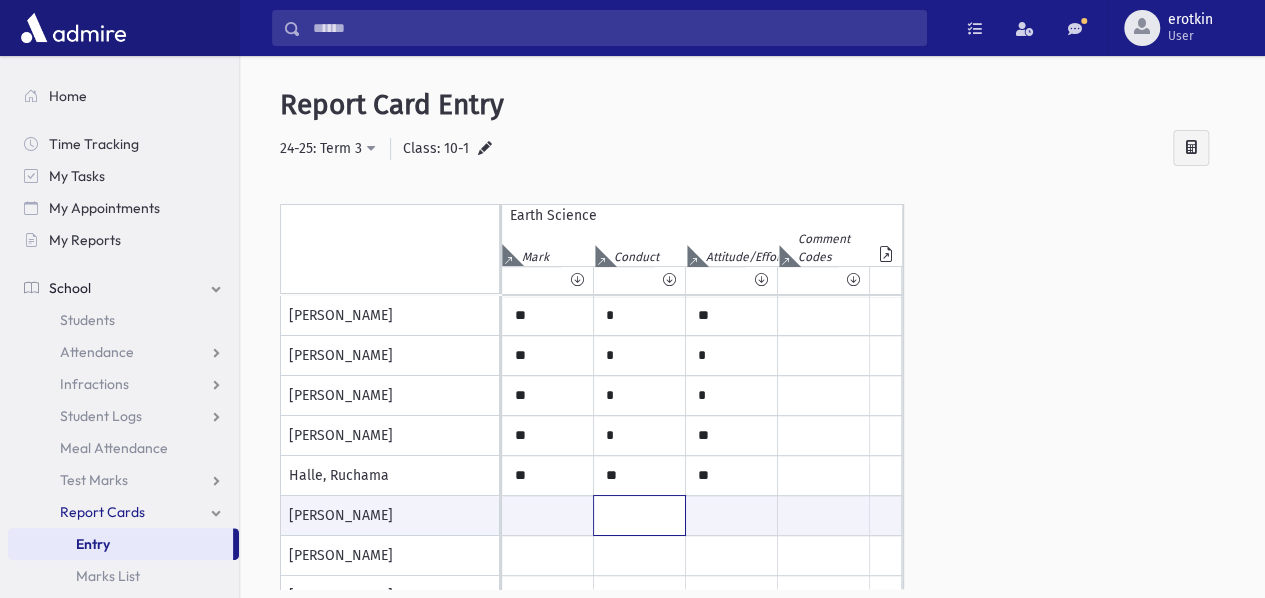 click at bounding box center [639, 515] 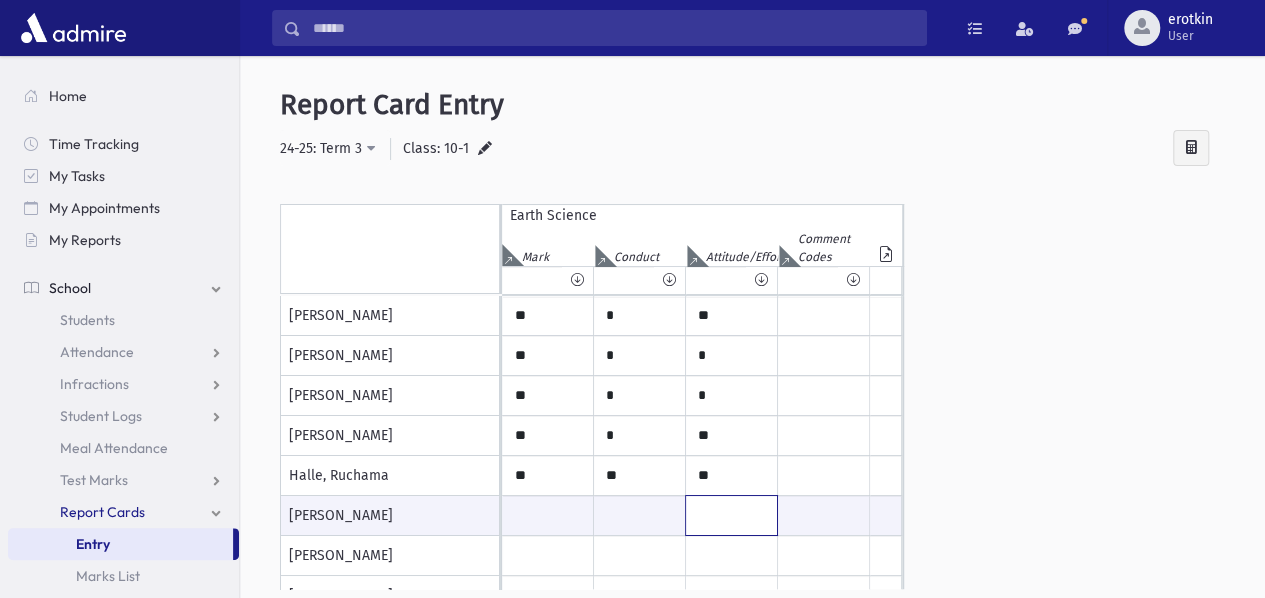 click at bounding box center [731, 515] 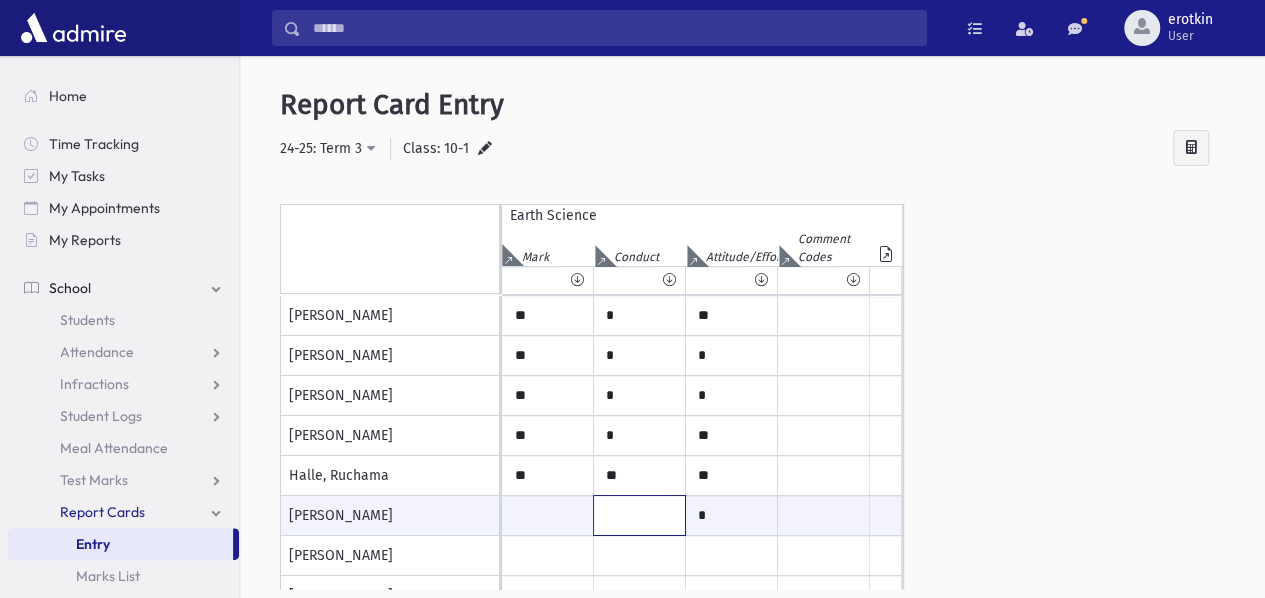 click at bounding box center [639, 515] 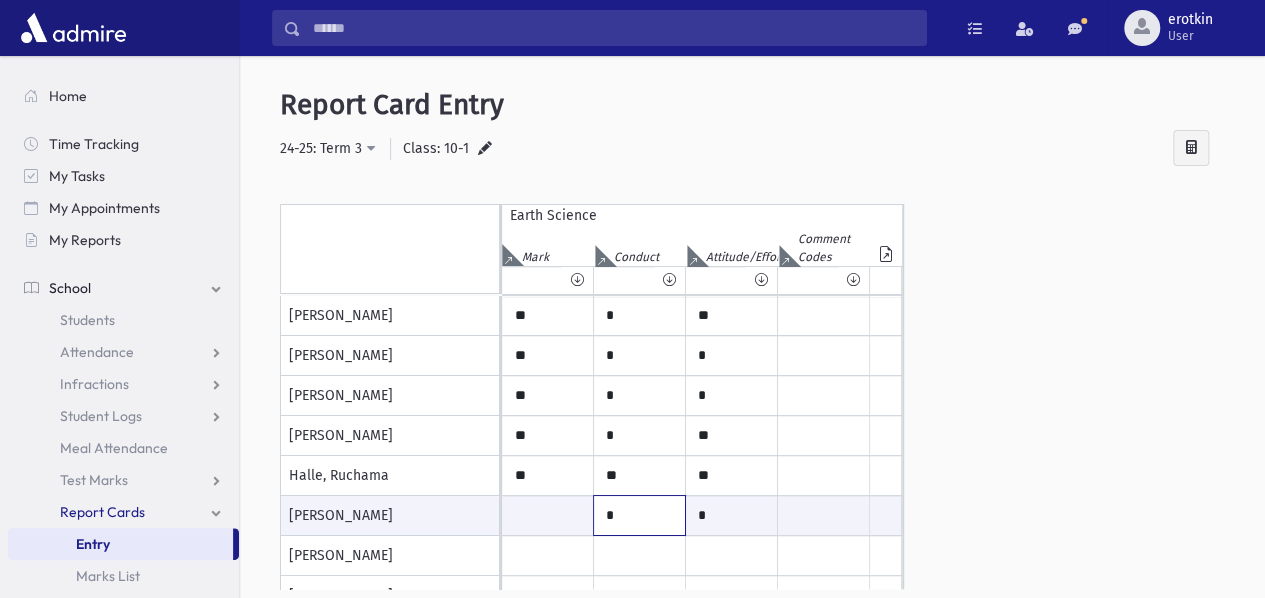 type on "*" 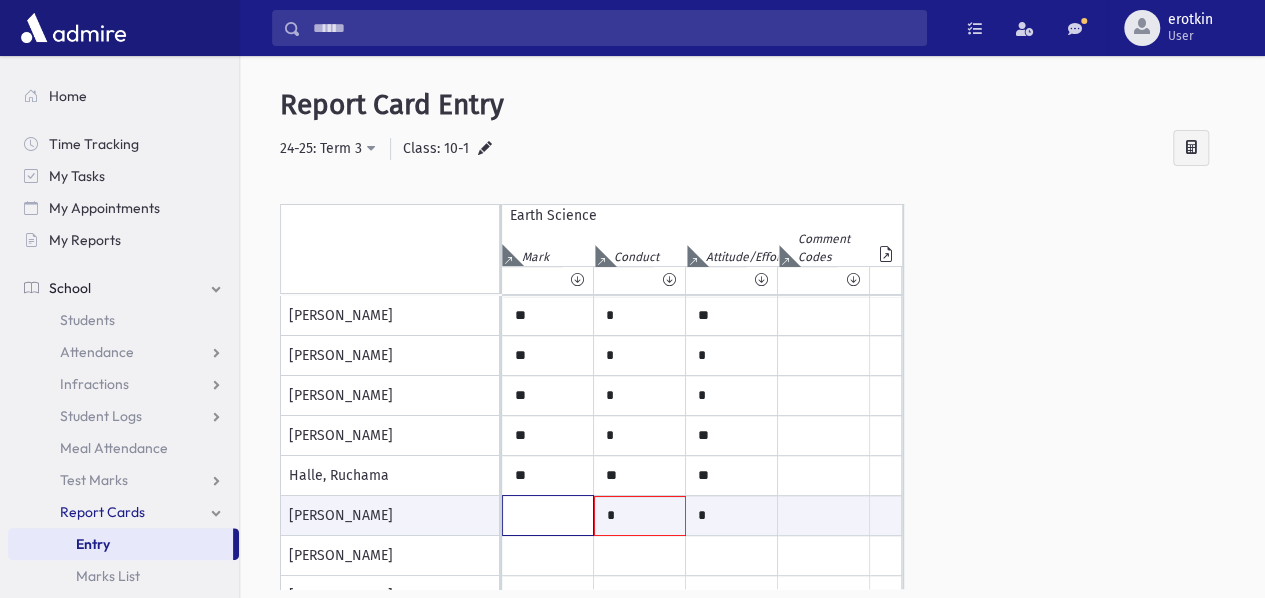 click at bounding box center (548, 515) 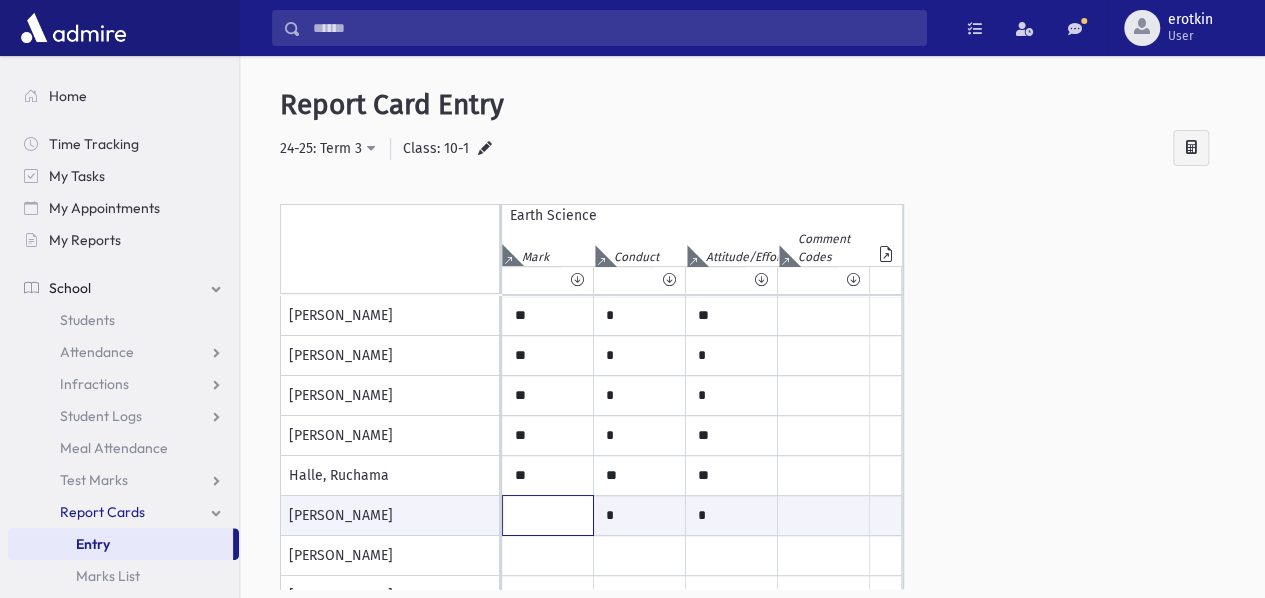 scroll, scrollTop: 100, scrollLeft: 0, axis: vertical 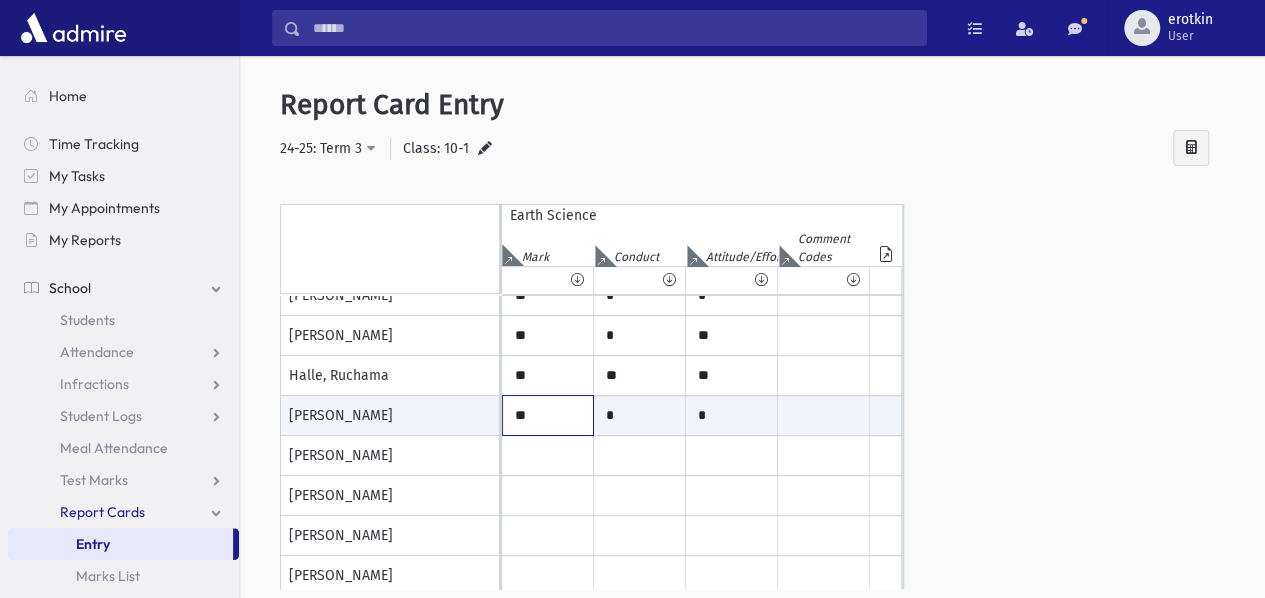 type on "**" 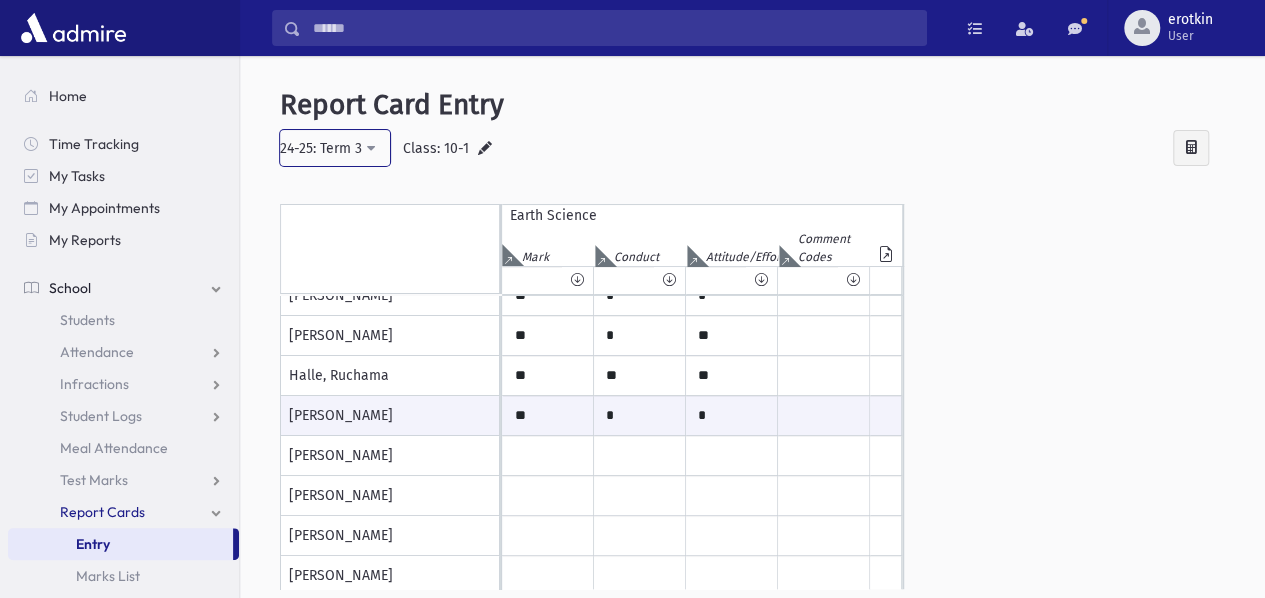 click on "24-25: Term 3" at bounding box center [321, 150] 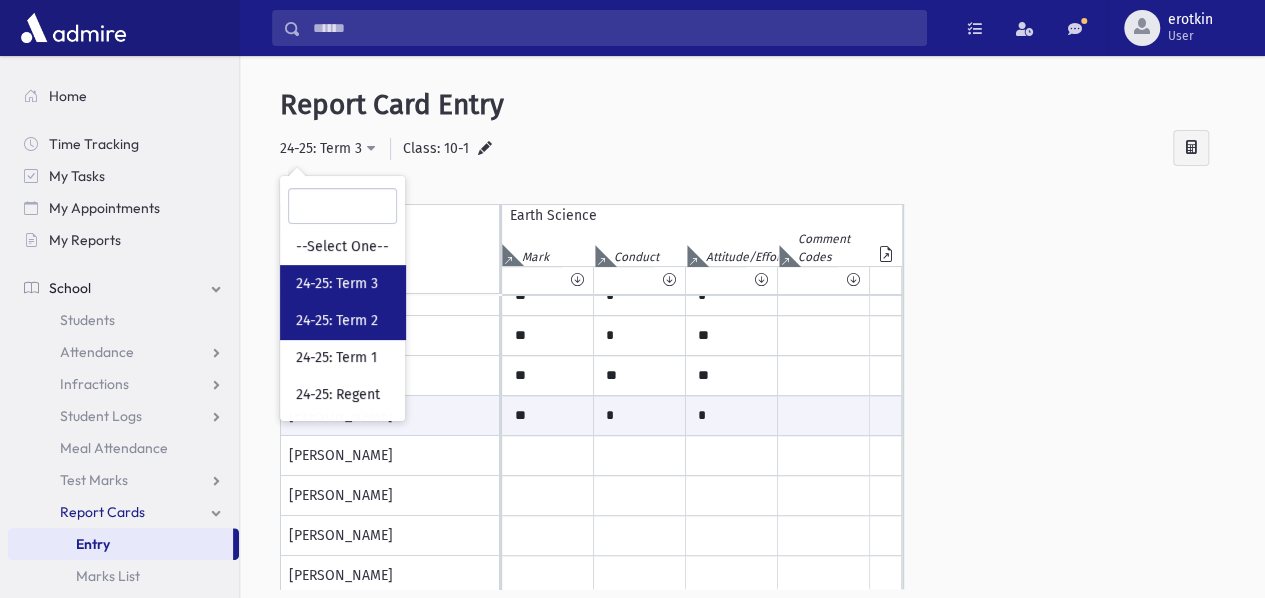 click on "24-25: Term 2" at bounding box center (337, 321) 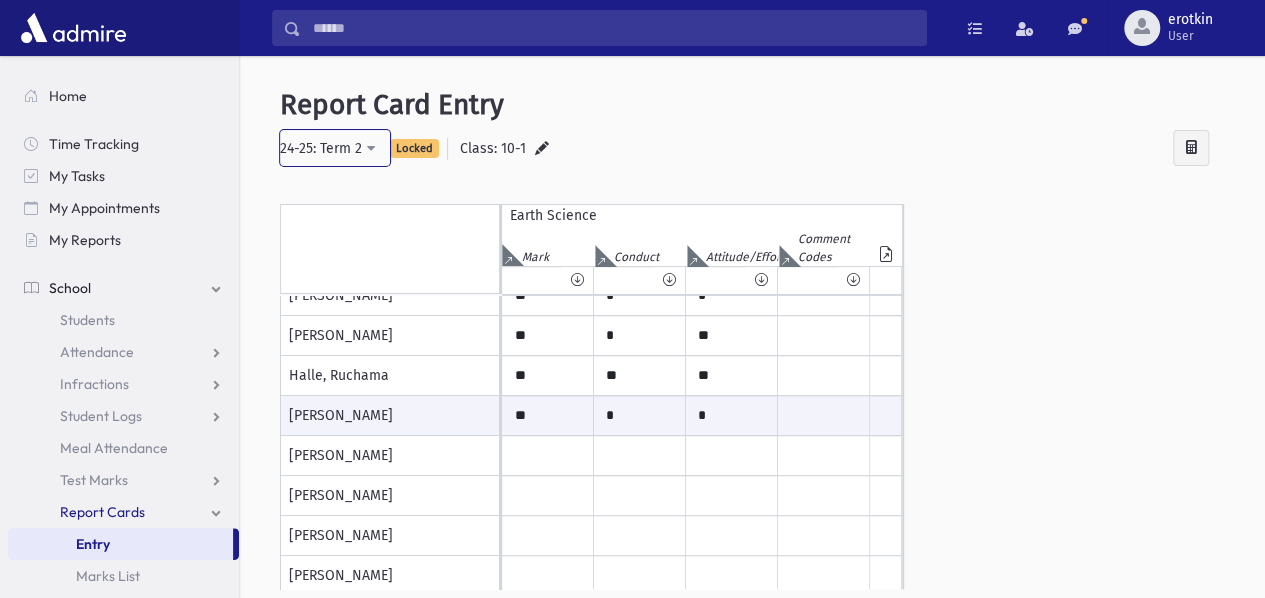 scroll, scrollTop: 0, scrollLeft: 0, axis: both 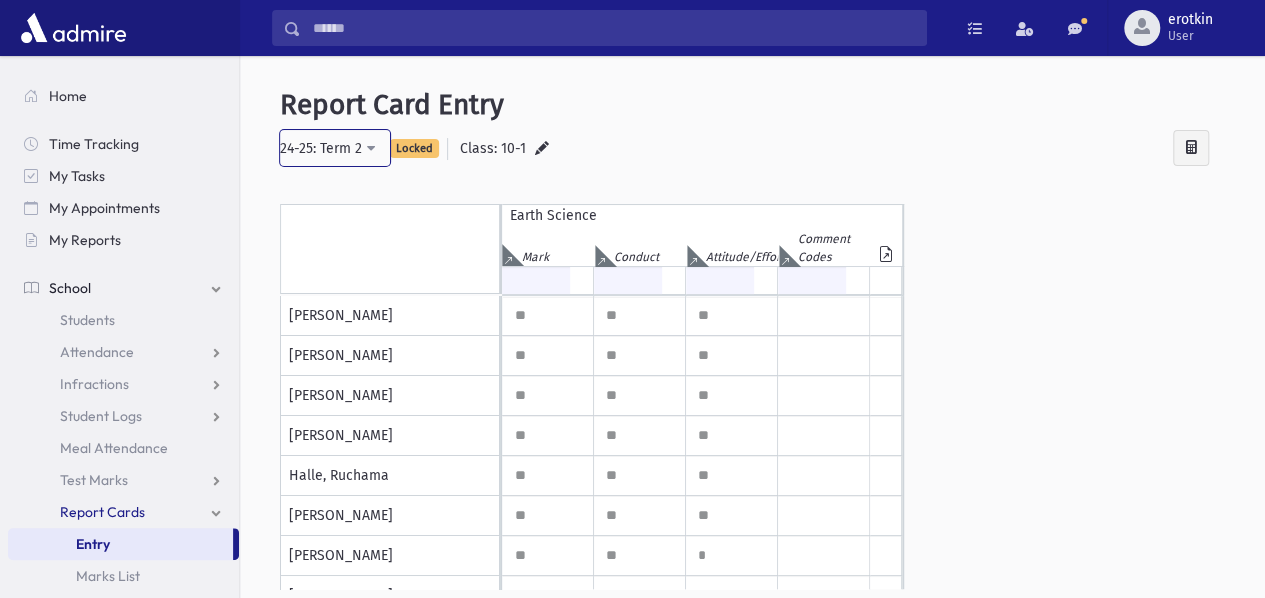 click on "24-25: Term 2" at bounding box center [335, 148] 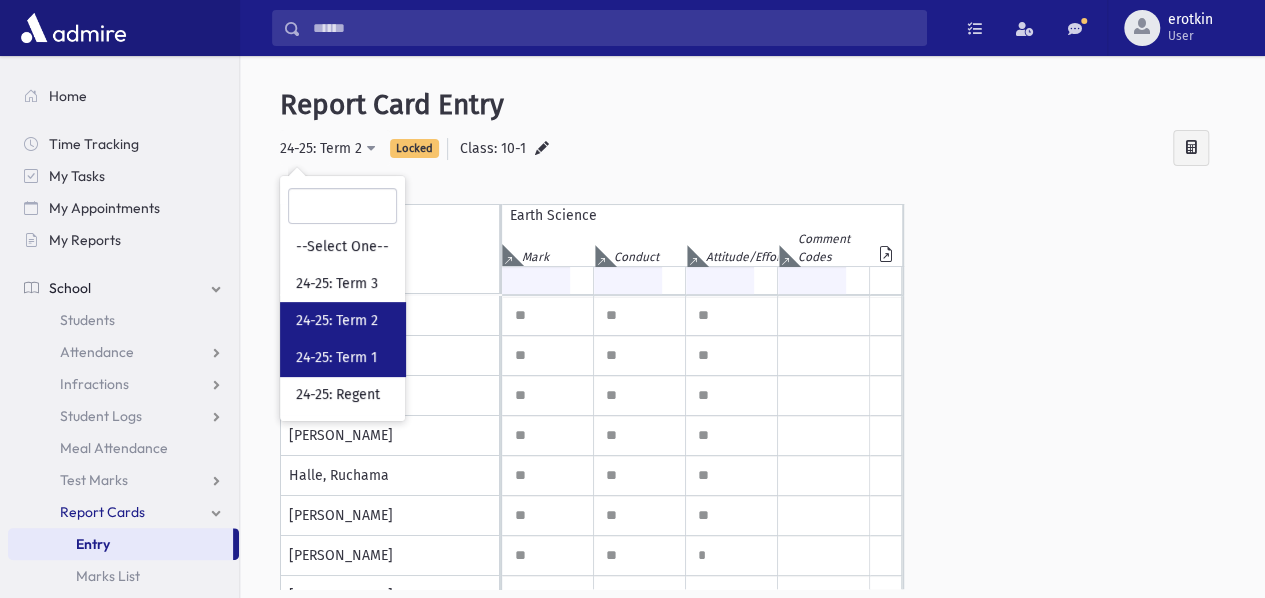 click on "24-25: Term 1" at bounding box center (342, 357) 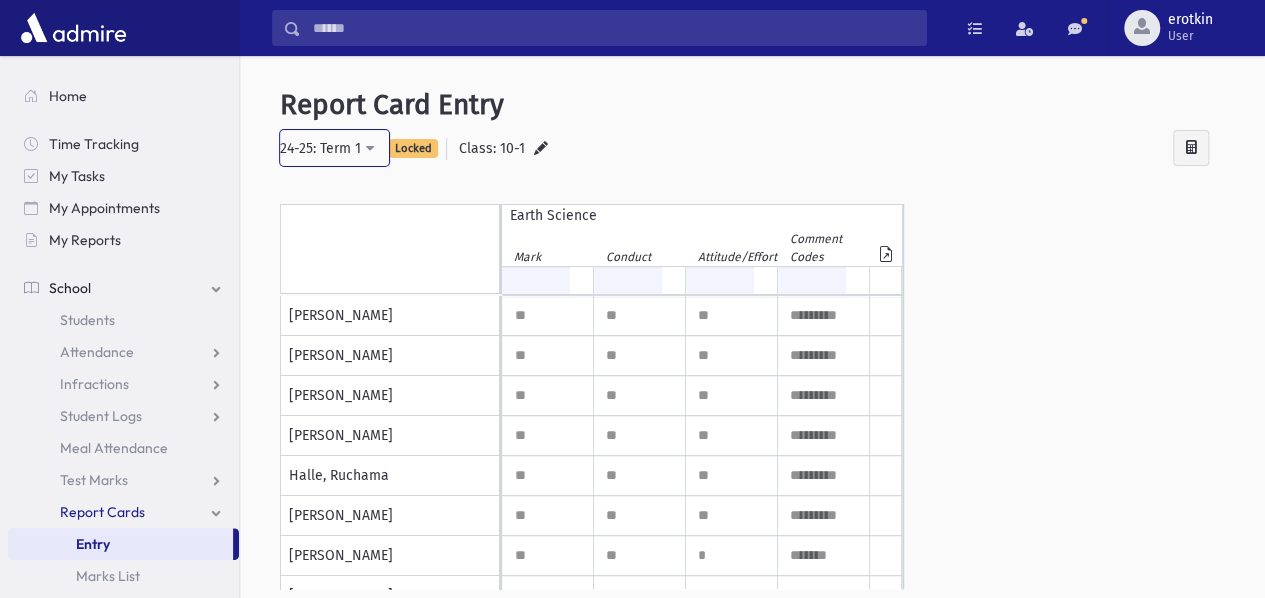 click on "24-25: Term 1" at bounding box center [320, 148] 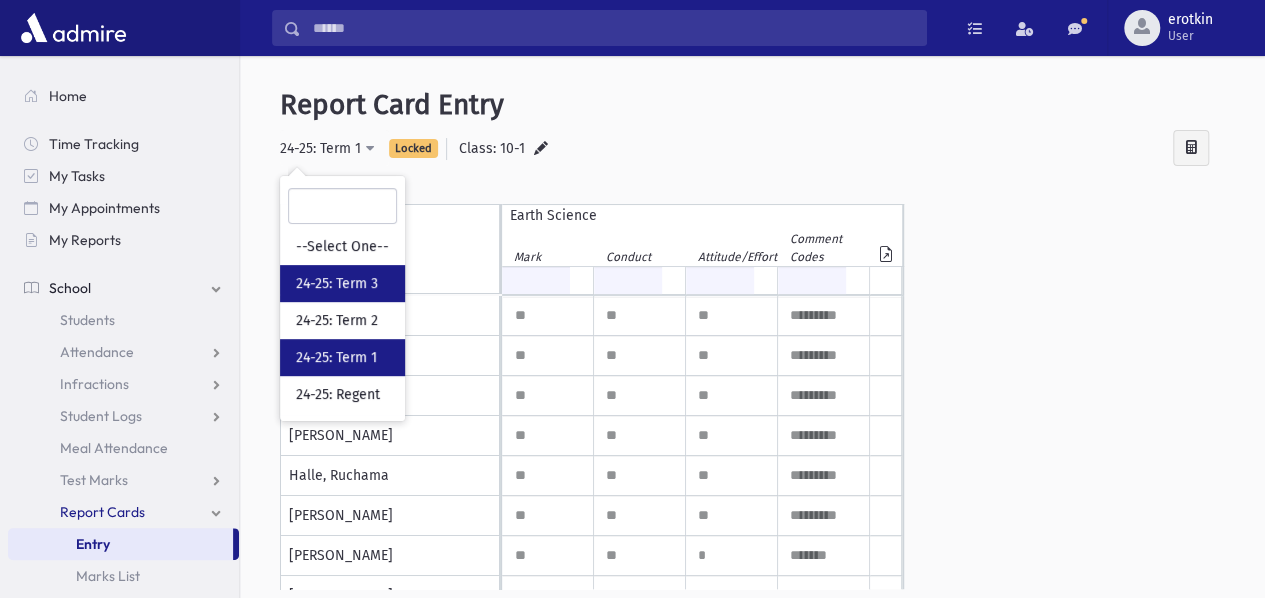 click on "24-25: Term 3" at bounding box center (342, 283) 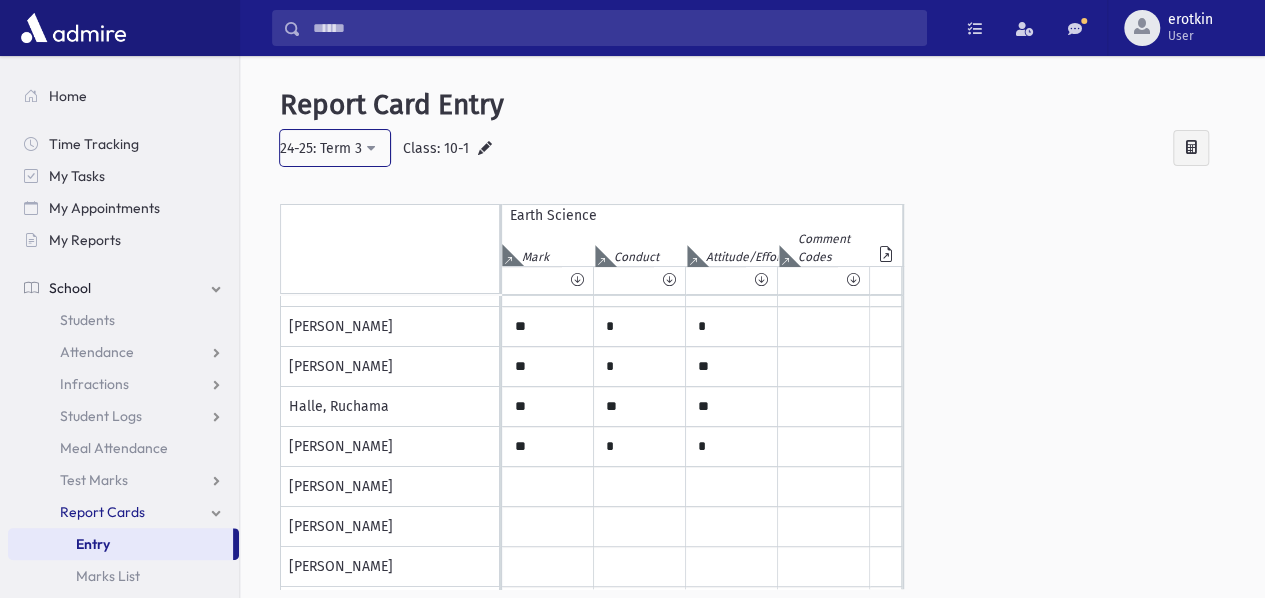 scroll, scrollTop: 100, scrollLeft: 0, axis: vertical 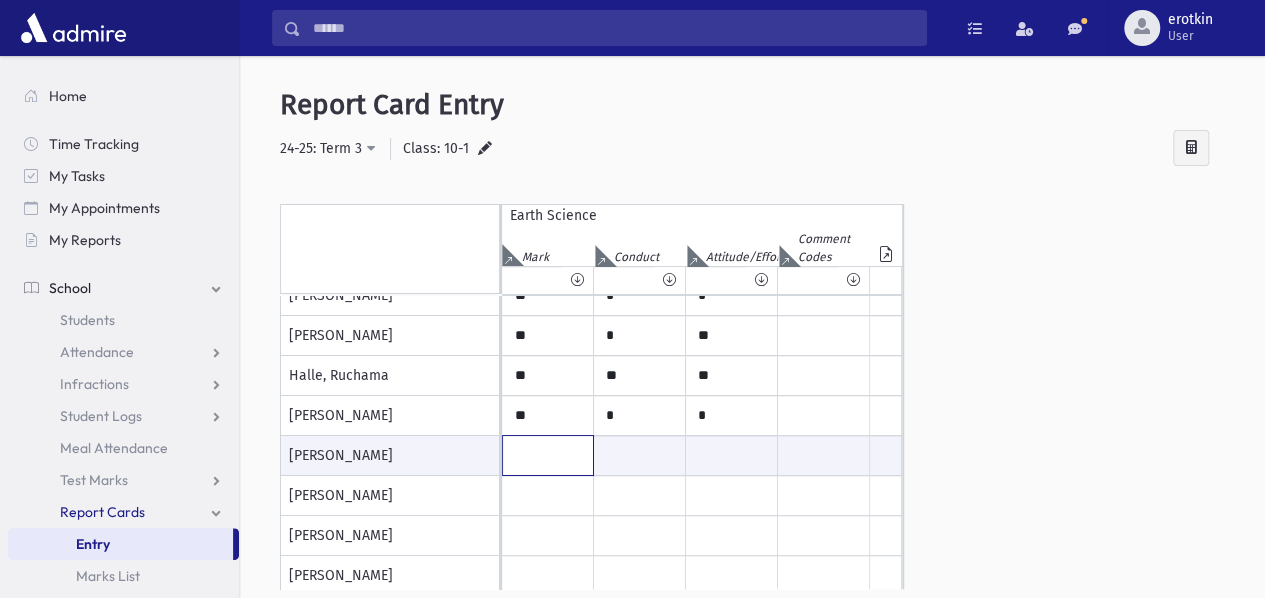click at bounding box center [548, 455] 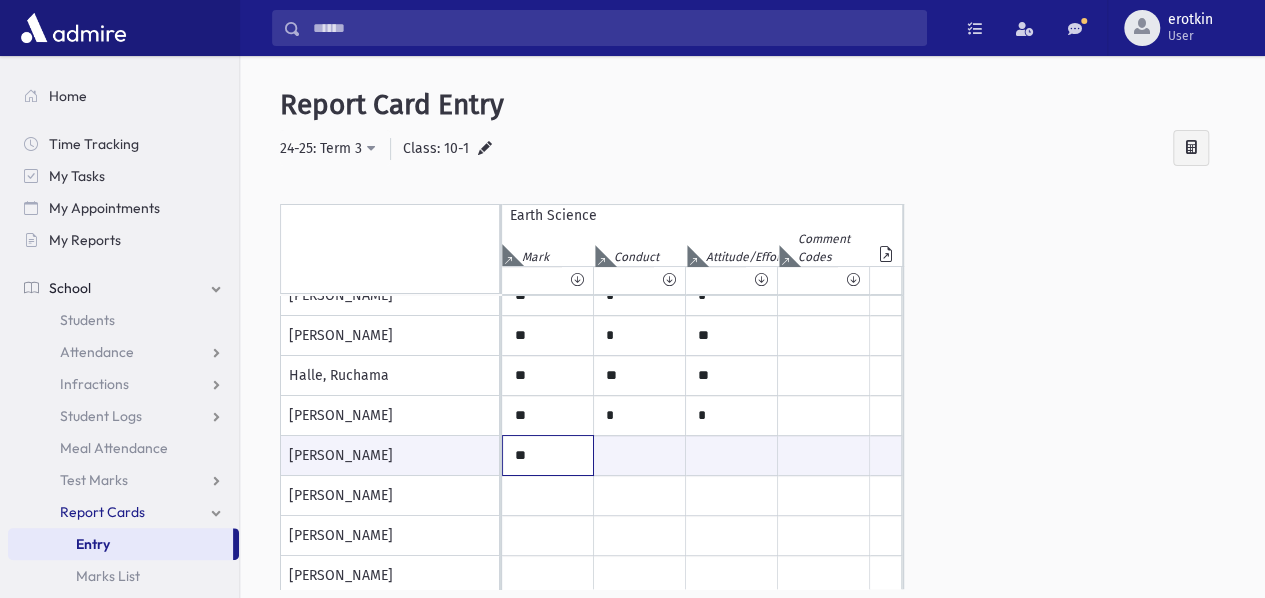 type on "**" 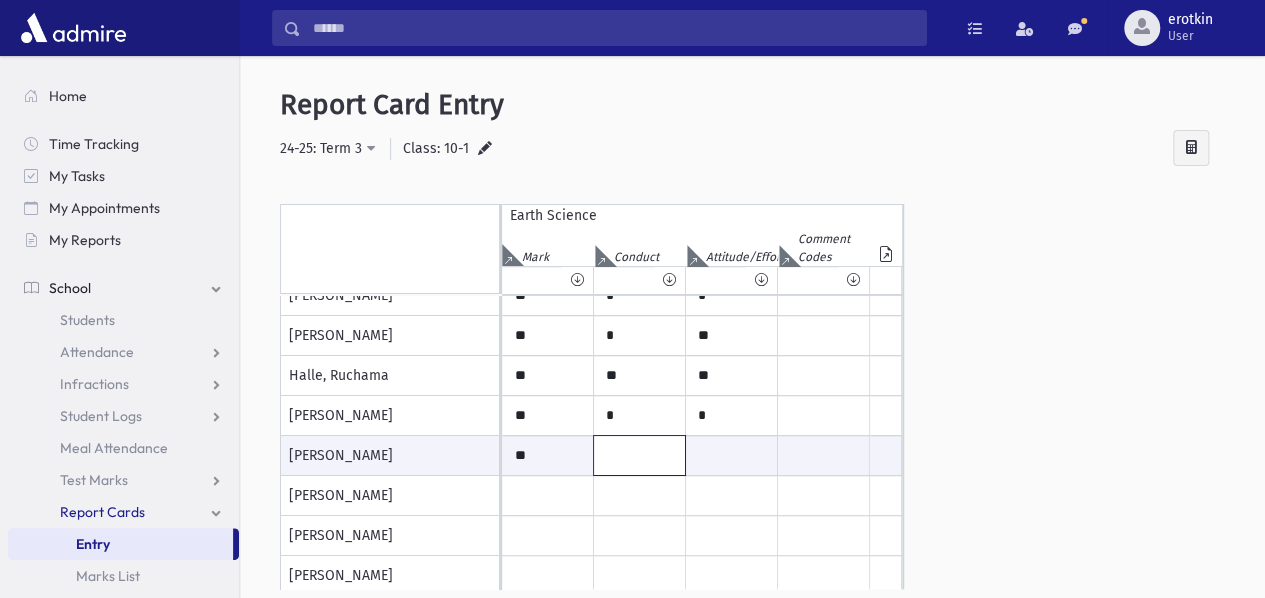 click at bounding box center [639, 455] 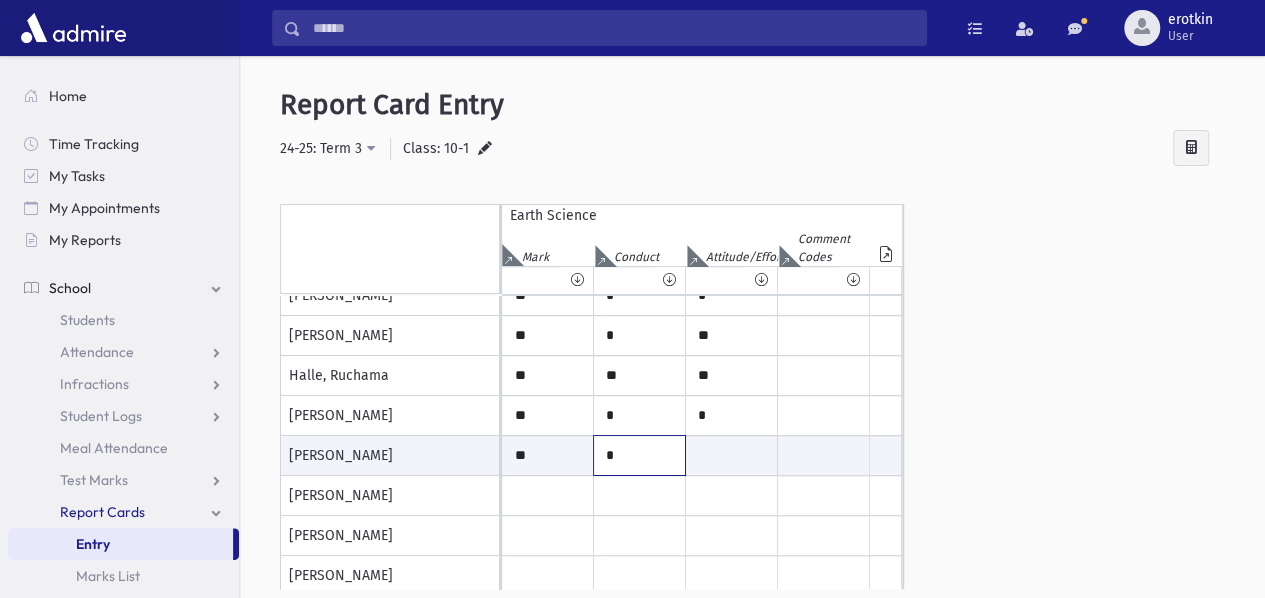 type on "*" 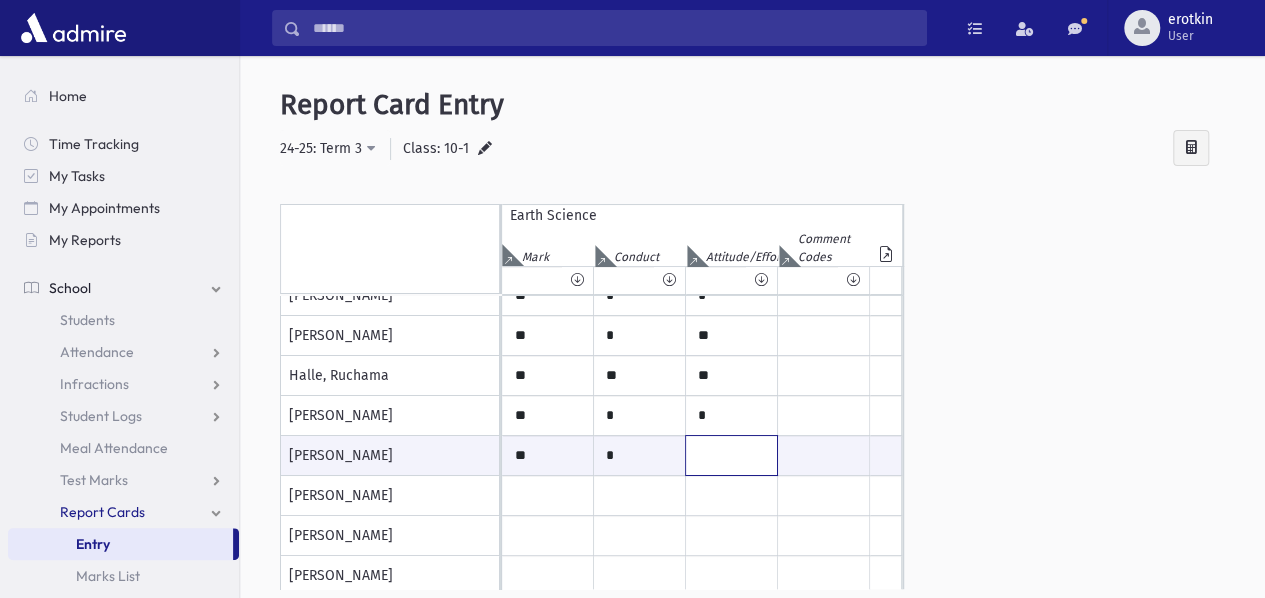 click at bounding box center (731, 455) 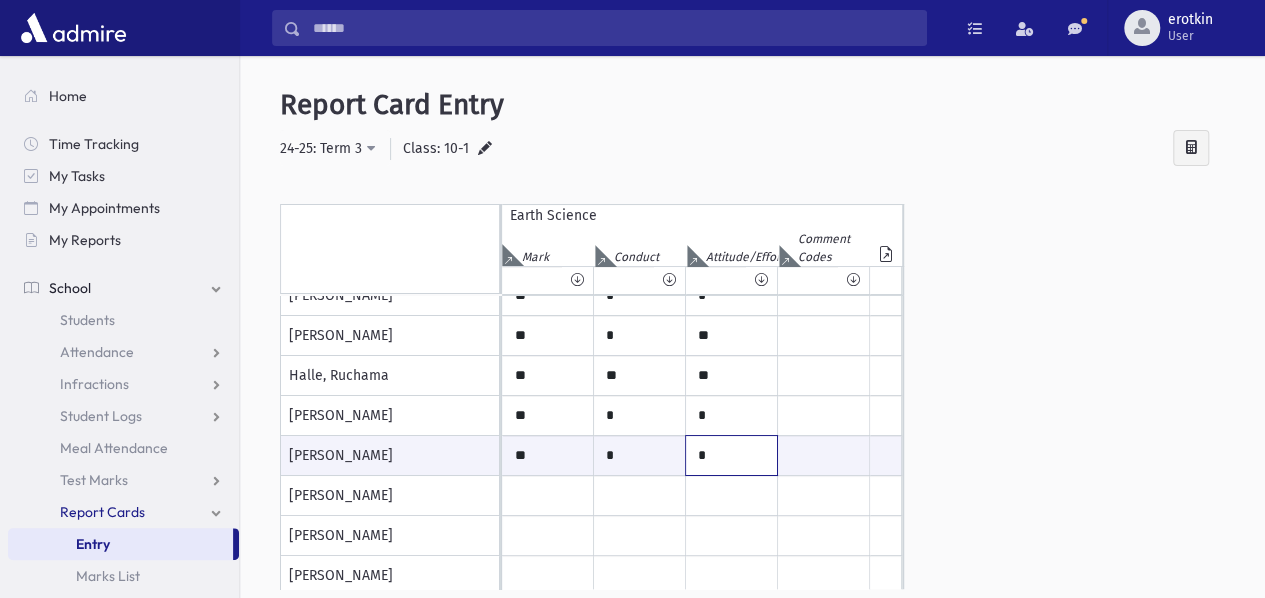 type on "*" 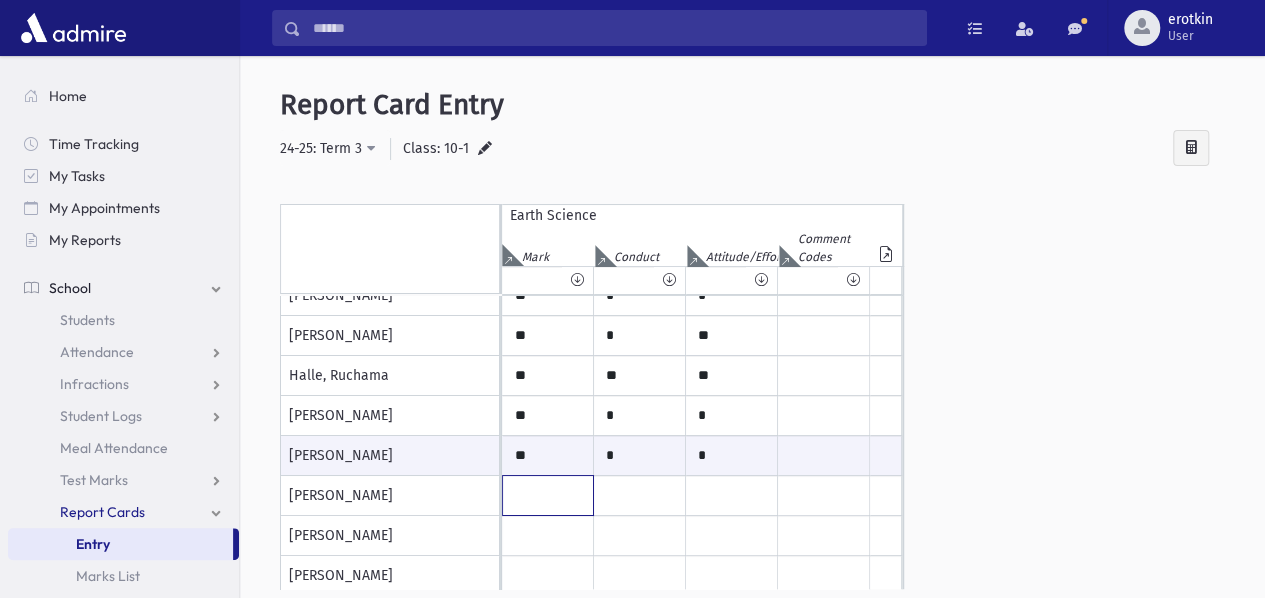 click at bounding box center [548, 216] 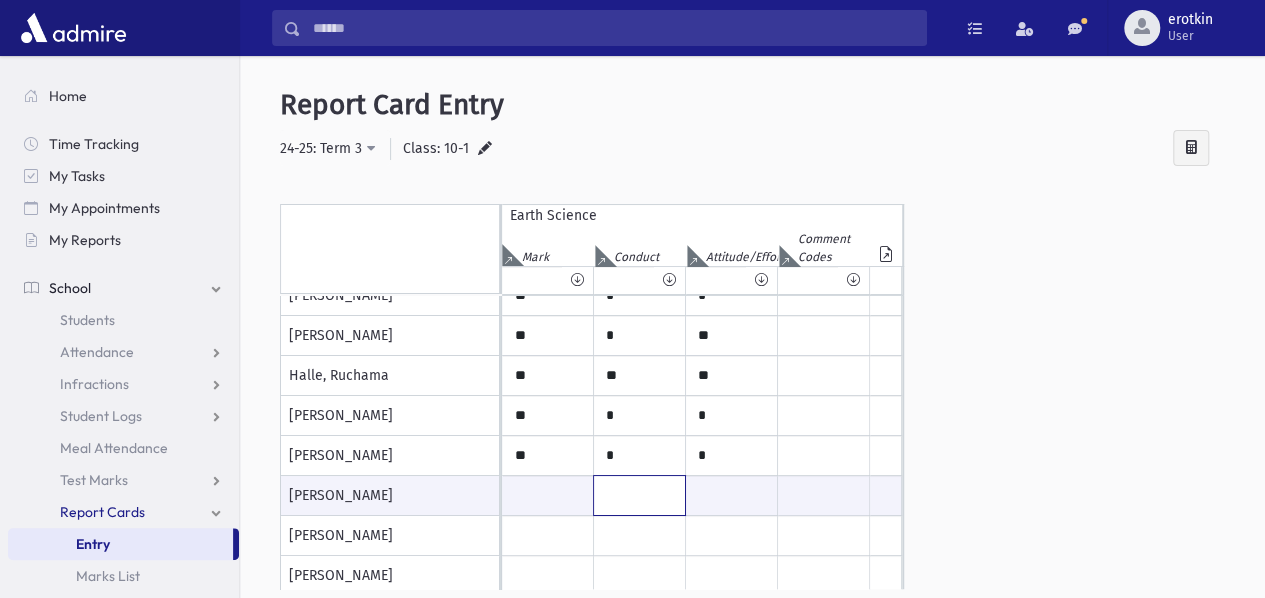 click at bounding box center (639, 495) 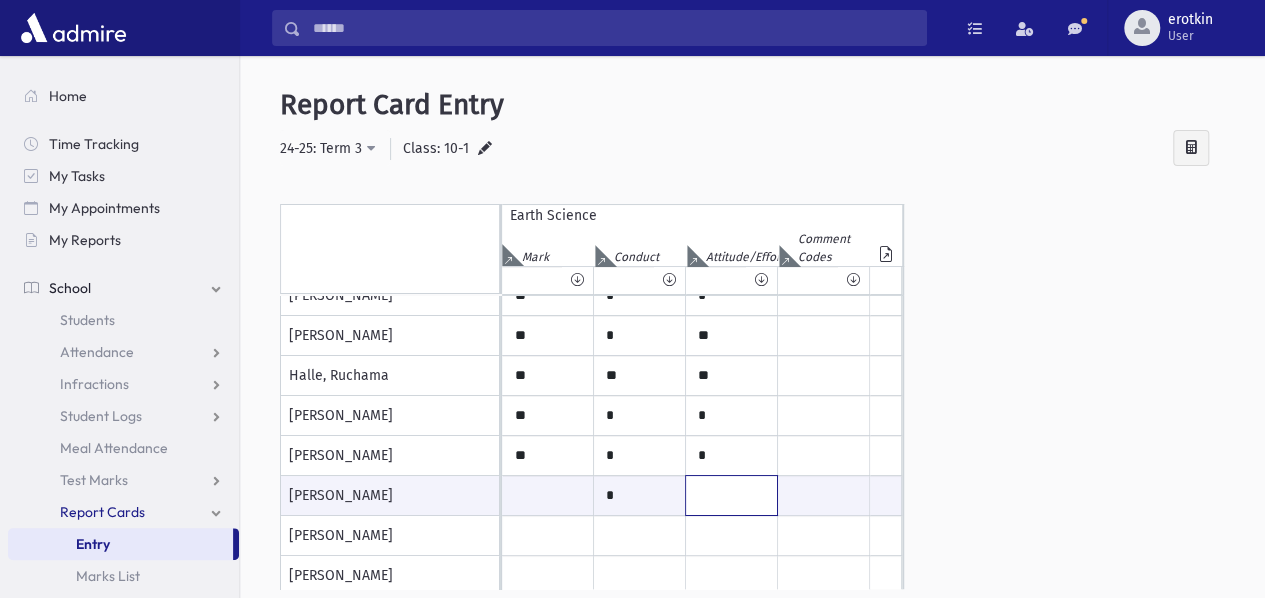 click at bounding box center [731, 495] 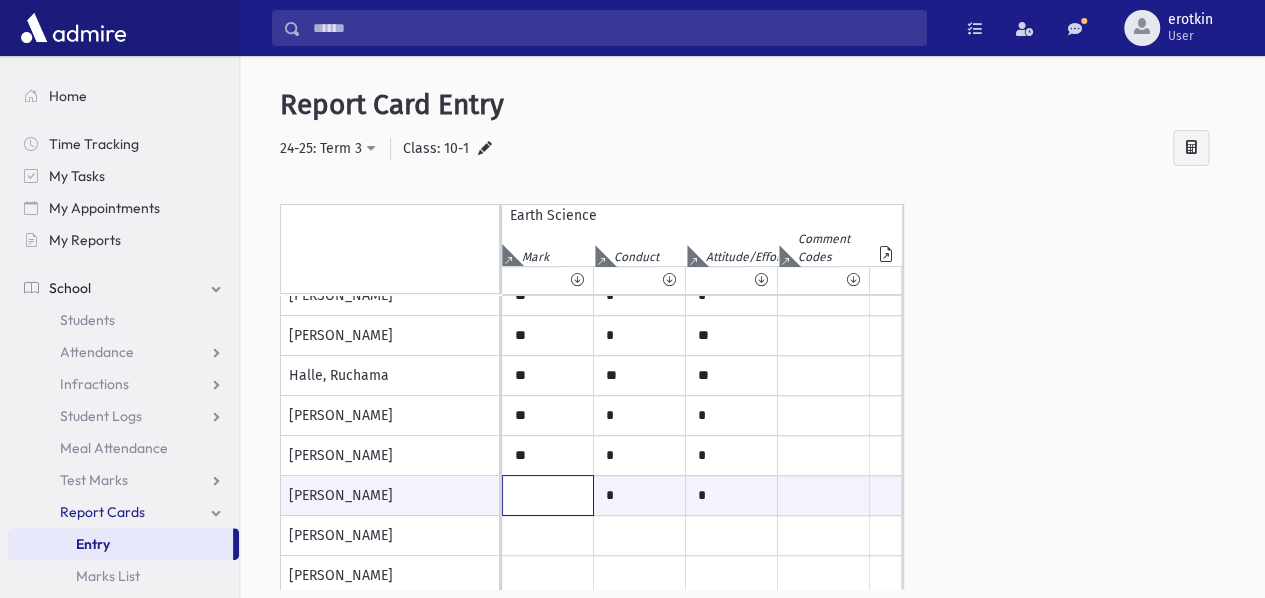 click at bounding box center [548, 495] 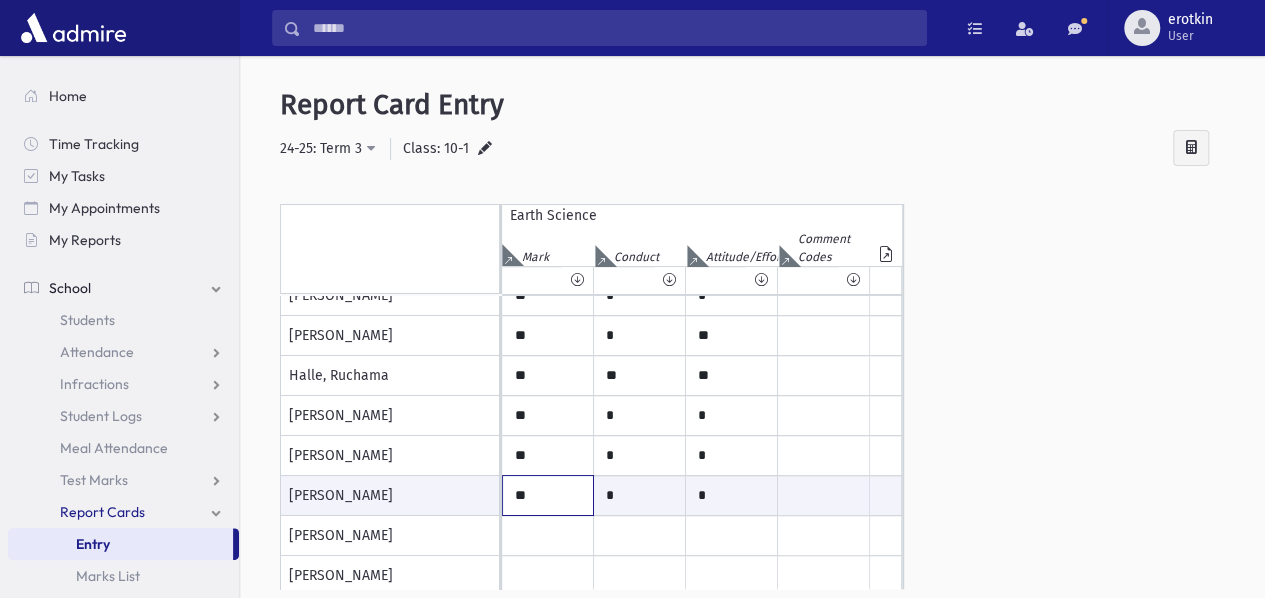 type on "**" 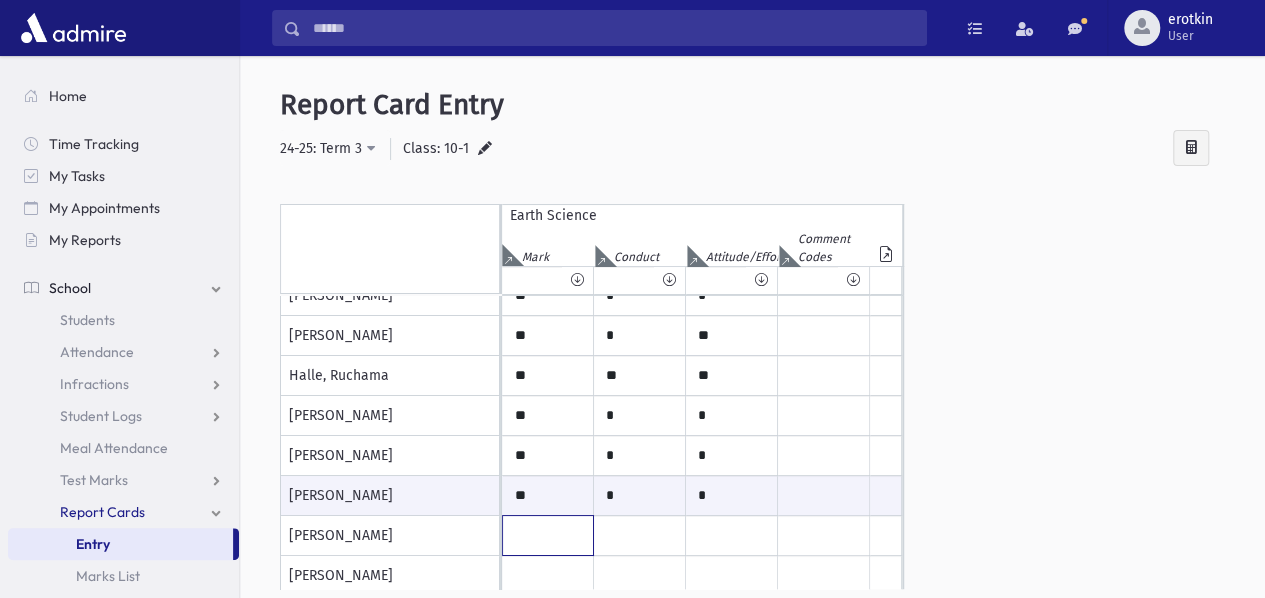 click at bounding box center (548, 216) 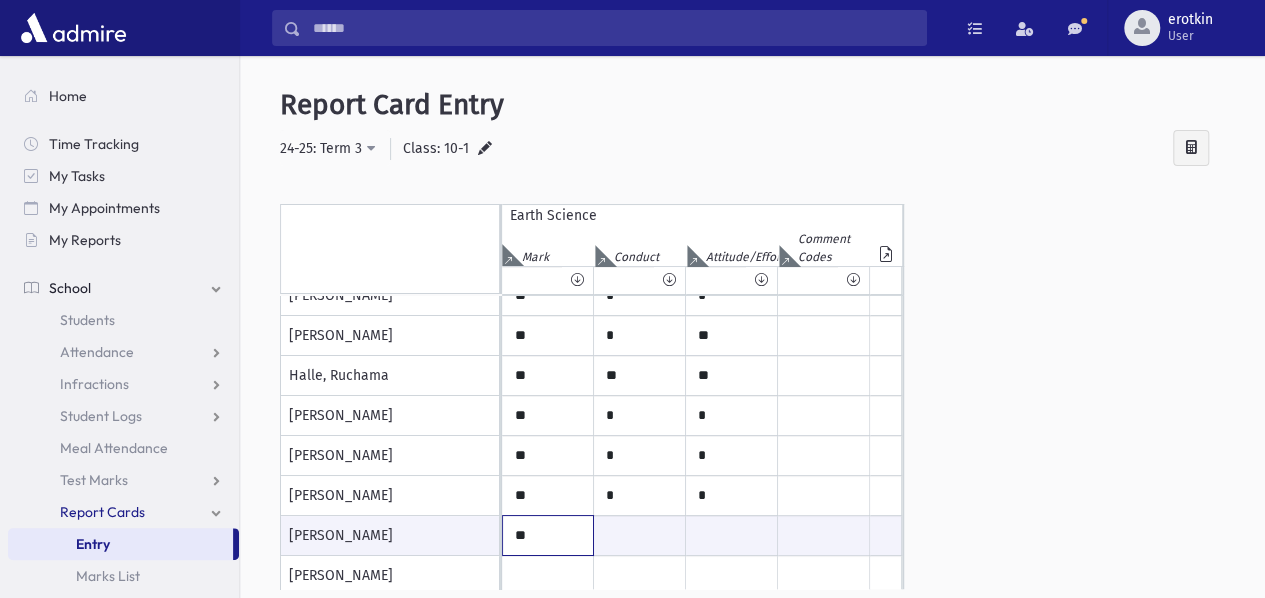 type on "**" 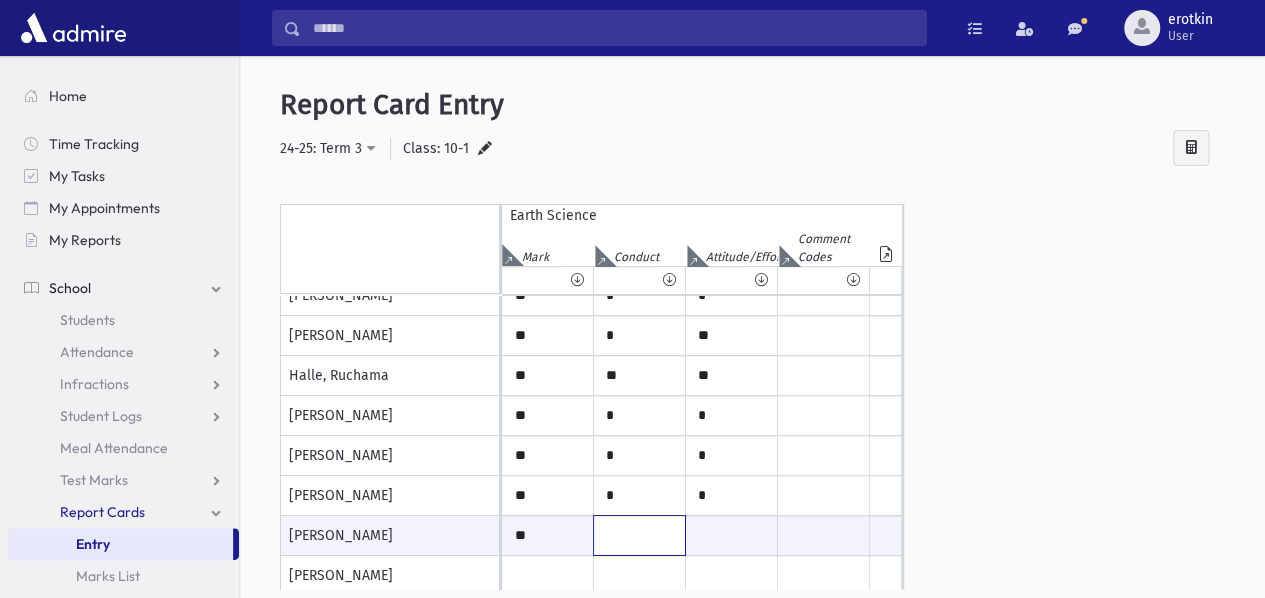 click at bounding box center [639, 535] 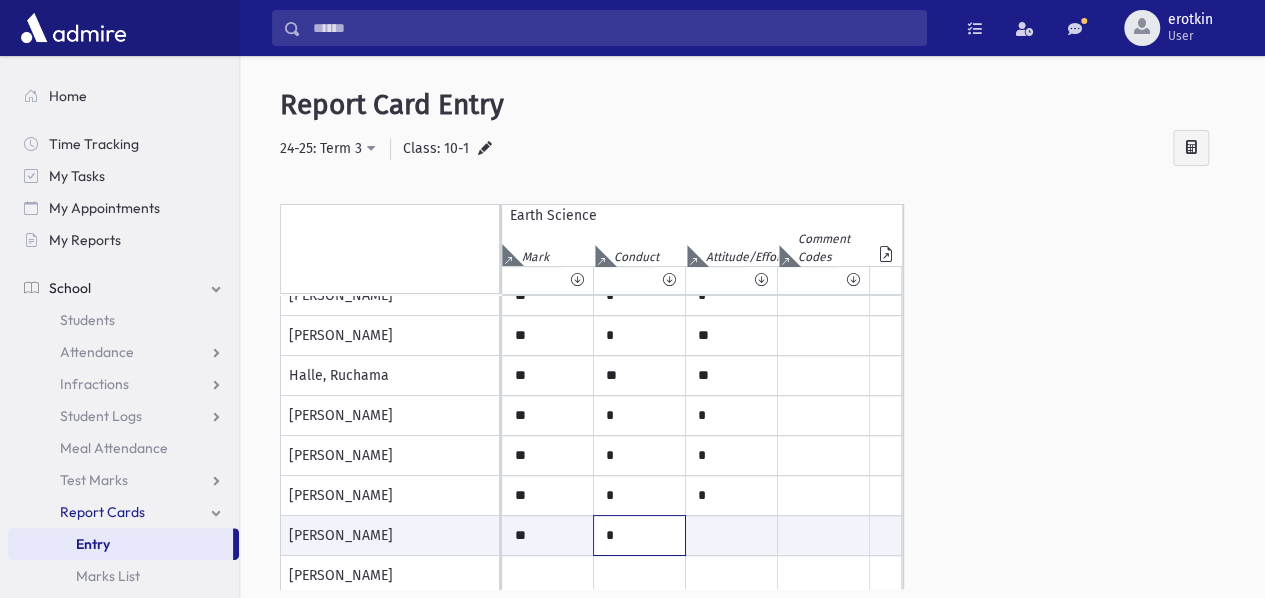 type on "*" 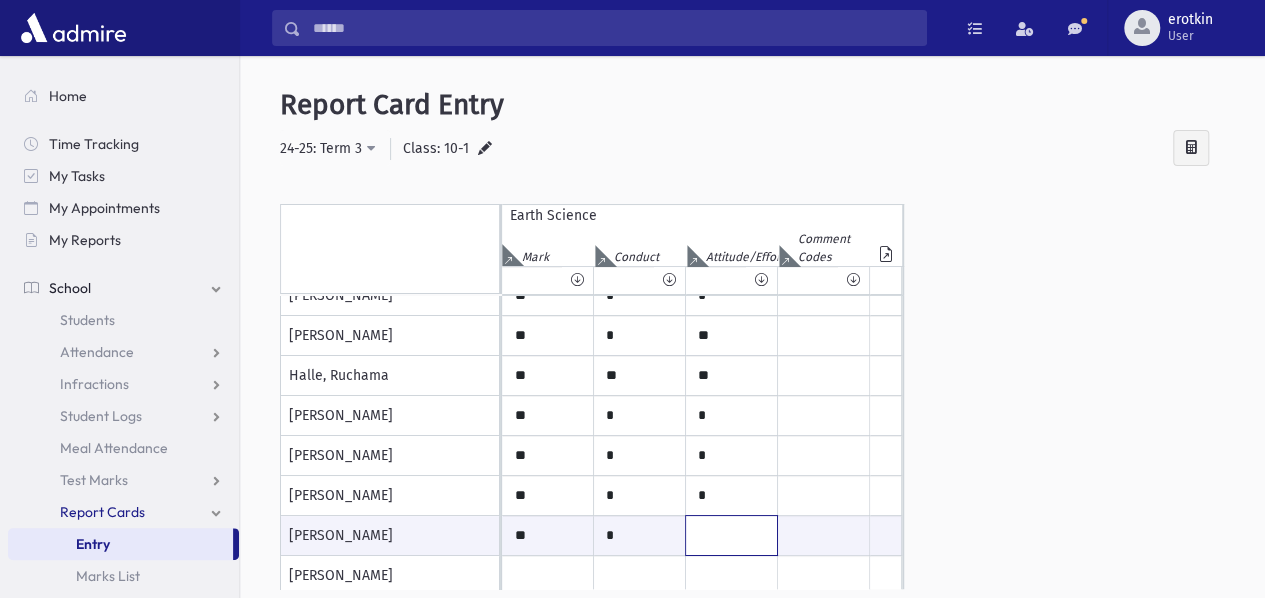 click at bounding box center [731, 535] 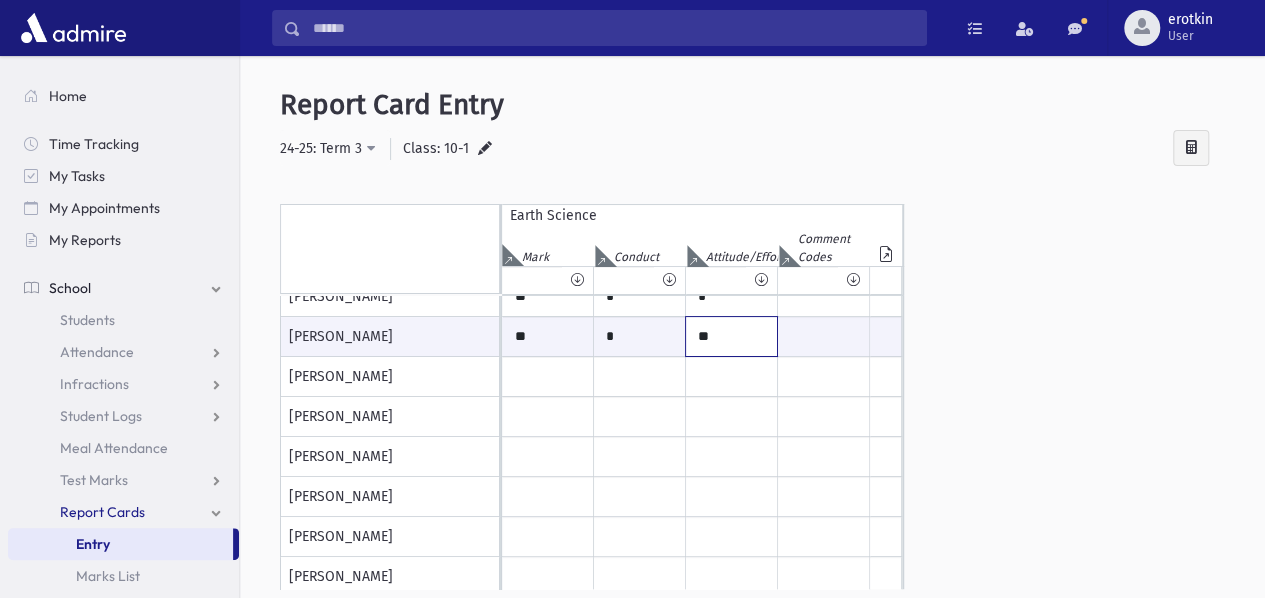 scroll, scrollTop: 300, scrollLeft: 0, axis: vertical 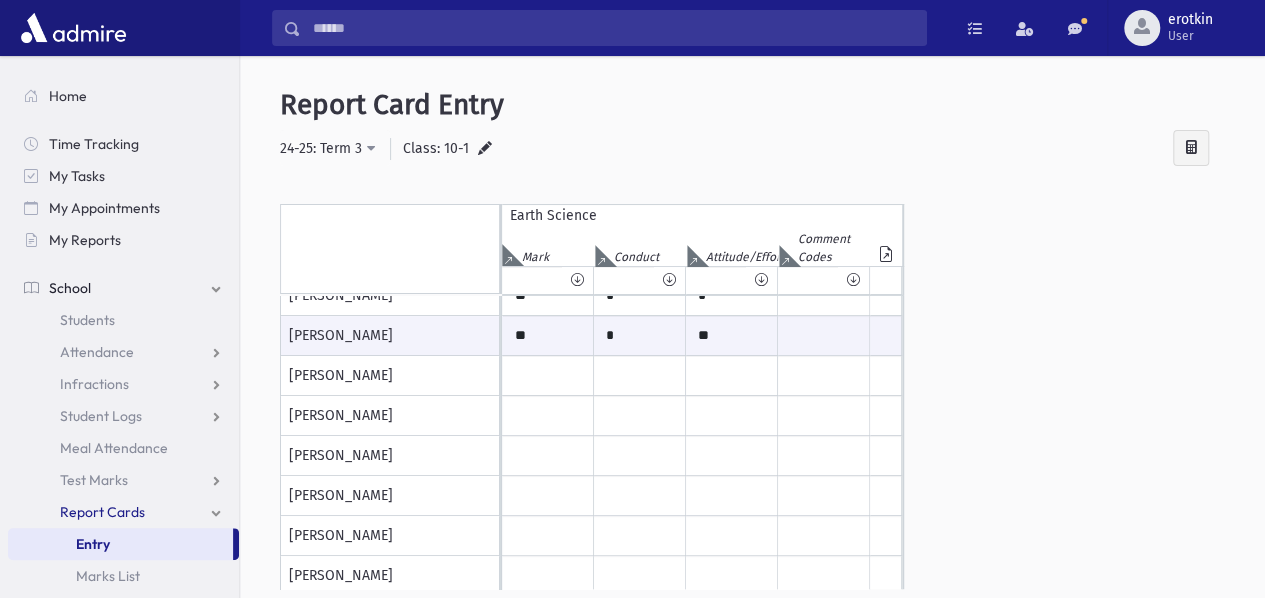 click on "Kirsh, Kayla" at bounding box center [390, 376] 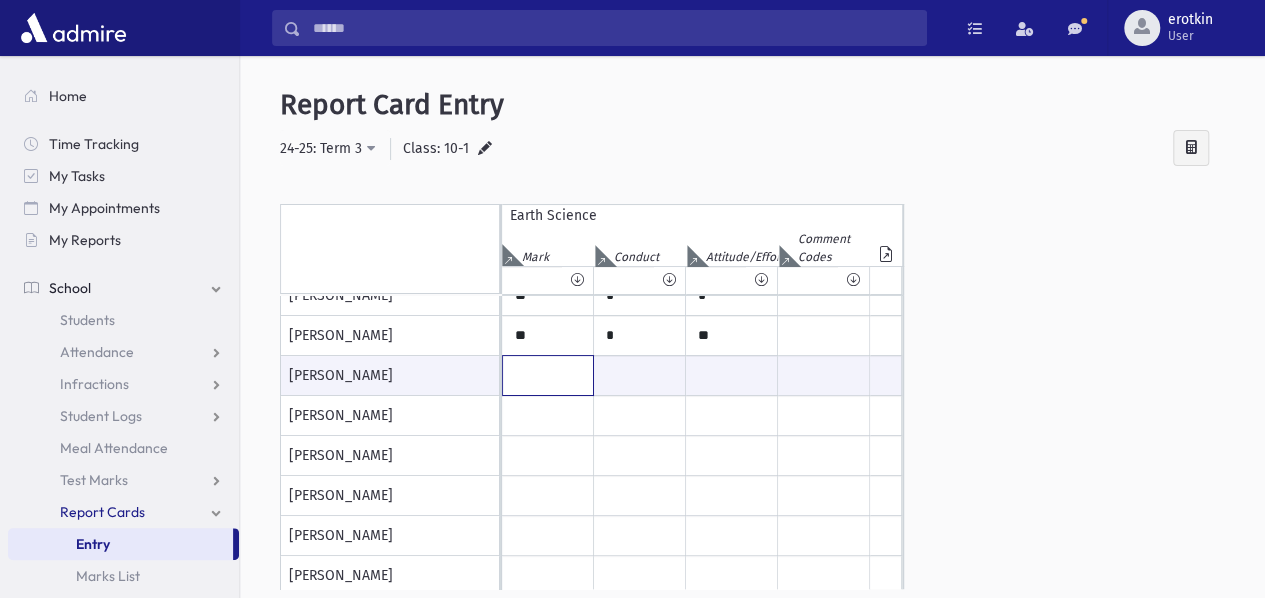 click at bounding box center [548, 375] 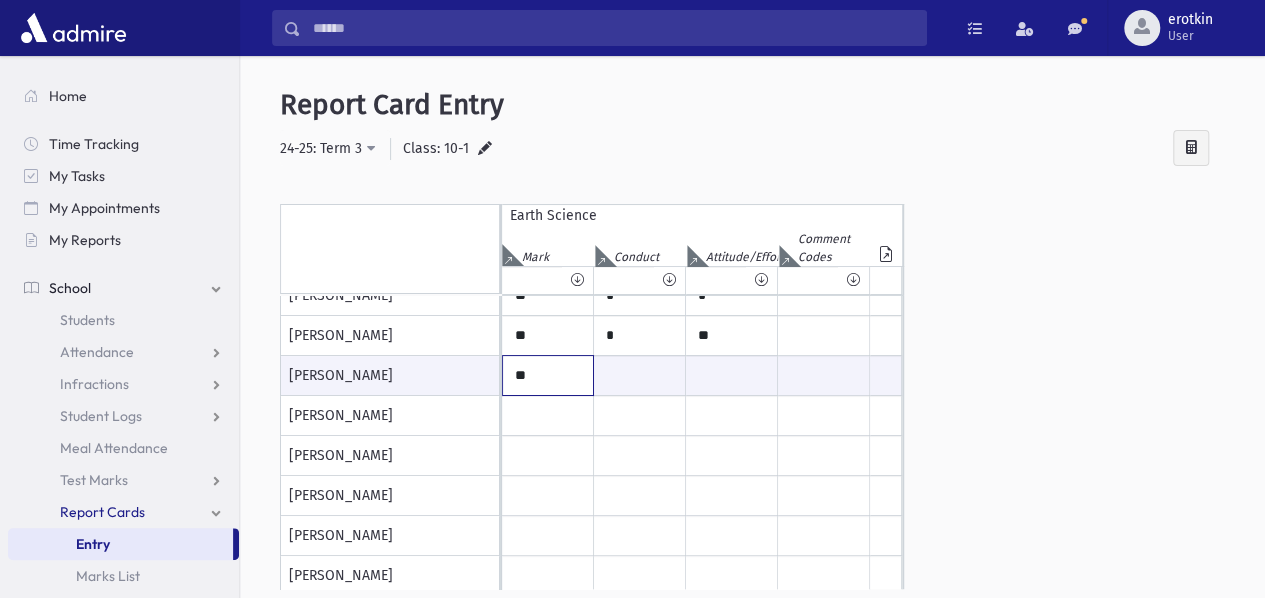 type on "**" 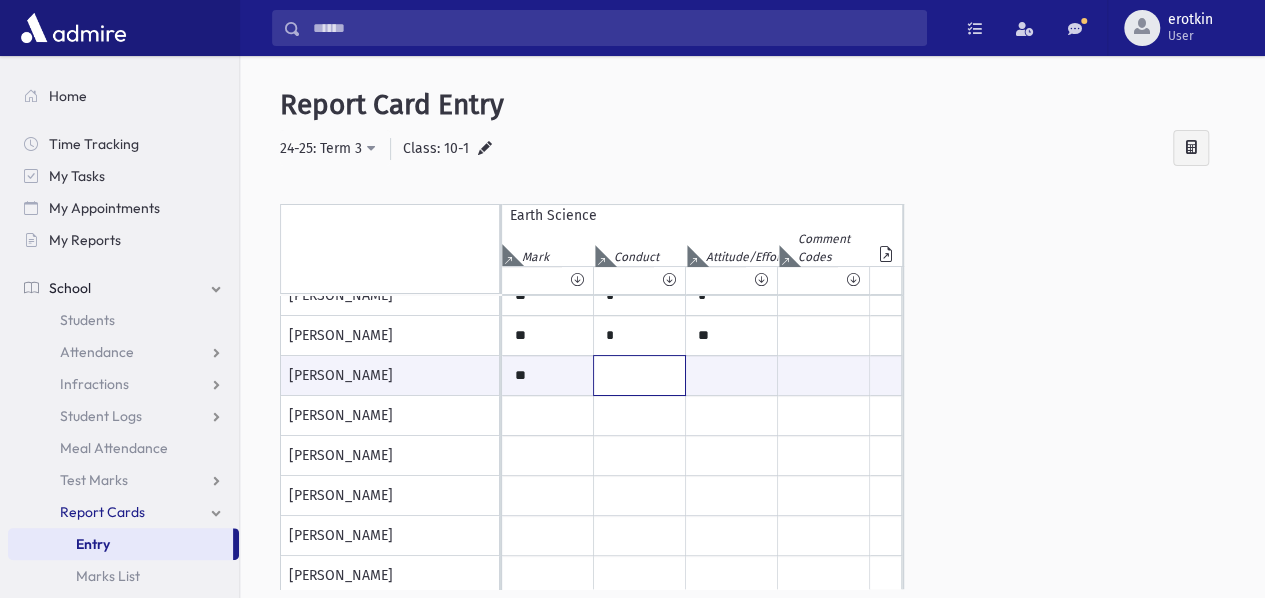 click at bounding box center (639, 375) 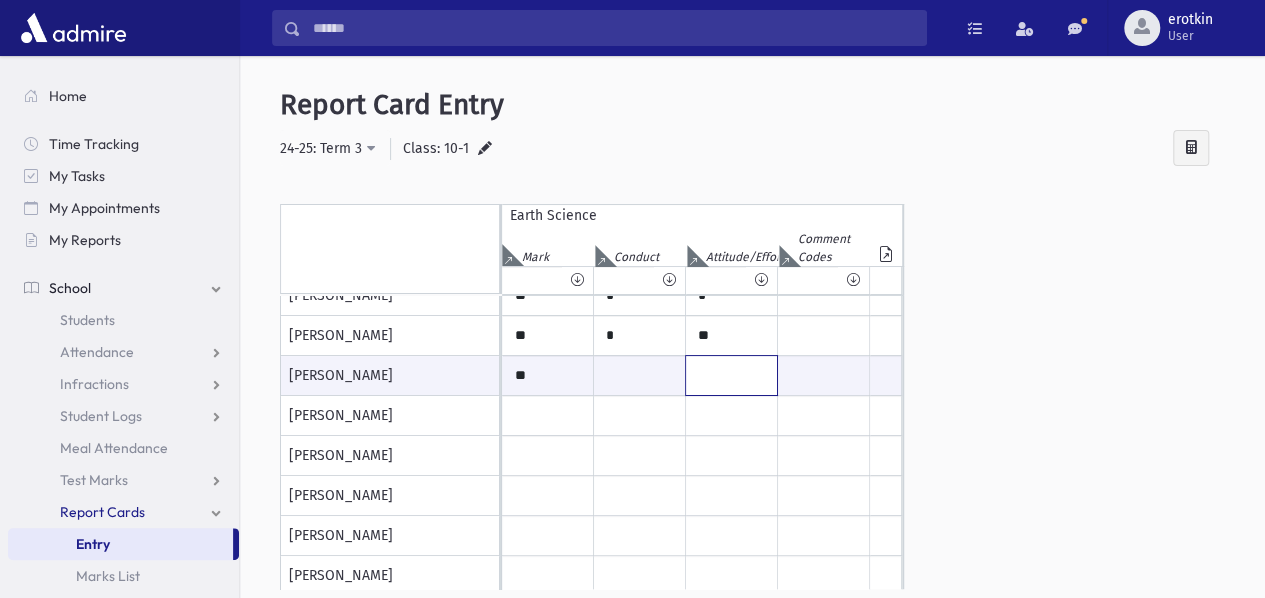 click at bounding box center (731, 375) 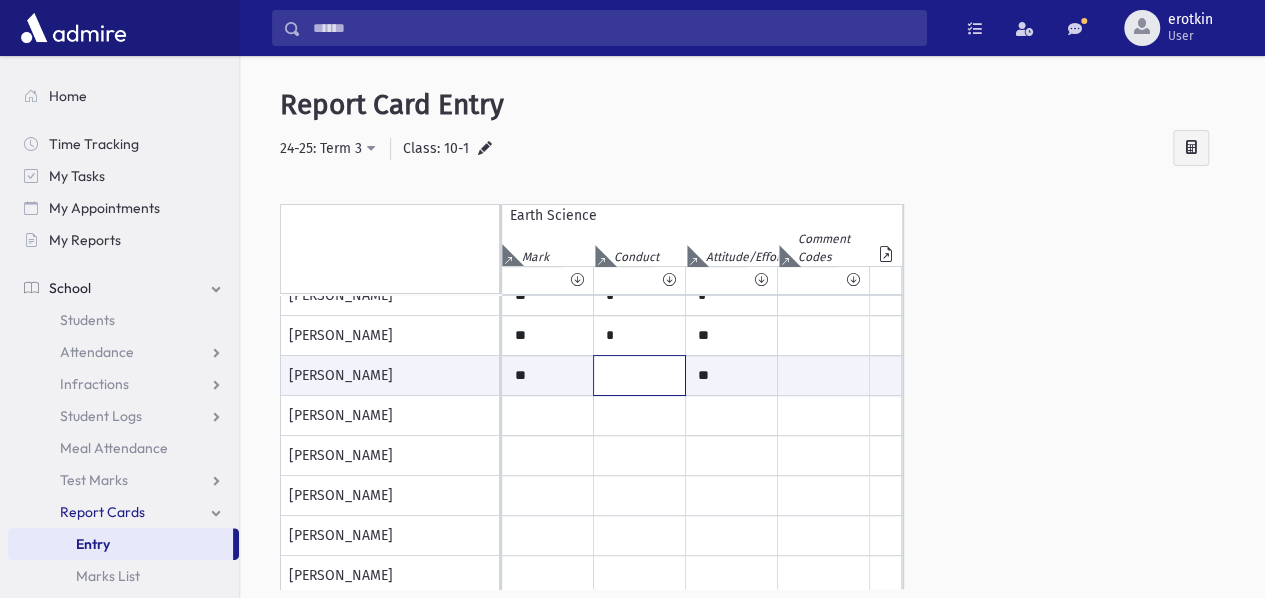 click at bounding box center [639, 375] 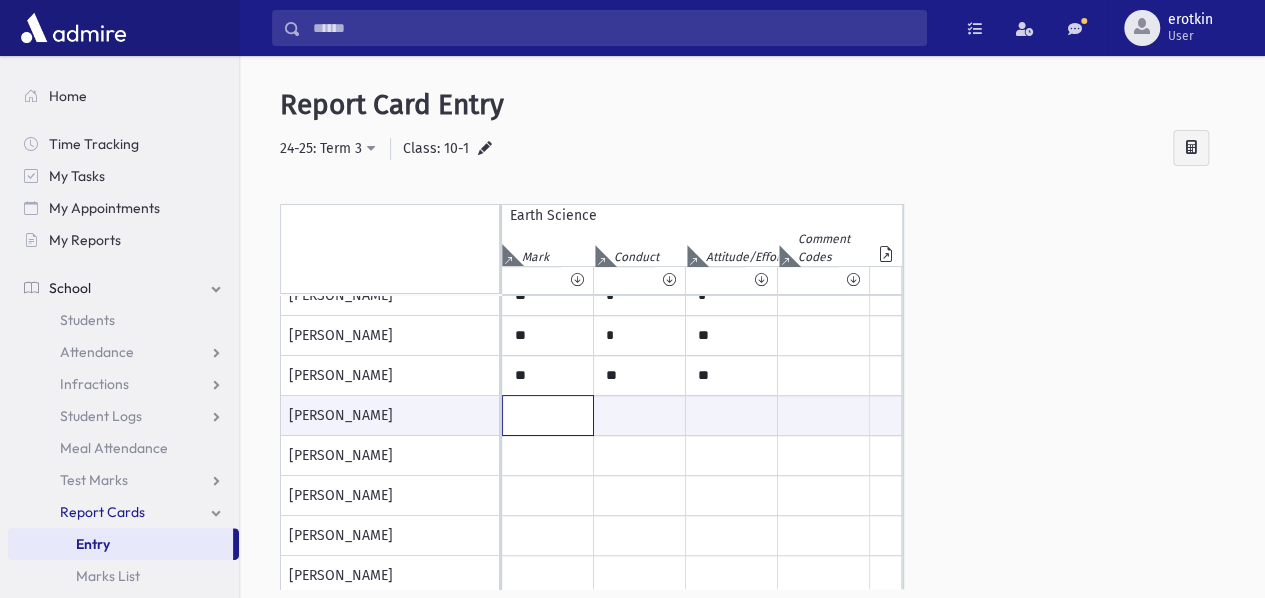 click at bounding box center [548, 415] 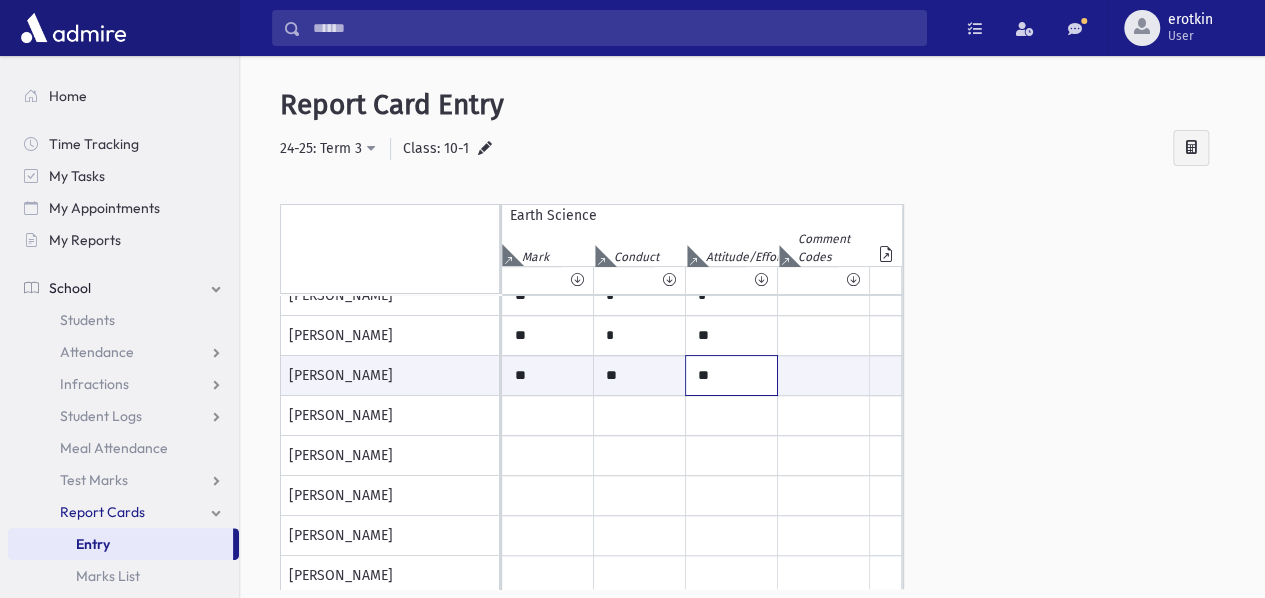 click on "**" at bounding box center (731, 375) 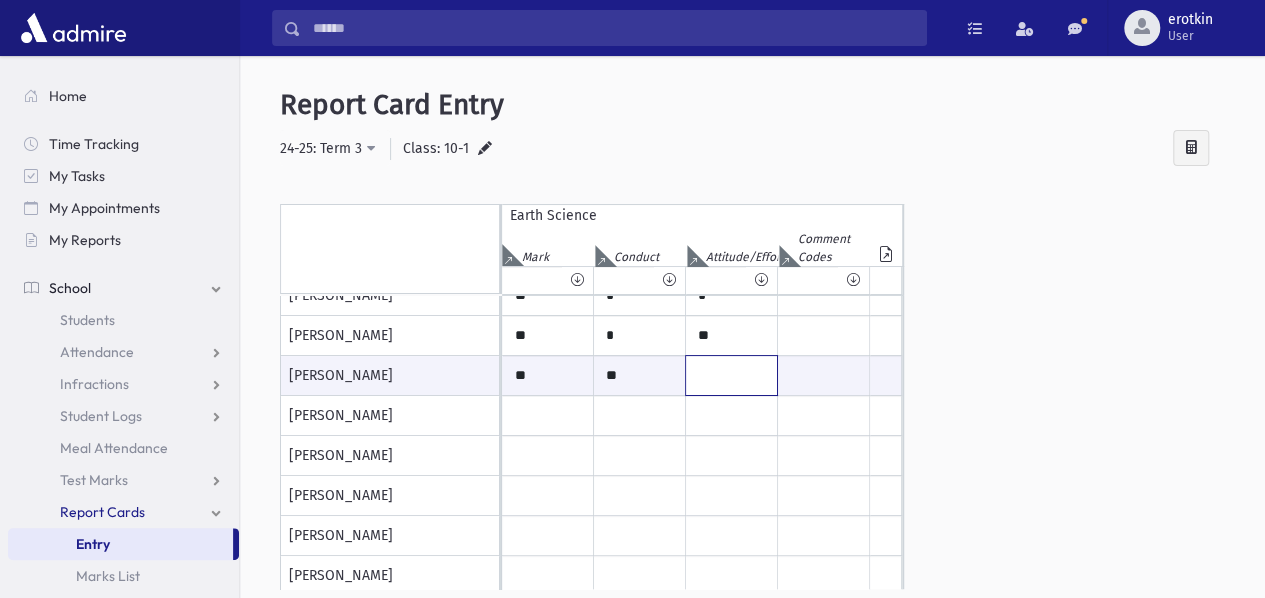 click at bounding box center (731, 375) 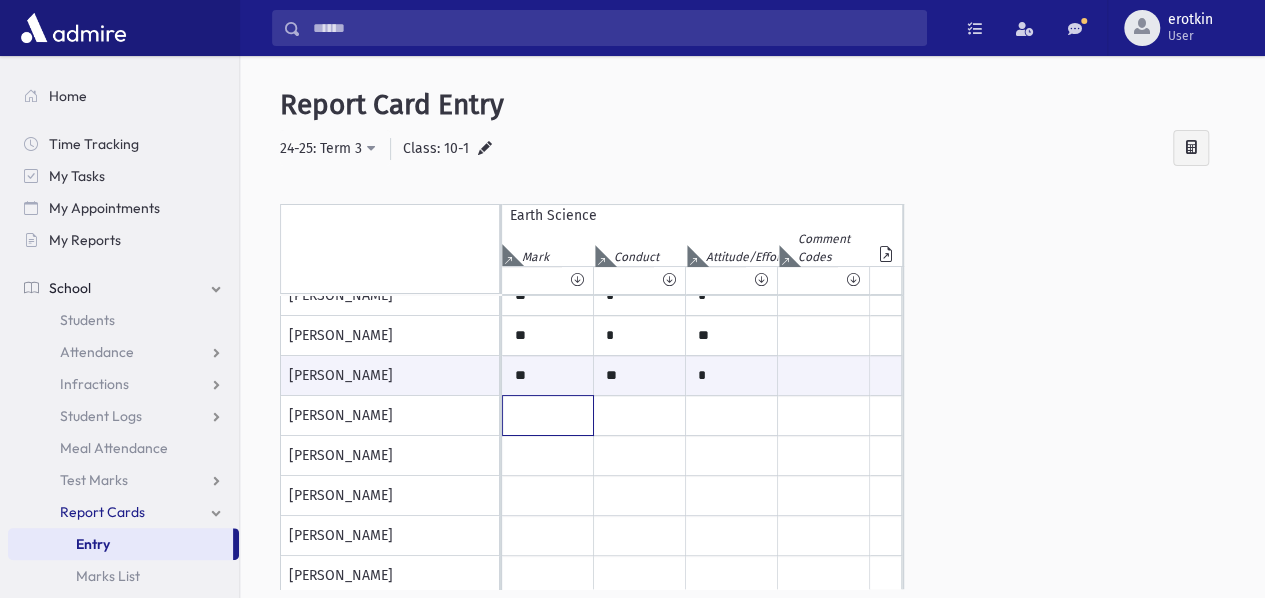 click at bounding box center [548, 16] 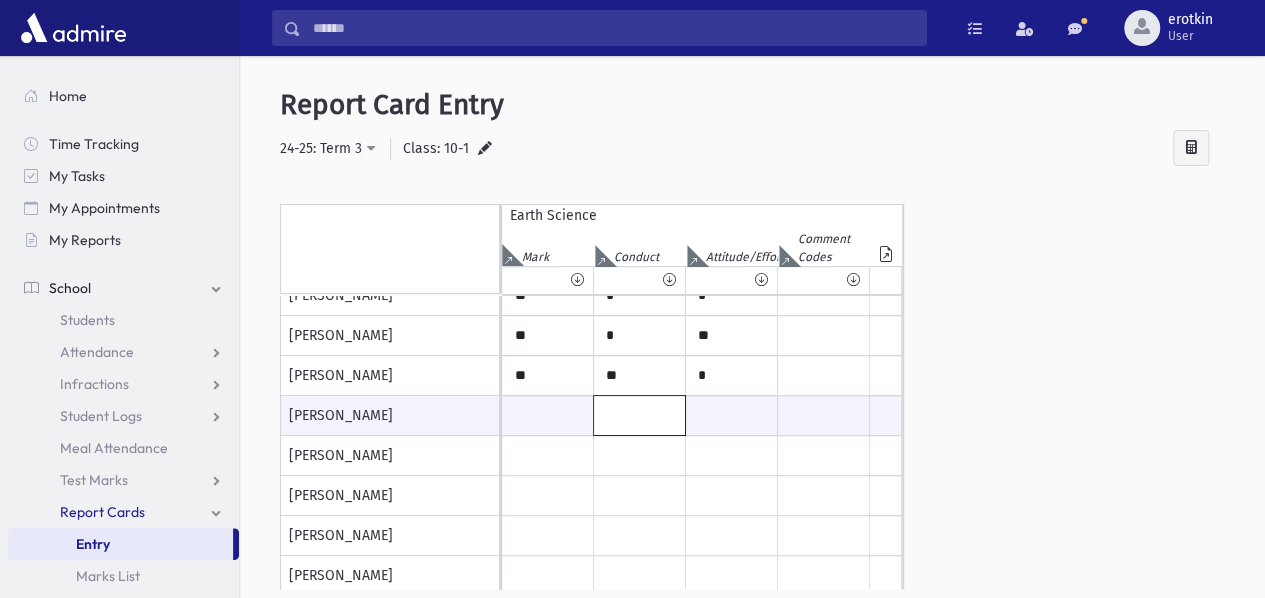 click at bounding box center [639, 415] 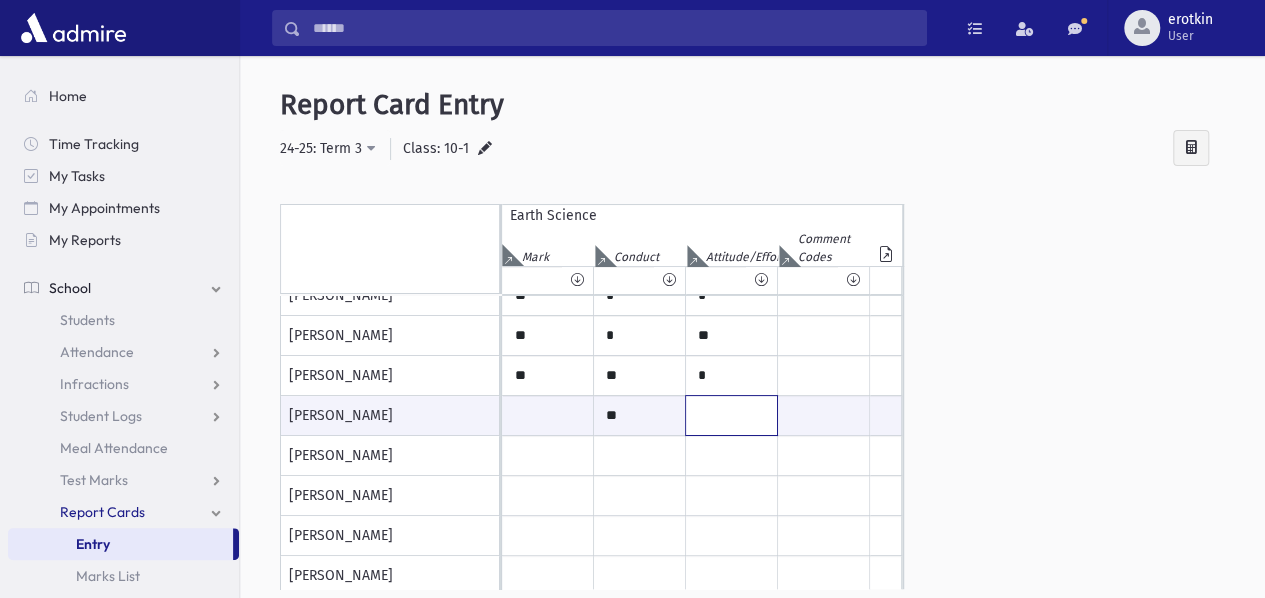 click at bounding box center (731, 415) 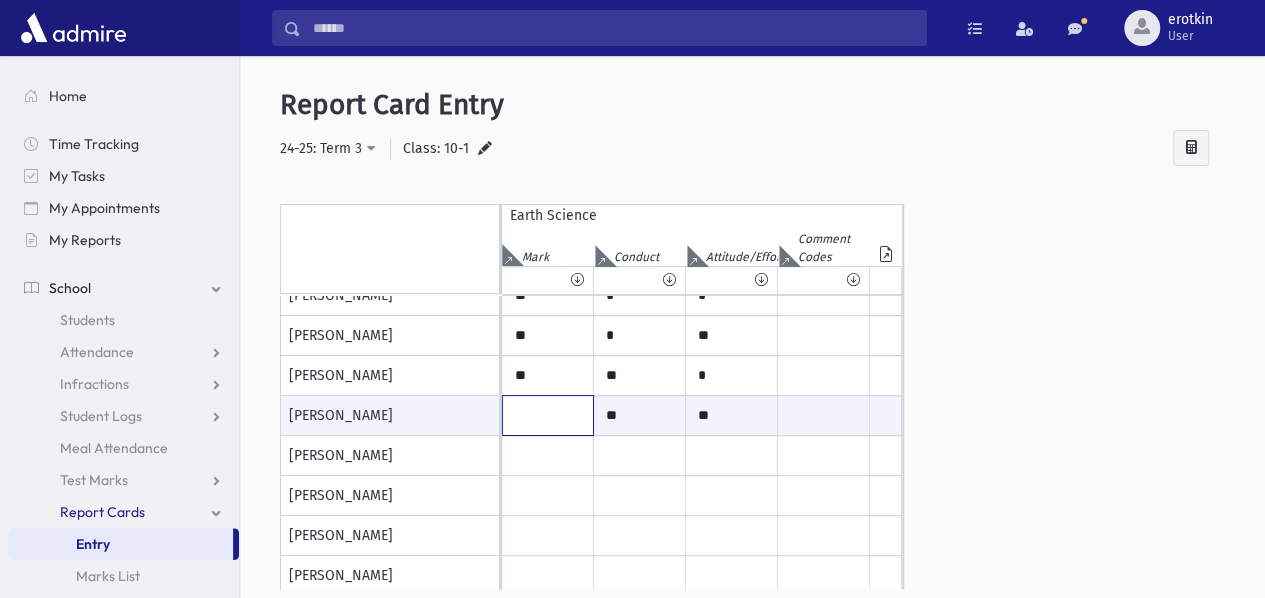 click at bounding box center [548, 415] 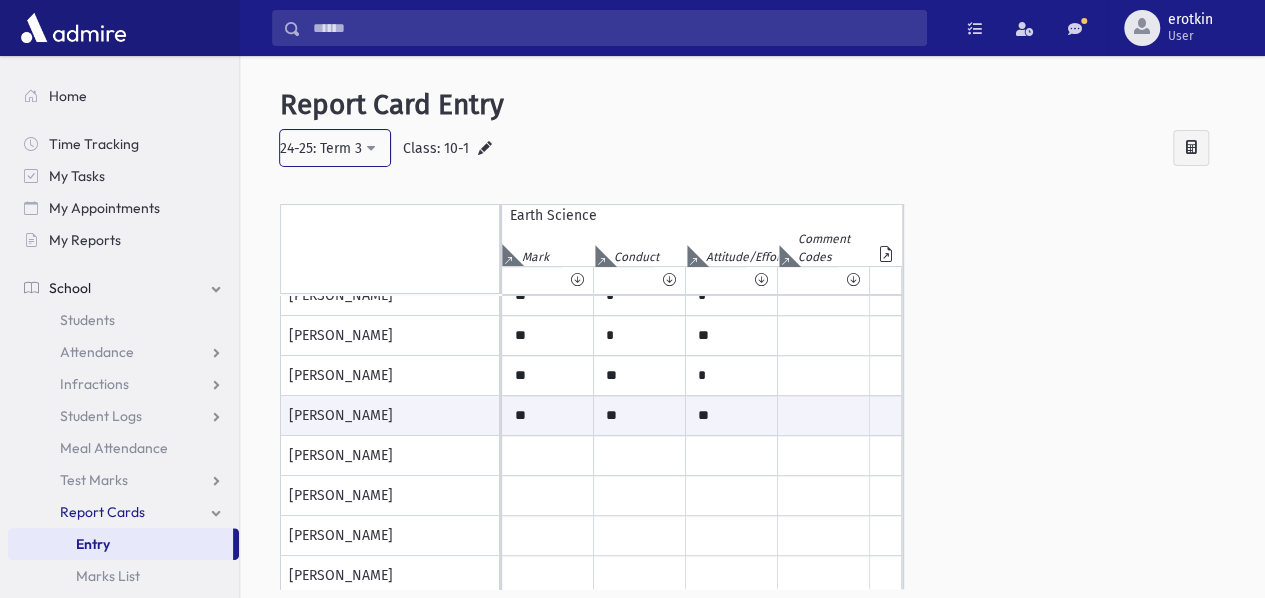 click on "24-25: Term 3" at bounding box center (321, 148) 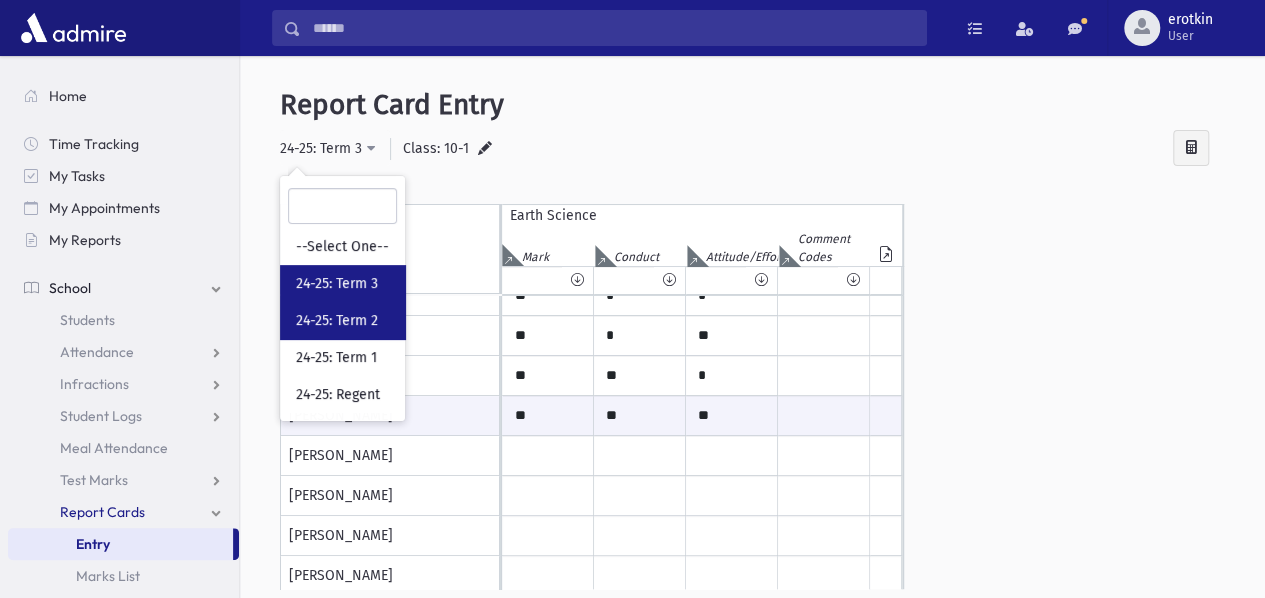 click on "24-25: Term 2" at bounding box center [342, 320] 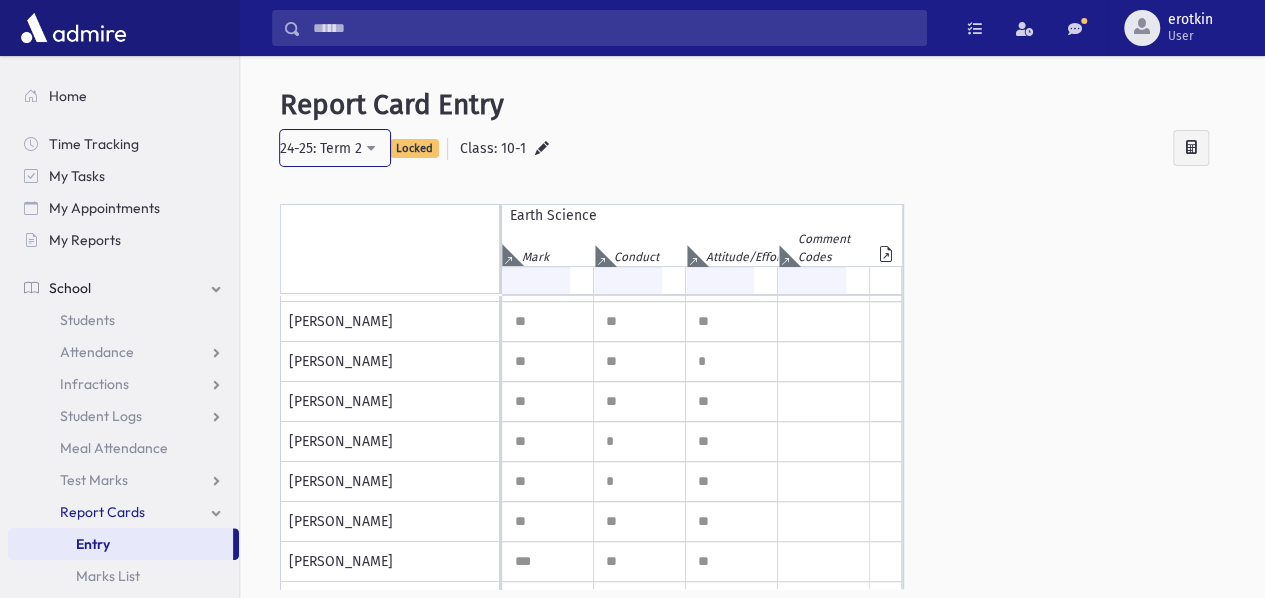 scroll, scrollTop: 300, scrollLeft: 0, axis: vertical 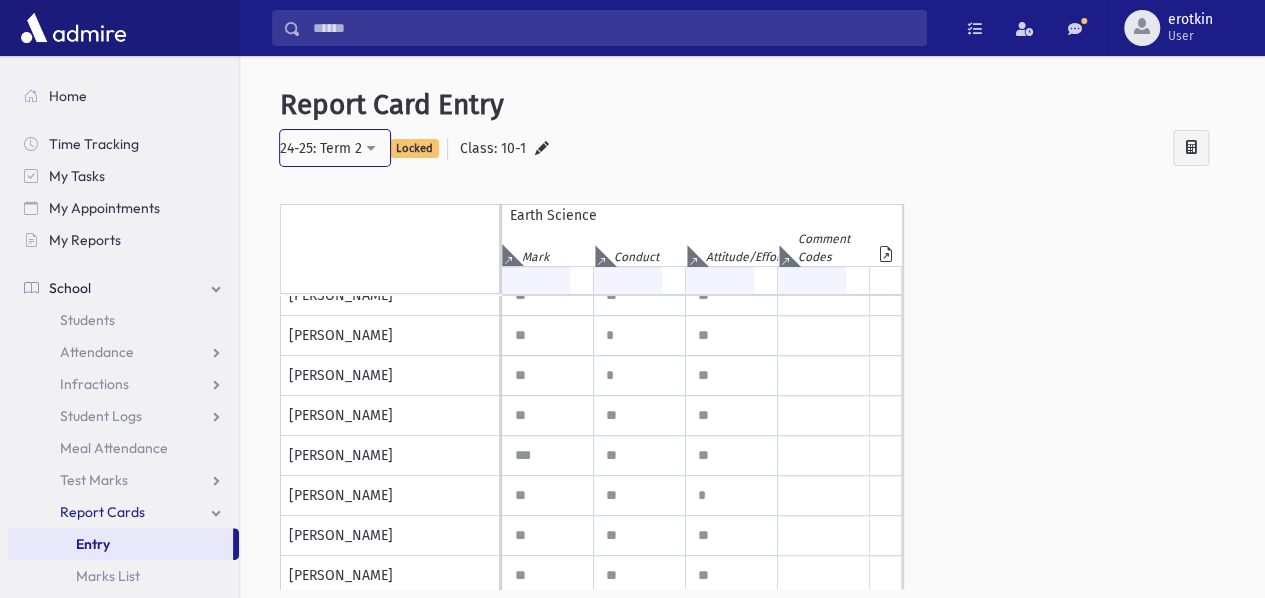 click on "24-25: Term 2" at bounding box center [335, 148] 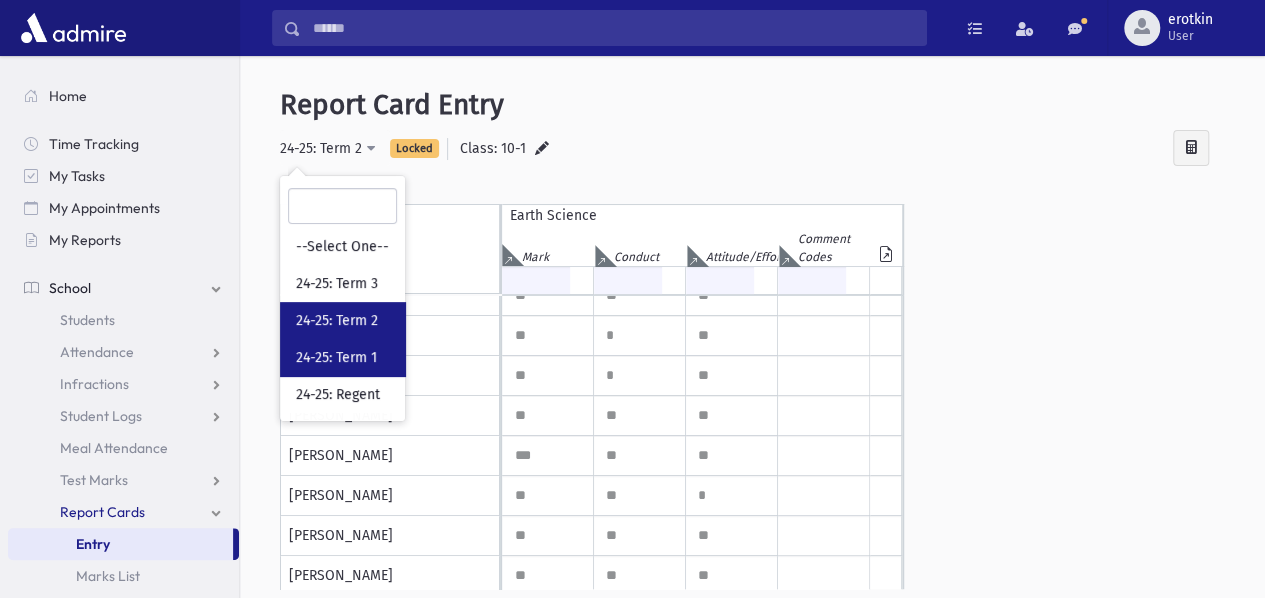 click on "24-25: Term 1" at bounding box center (336, 358) 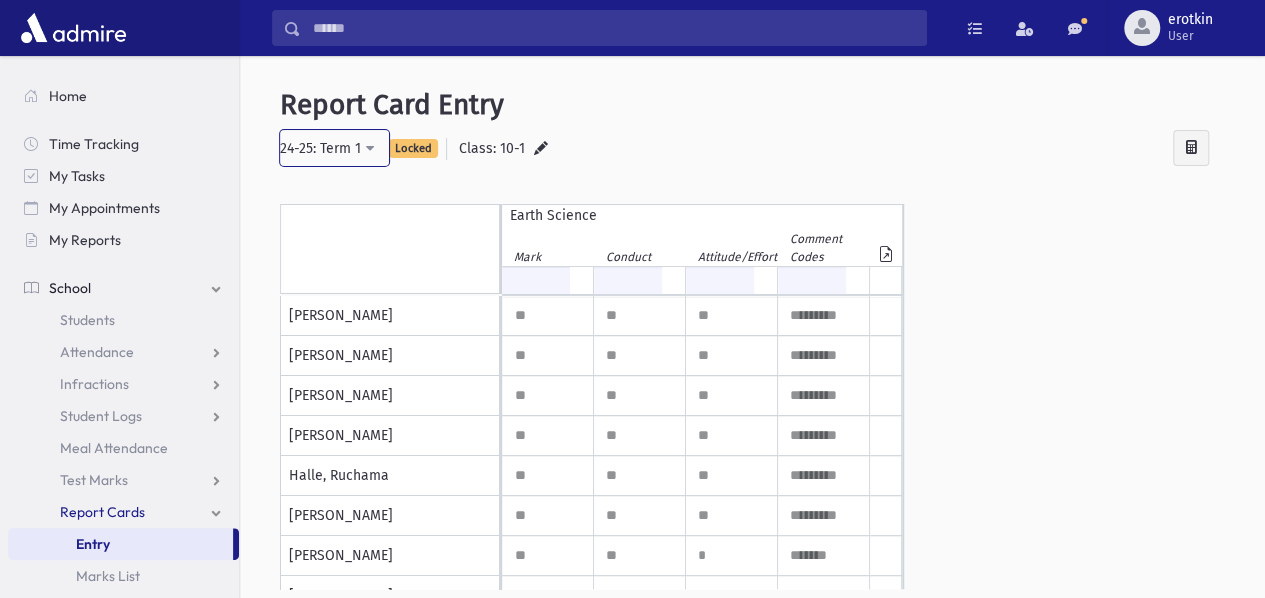 scroll, scrollTop: 400, scrollLeft: 0, axis: vertical 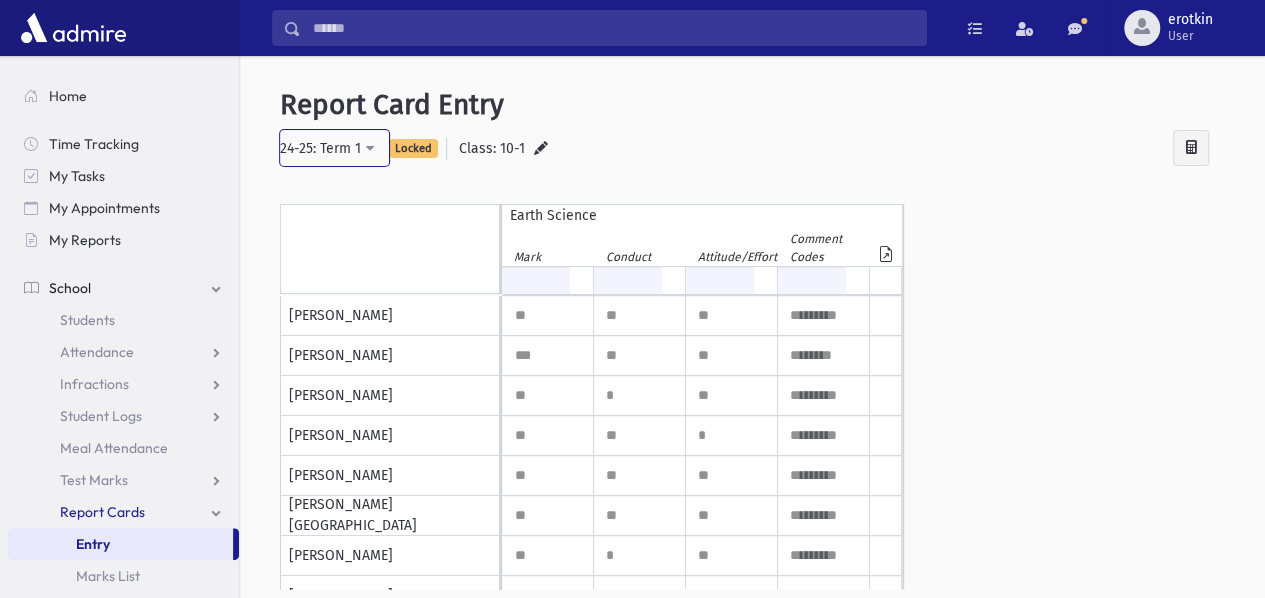 click on "24-25: Term 1" at bounding box center (334, 148) 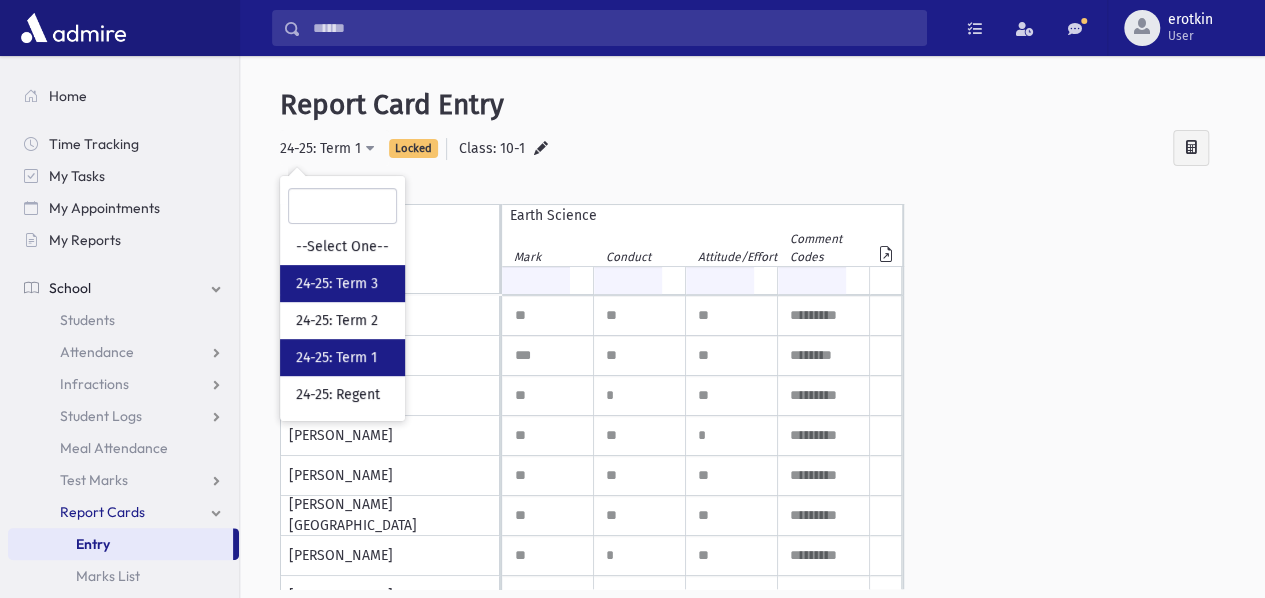 click on "24-25: Term 3" at bounding box center (337, 284) 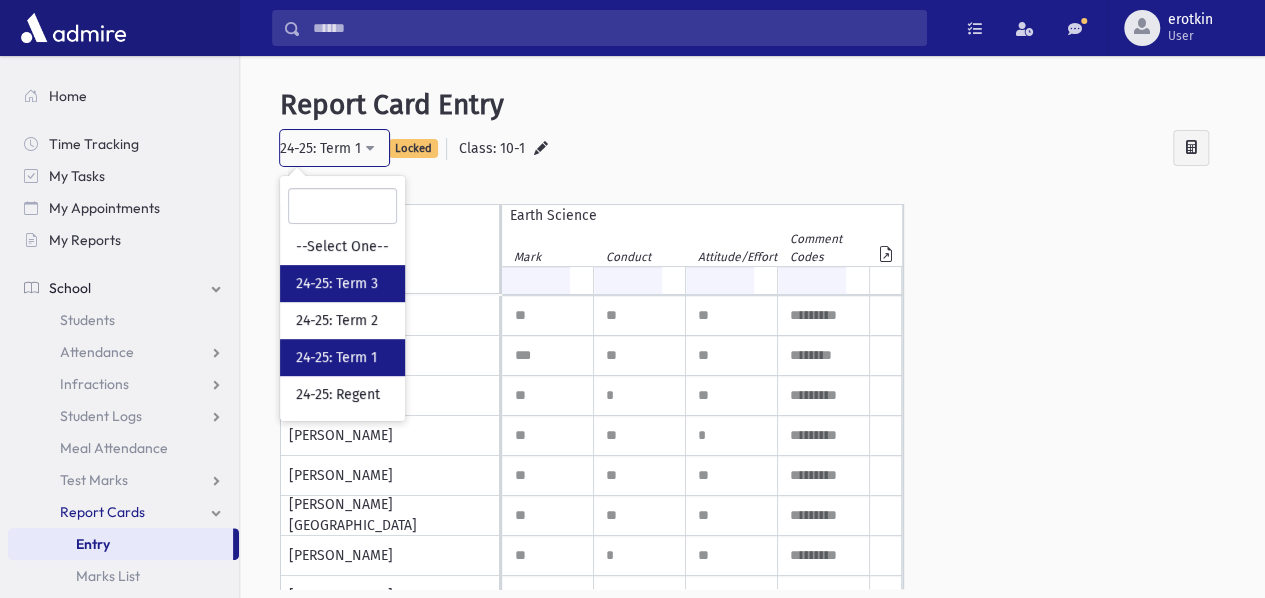 select on "**" 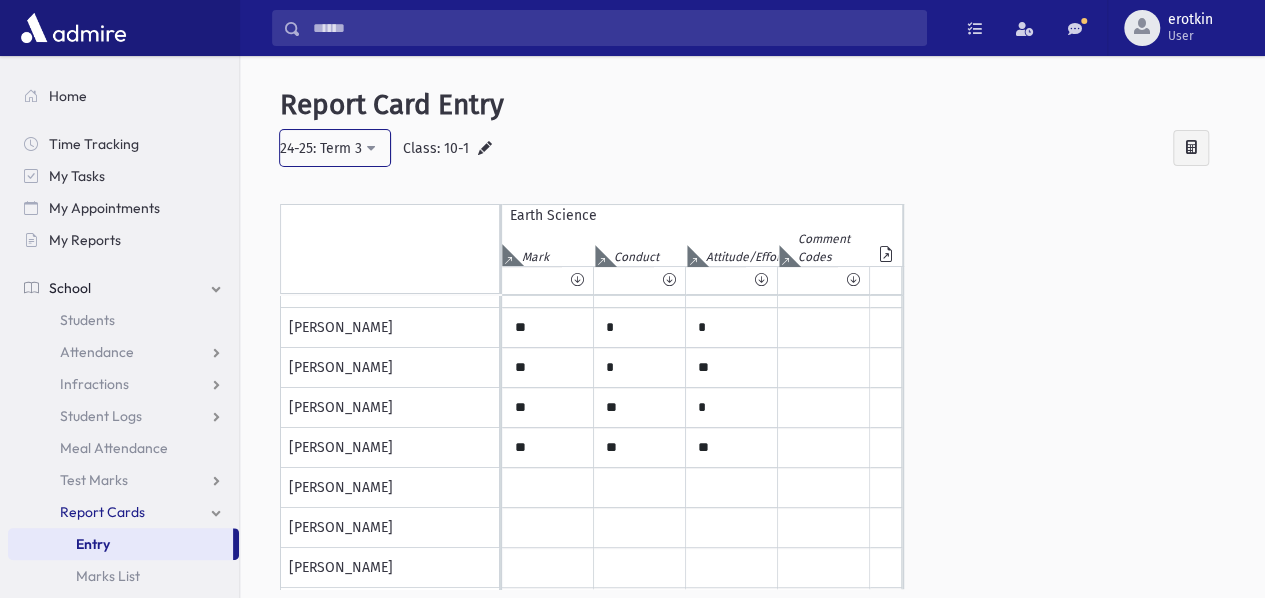 scroll, scrollTop: 300, scrollLeft: 0, axis: vertical 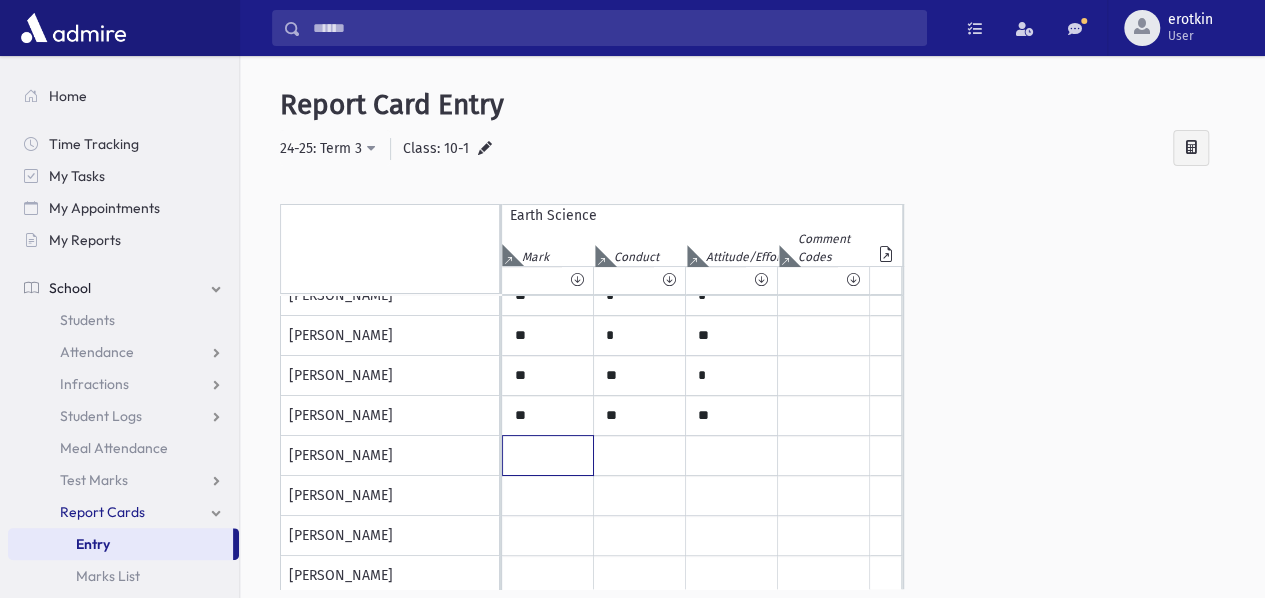 click at bounding box center [548, 16] 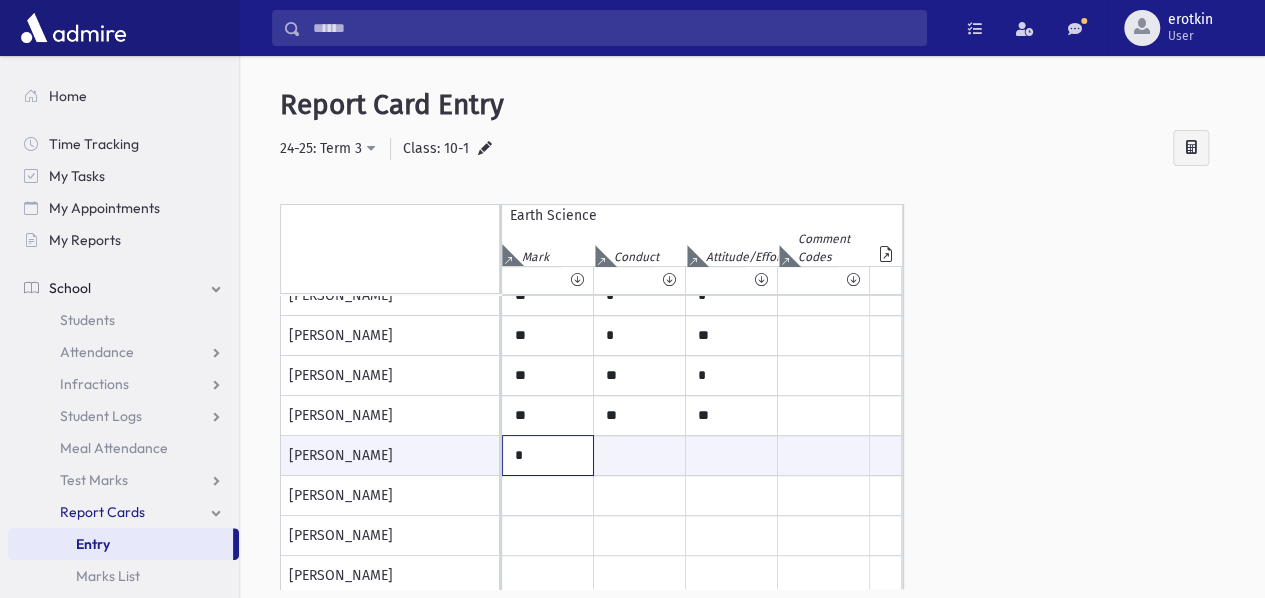 type on "*" 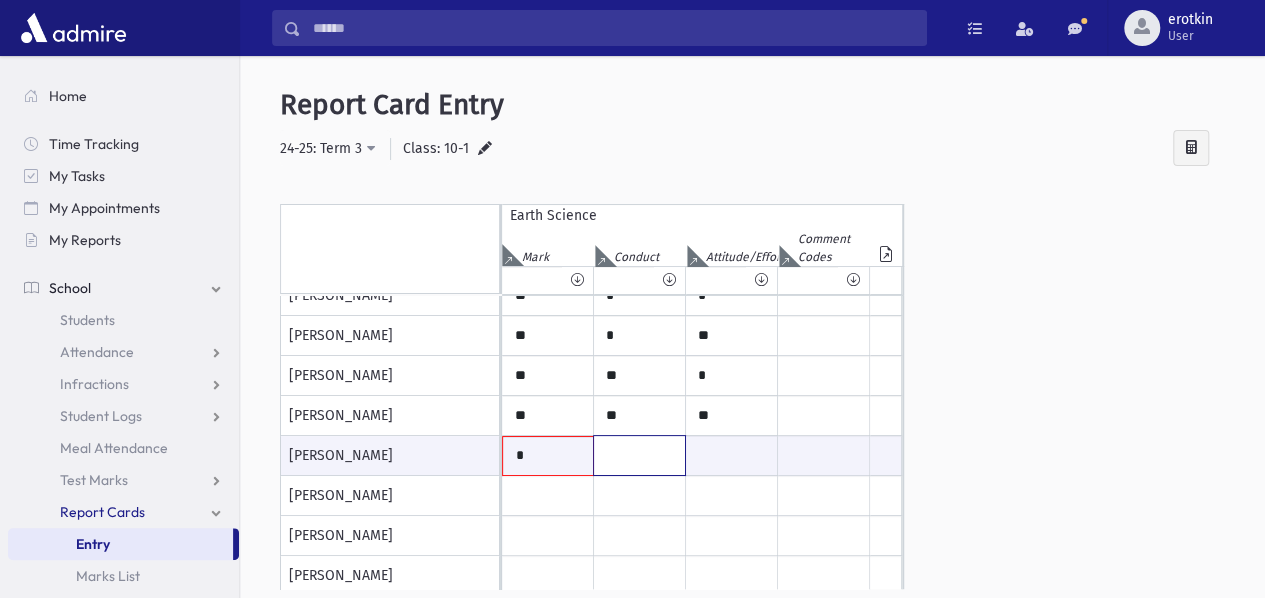 click at bounding box center [639, 455] 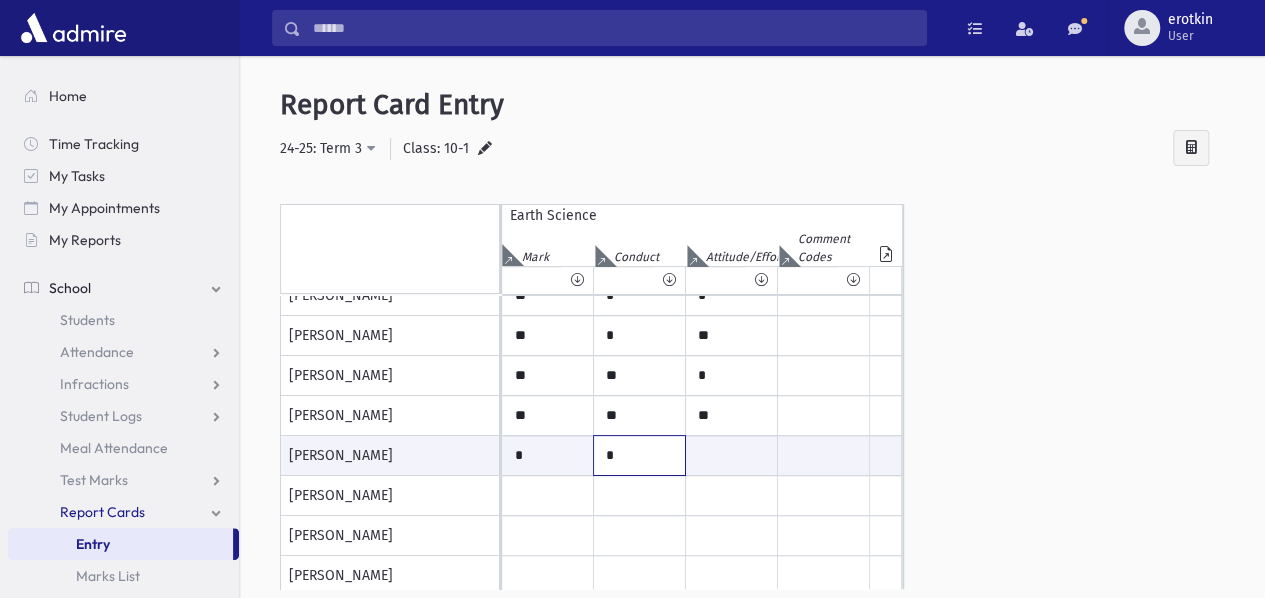 type on "*" 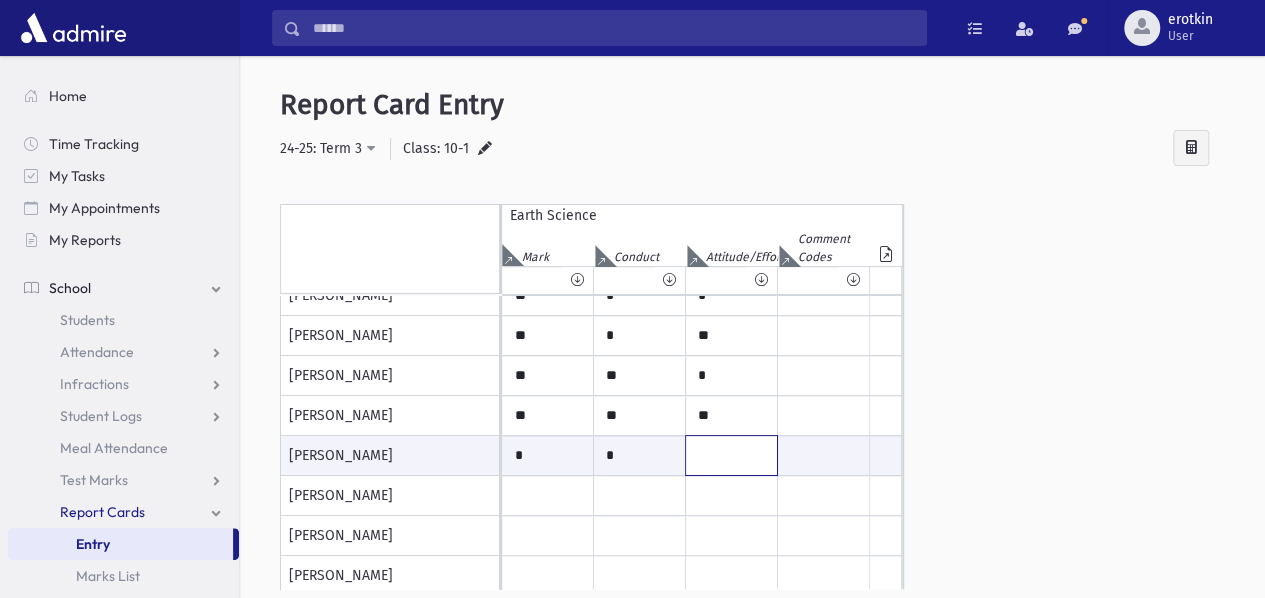 click at bounding box center [731, 455] 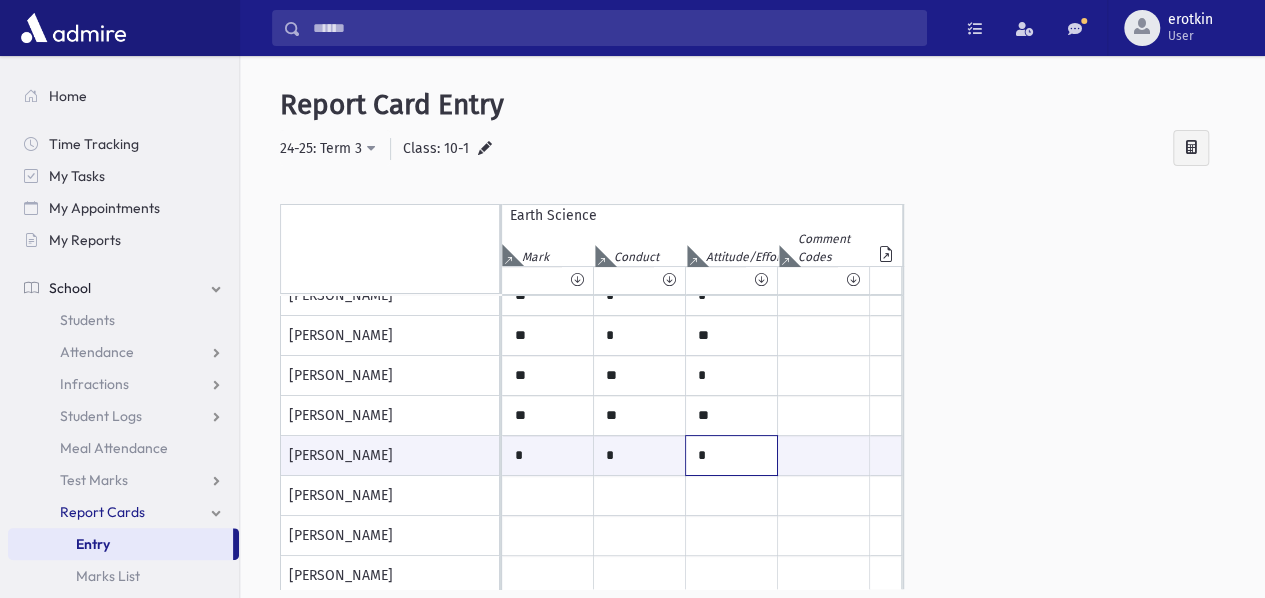 type on "*" 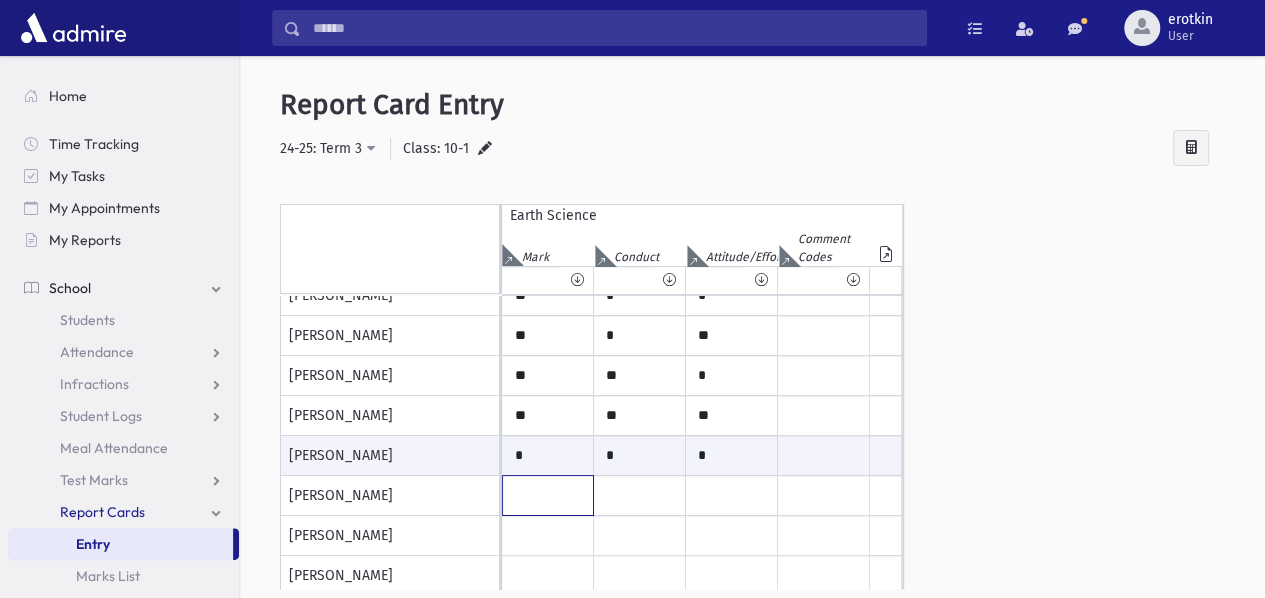 click at bounding box center (548, 16) 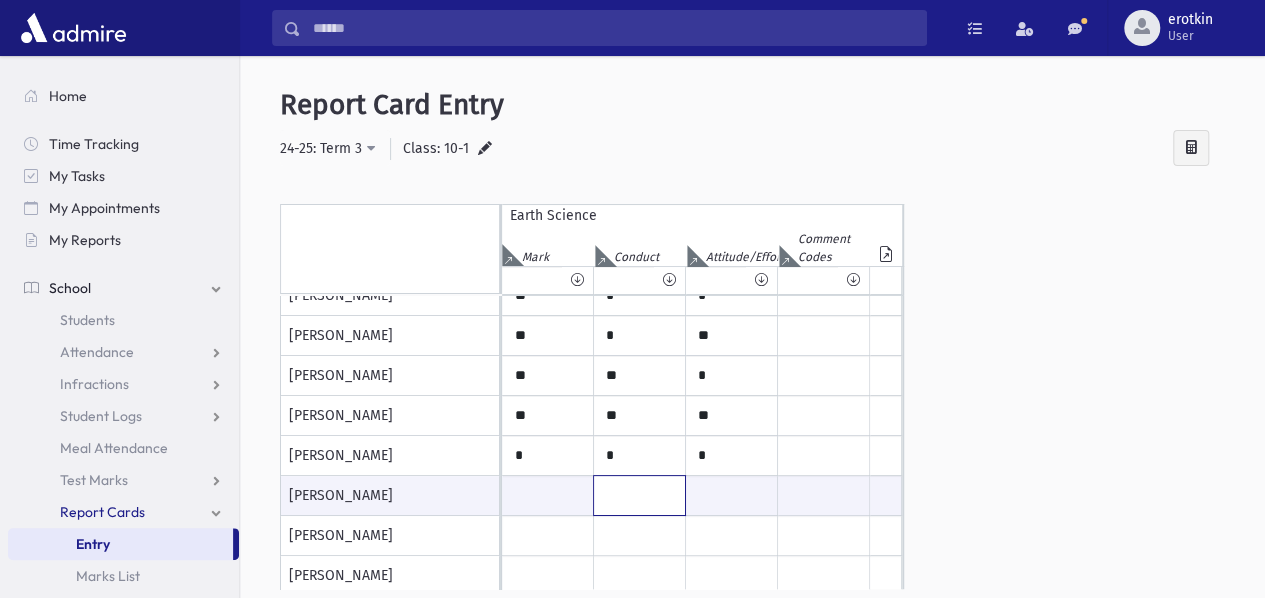click at bounding box center (639, 495) 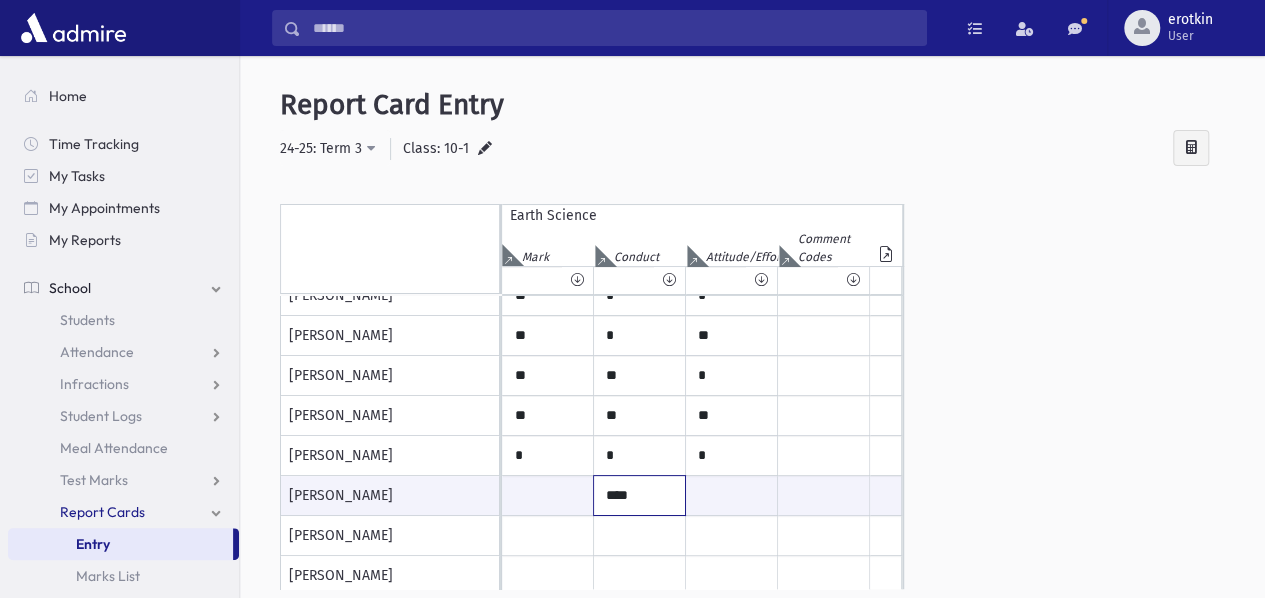 type on "****" 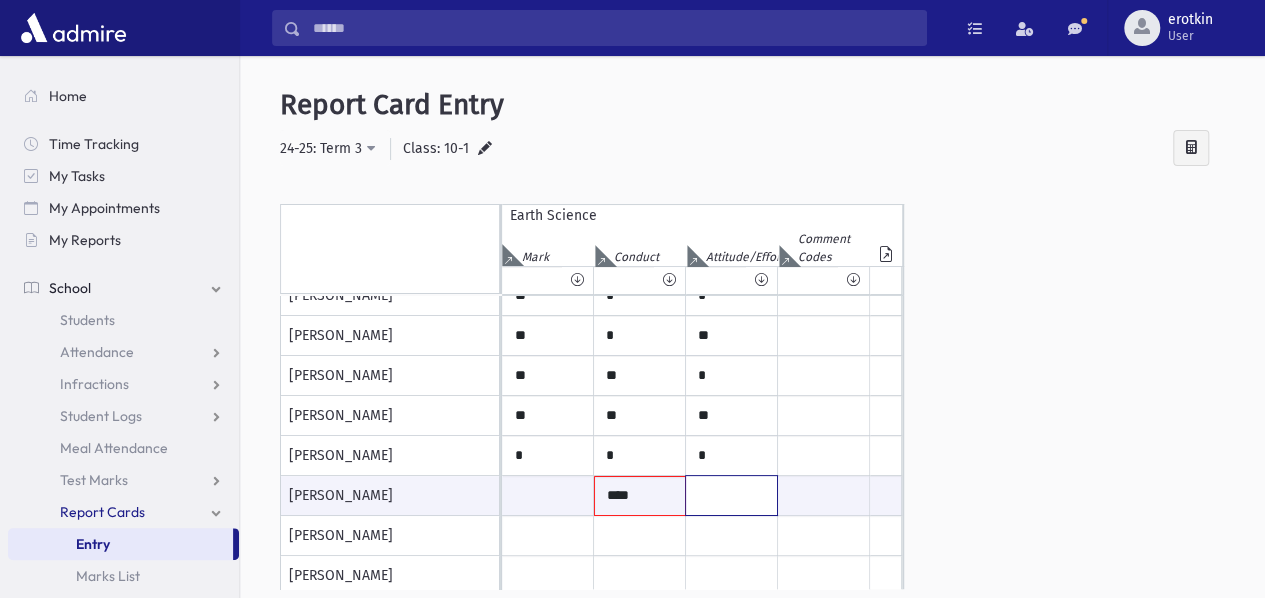 click at bounding box center [731, 495] 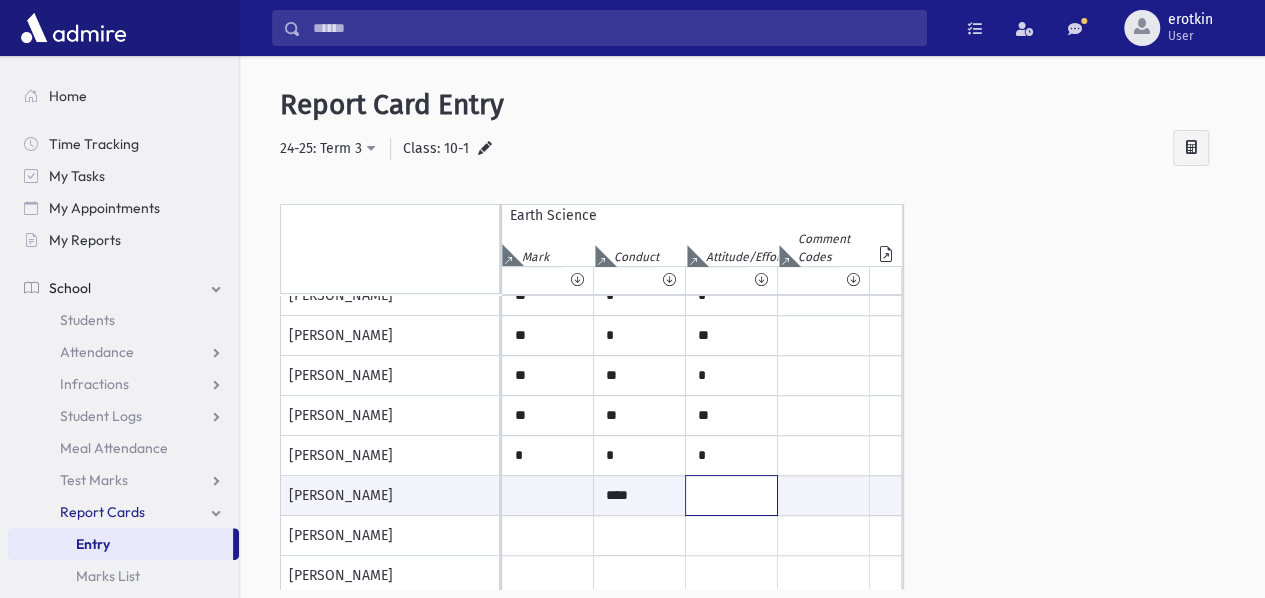 type on "**" 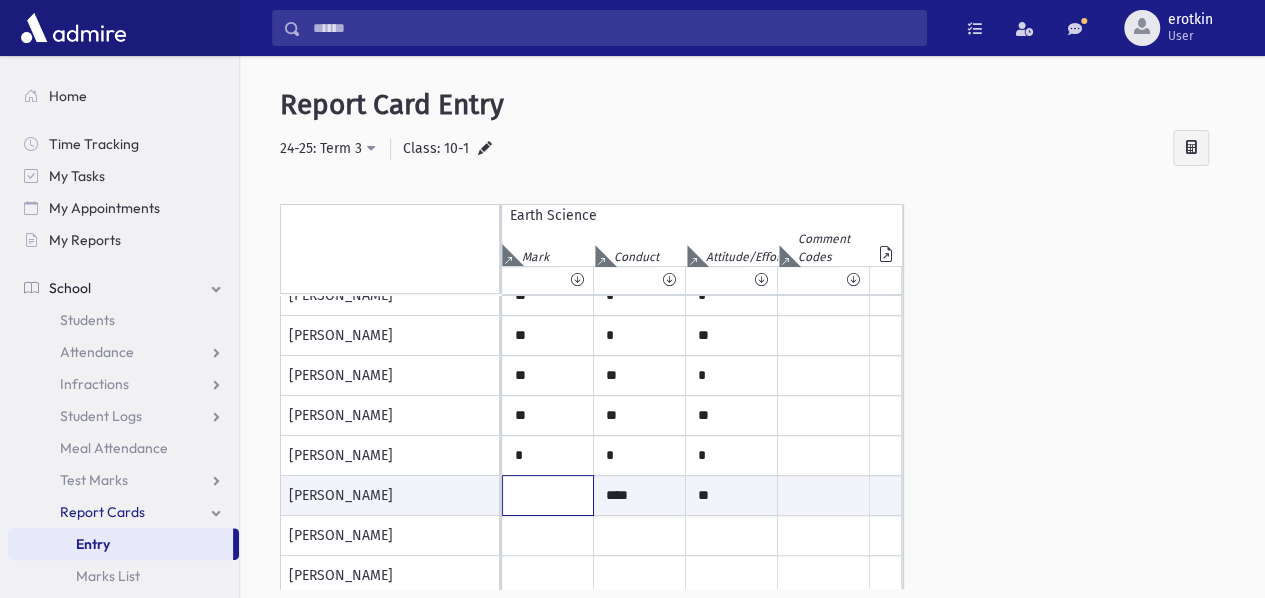 click at bounding box center [548, 495] 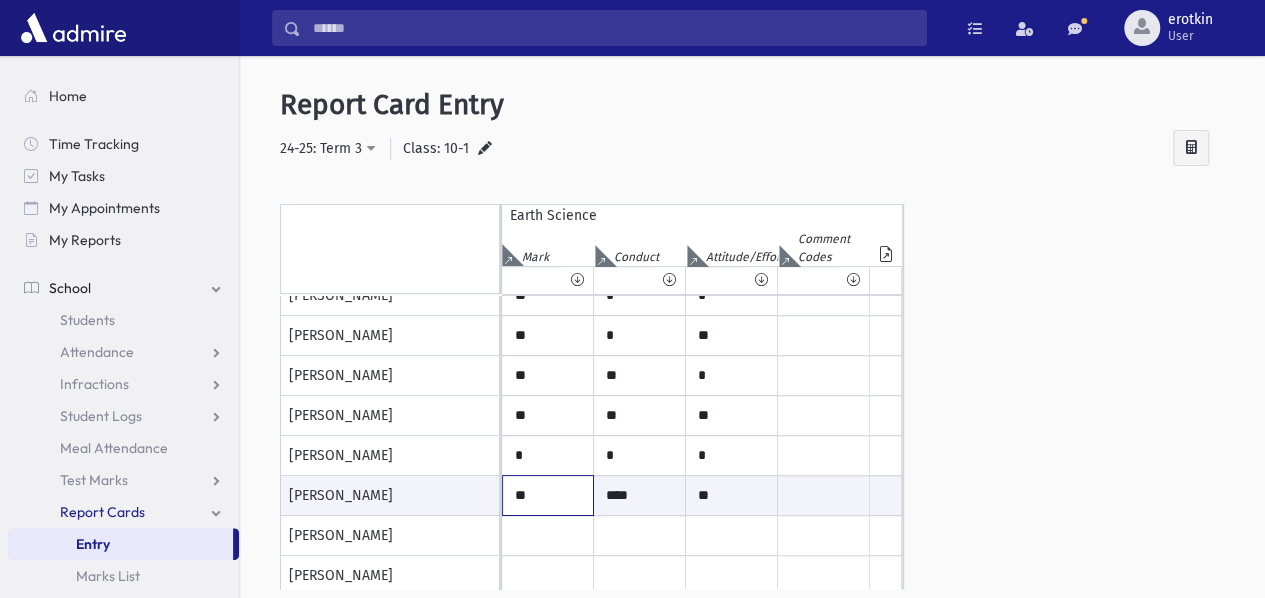 type on "**" 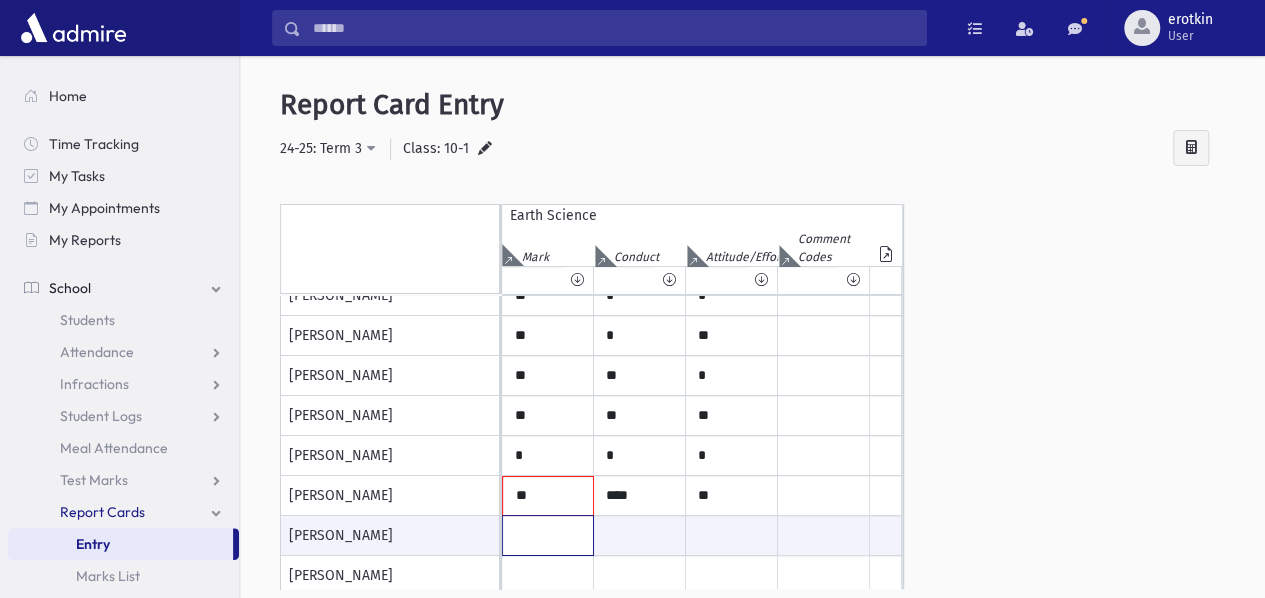 click at bounding box center (548, 535) 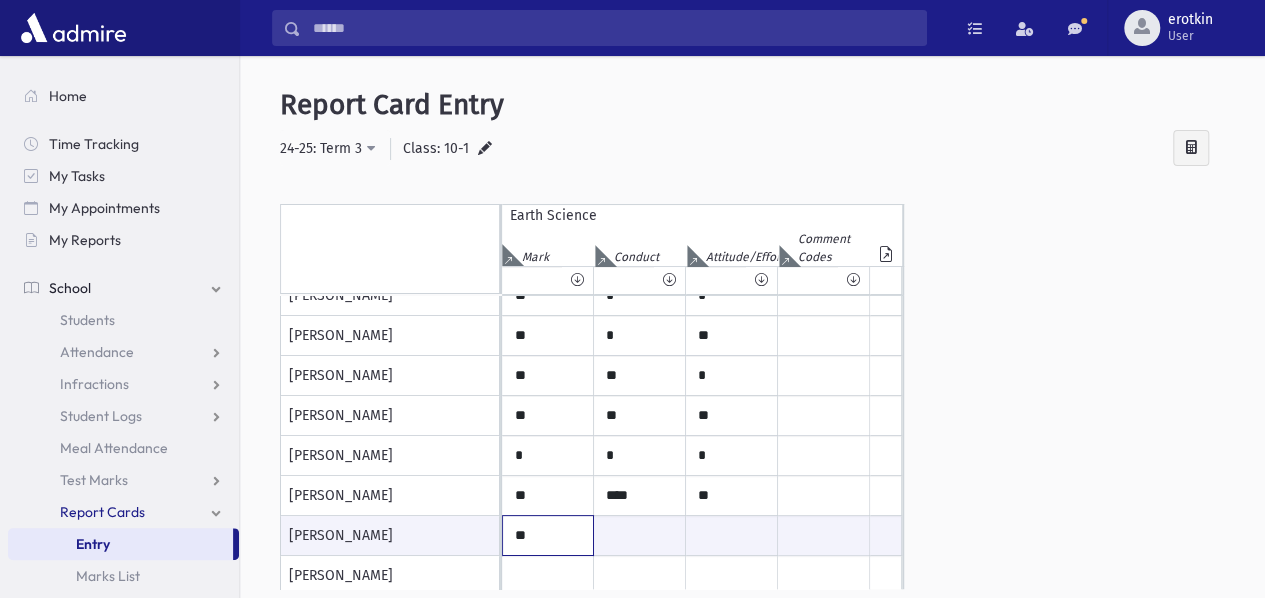 type on "**" 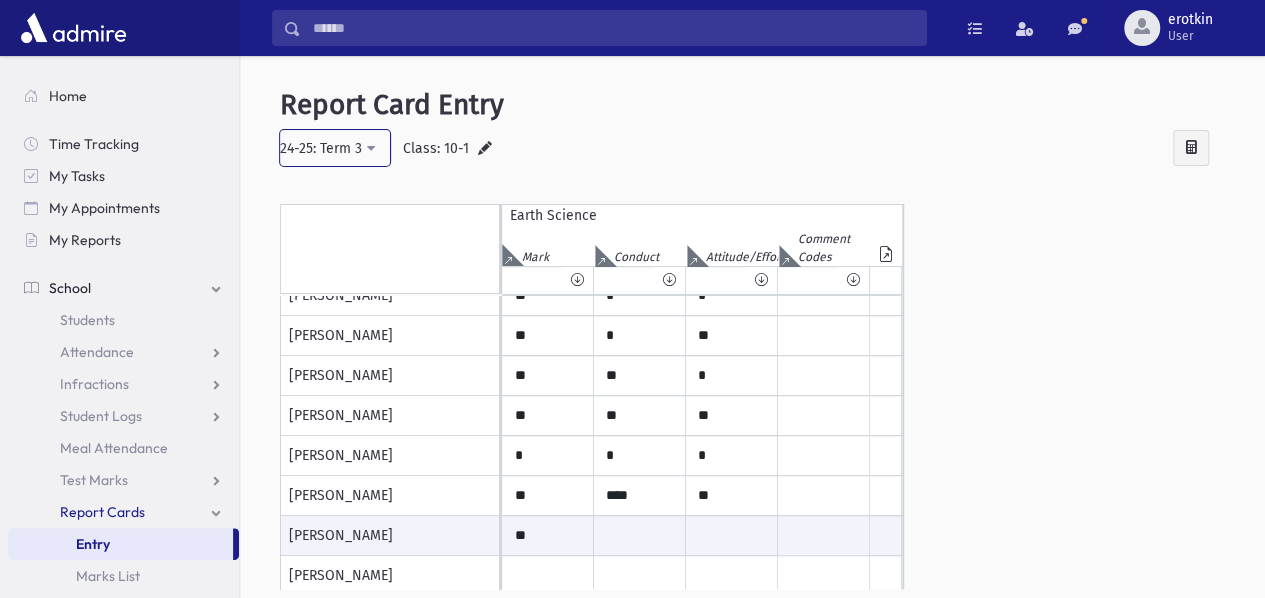 click on "24-25: Term 3" at bounding box center [321, 148] 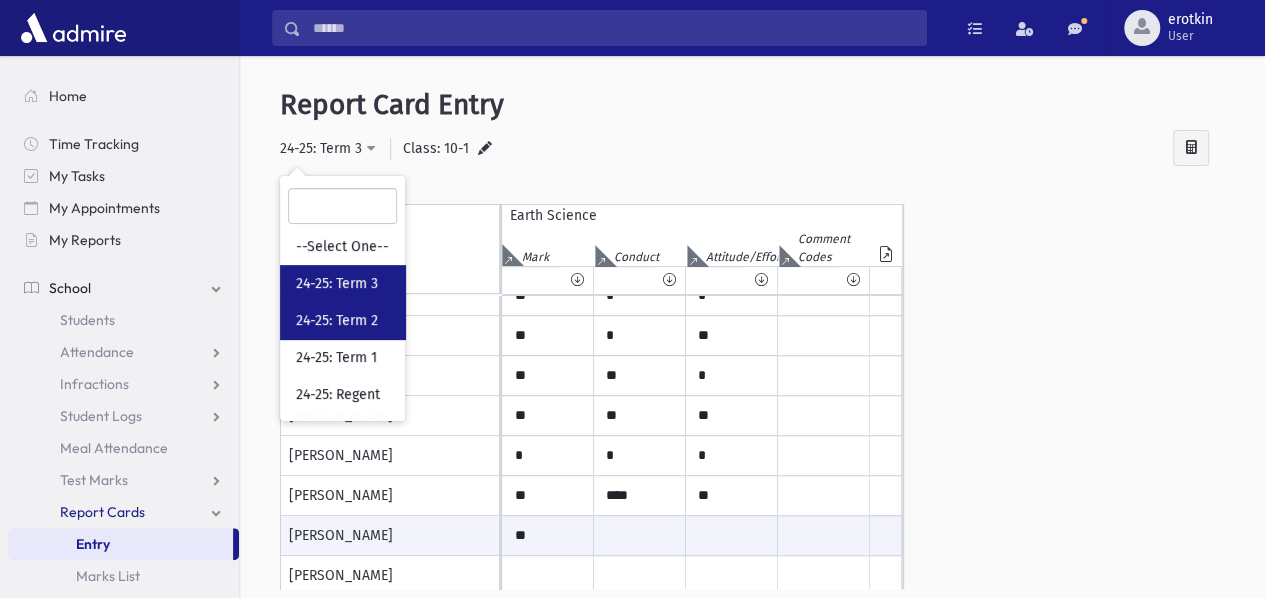 click on "24-25: Term 2" at bounding box center (342, 320) 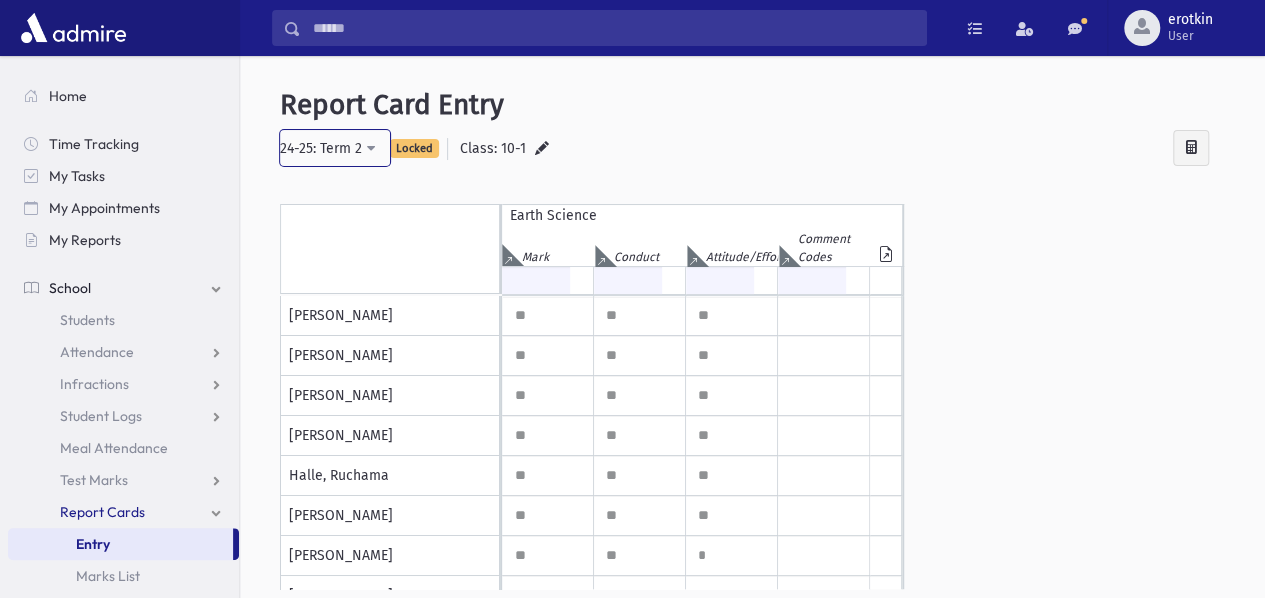 scroll, scrollTop: 400, scrollLeft: 0, axis: vertical 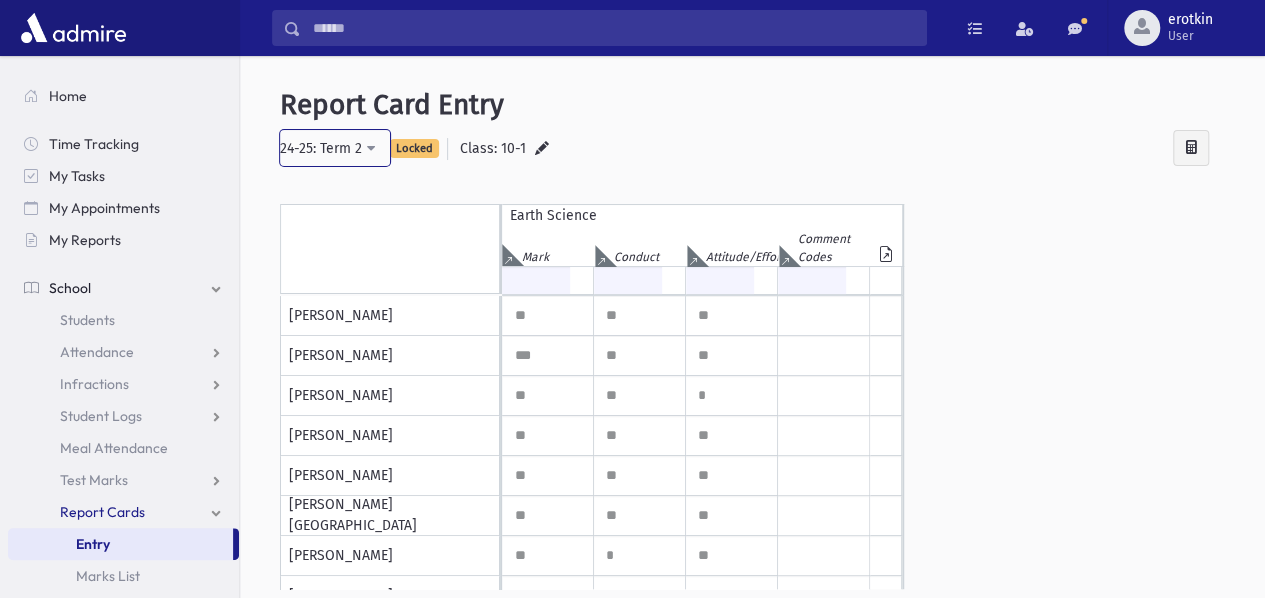 click on "24-25: Term 2" at bounding box center (335, 148) 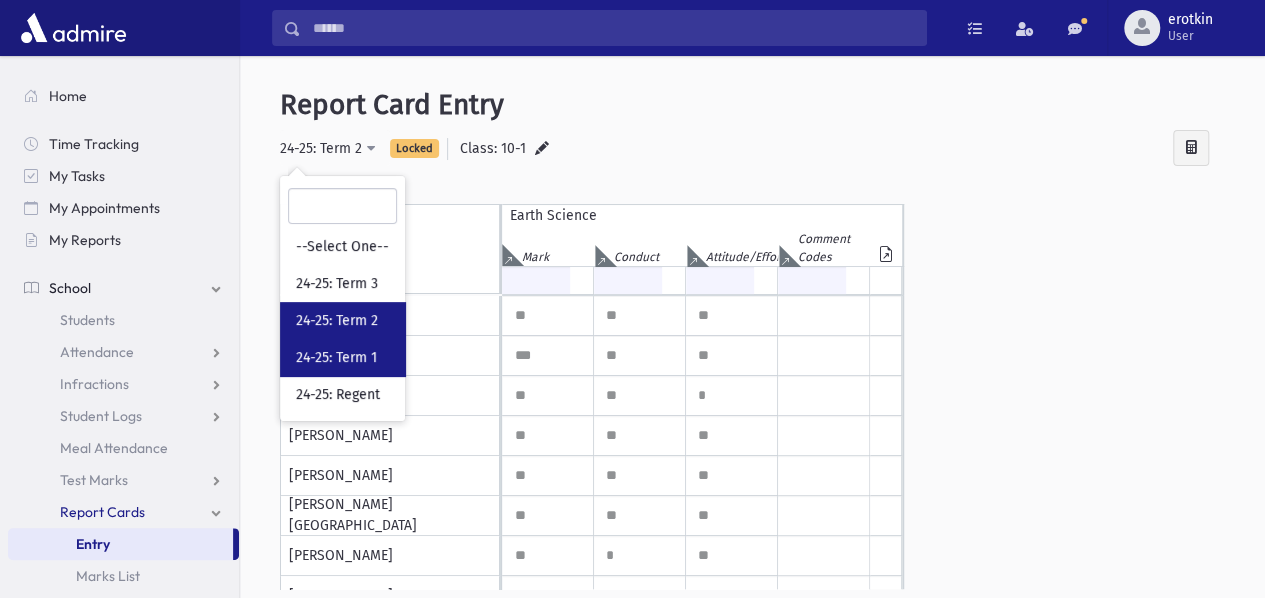 click on "24-25: Term 1" at bounding box center (336, 358) 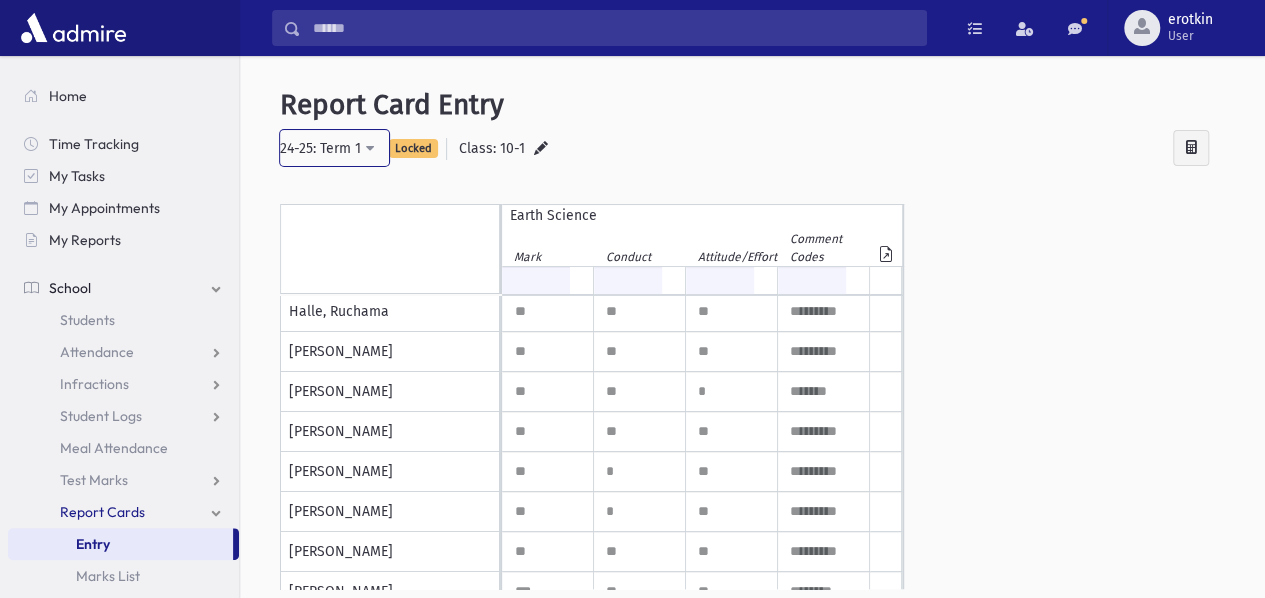 scroll, scrollTop: 300, scrollLeft: 0, axis: vertical 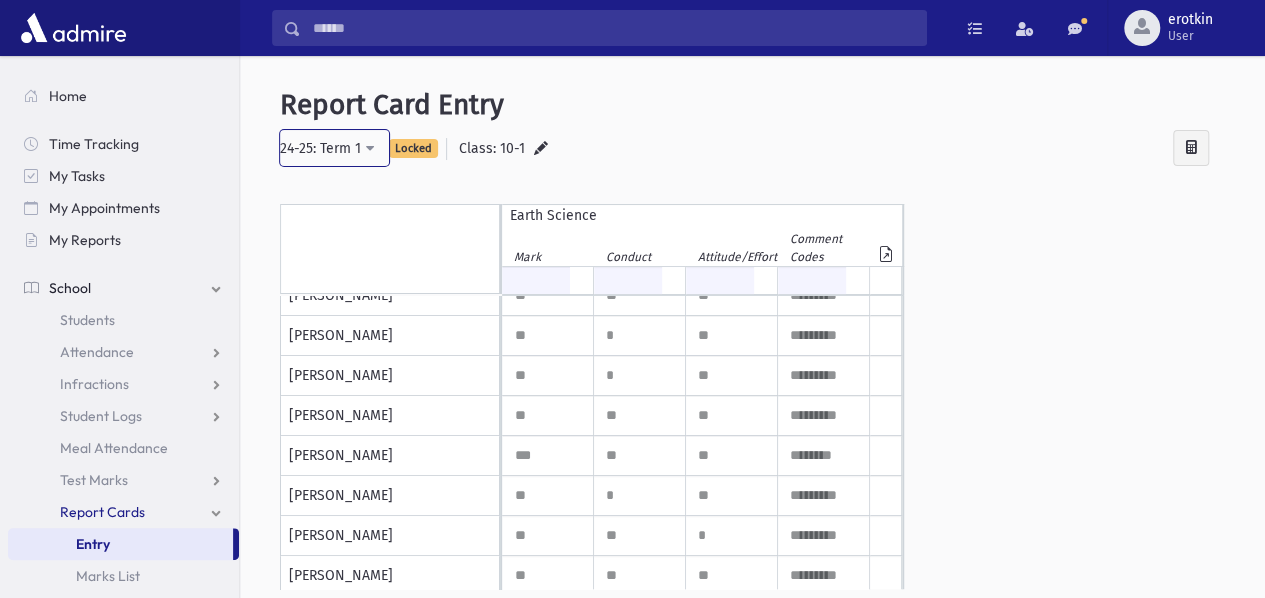 click on "24-25: Term 1" at bounding box center (334, 148) 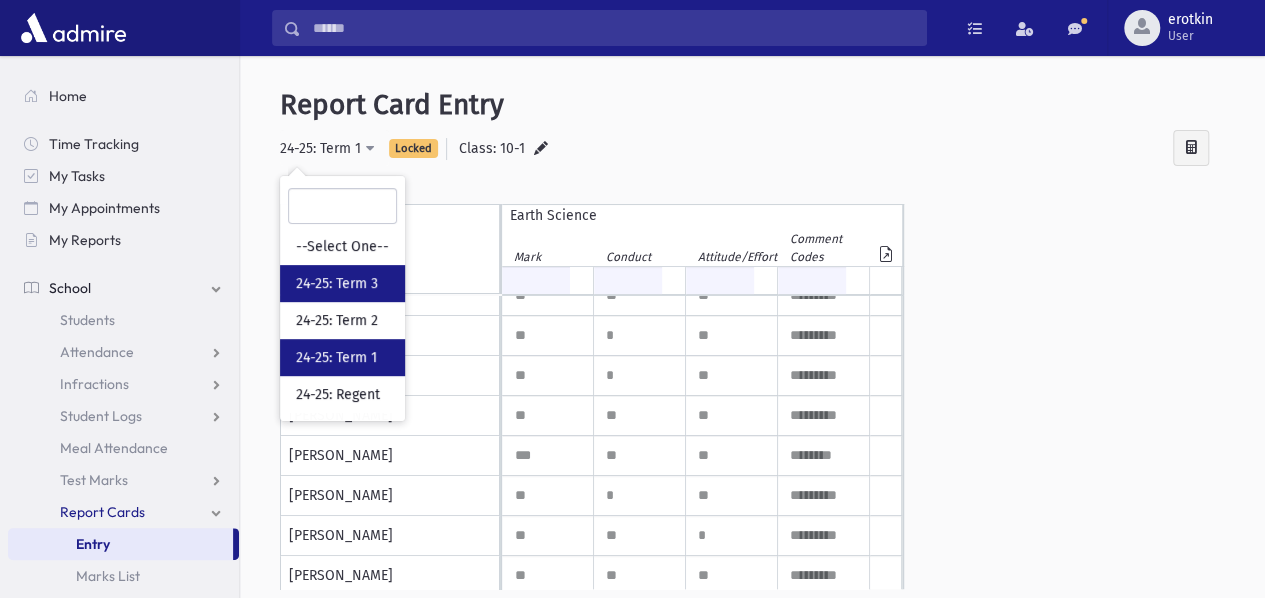 click on "24-25: Term 3" at bounding box center [337, 284] 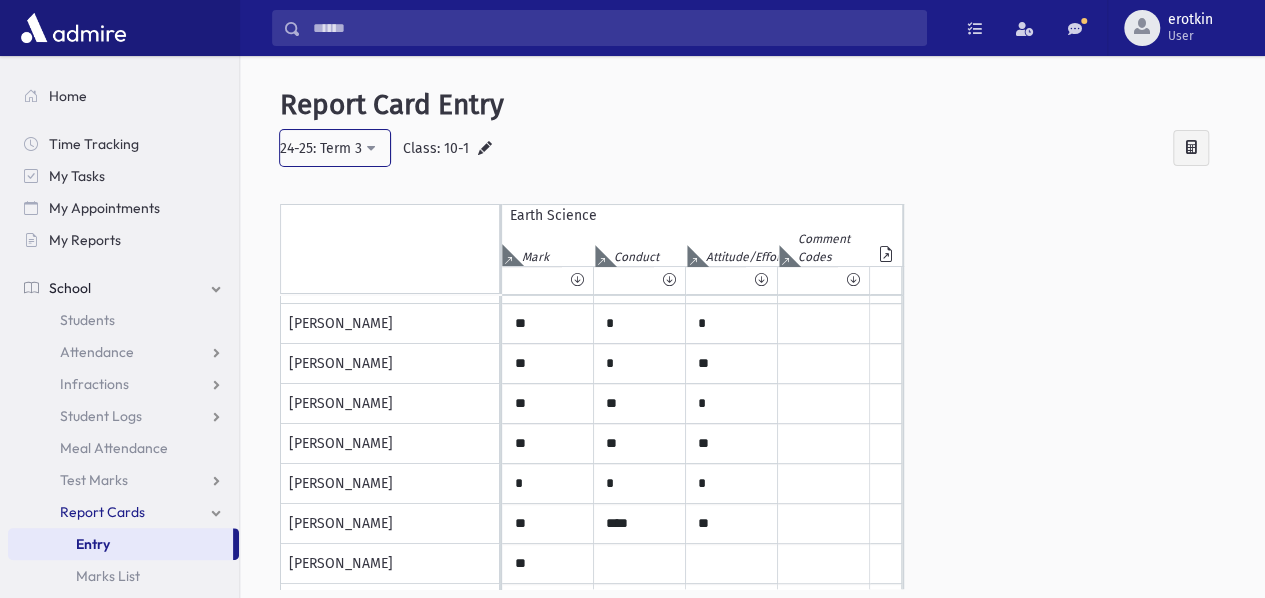 scroll, scrollTop: 300, scrollLeft: 0, axis: vertical 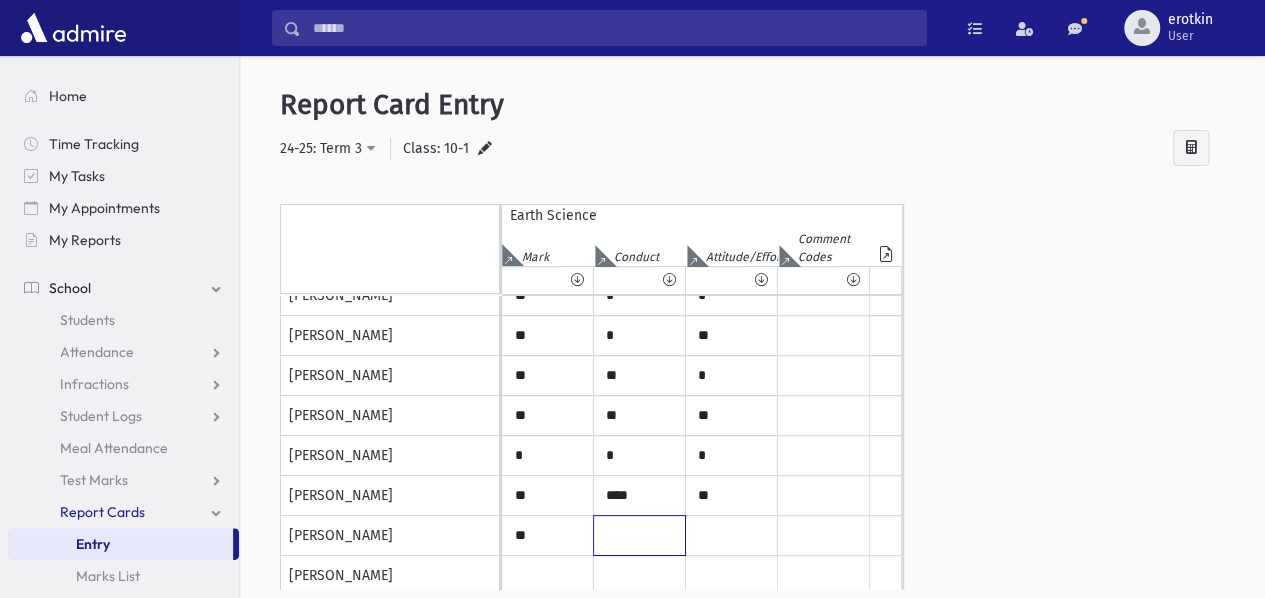 click at bounding box center [639, 16] 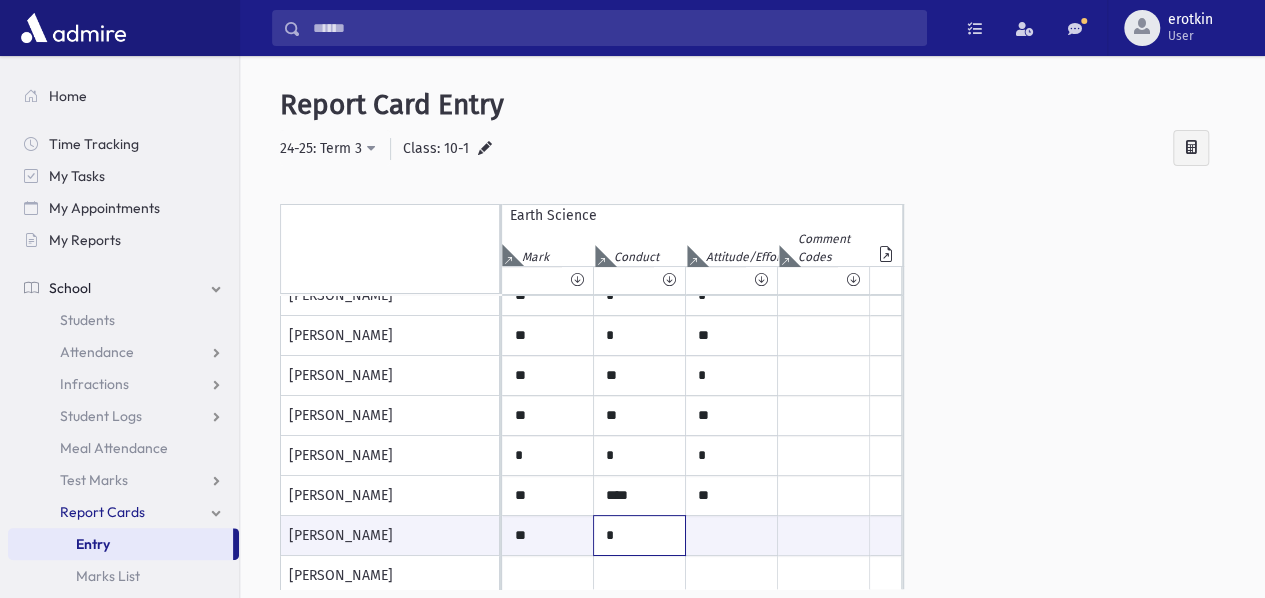 type on "**" 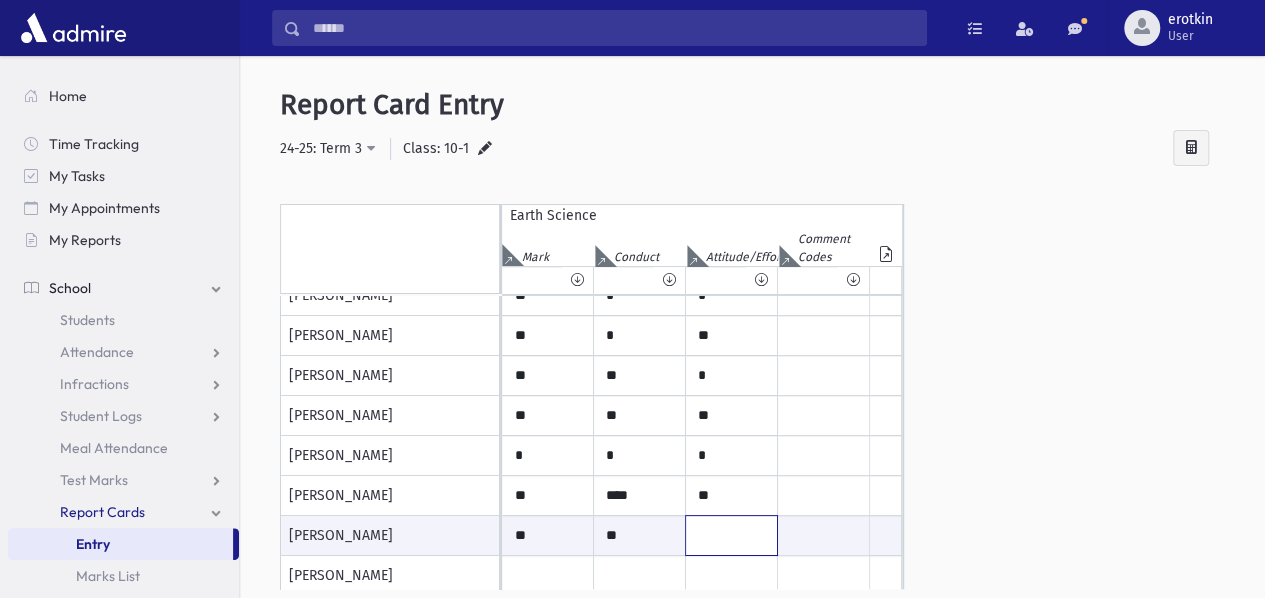 click at bounding box center [731, 535] 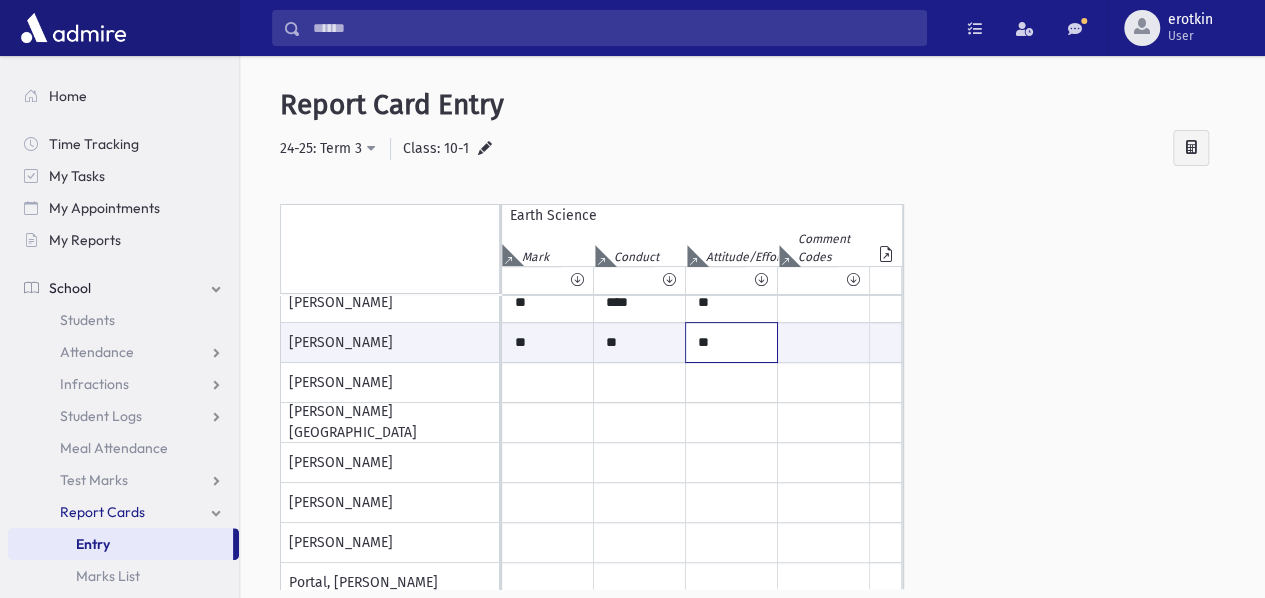 scroll, scrollTop: 500, scrollLeft: 0, axis: vertical 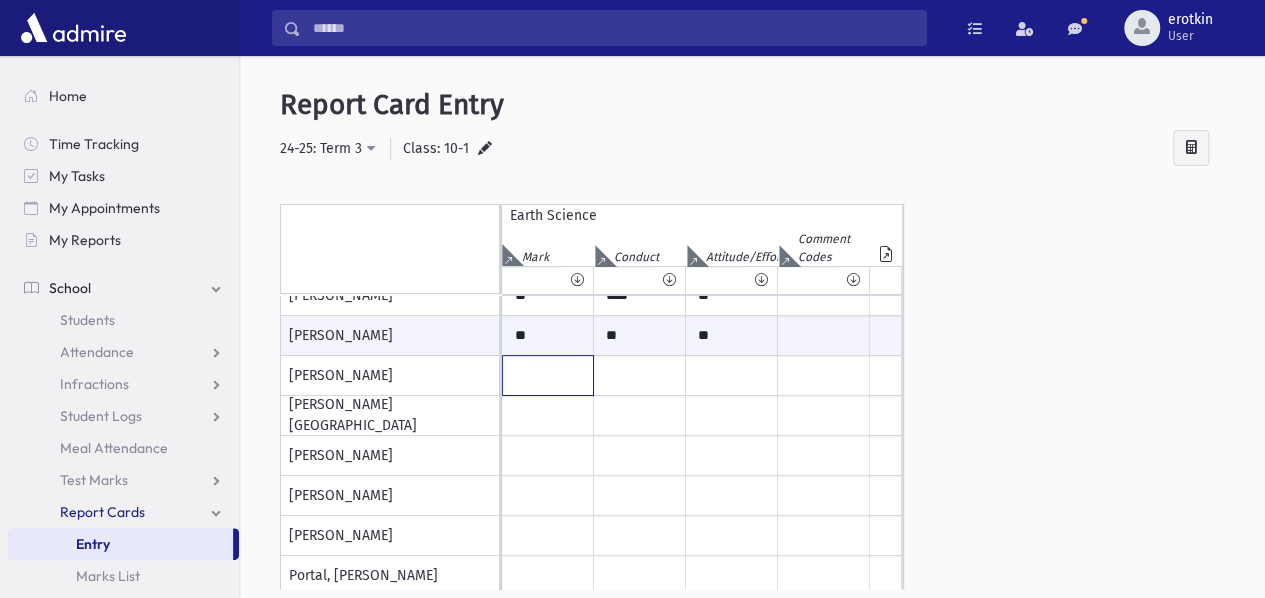 click at bounding box center (548, -184) 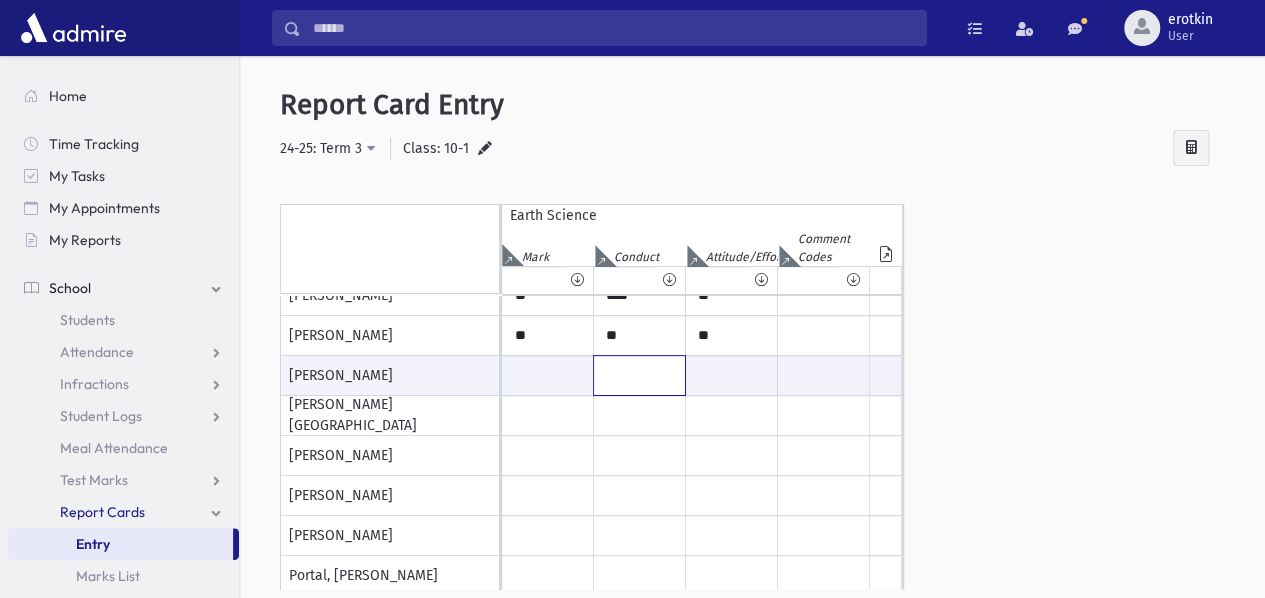 click at bounding box center [639, 375] 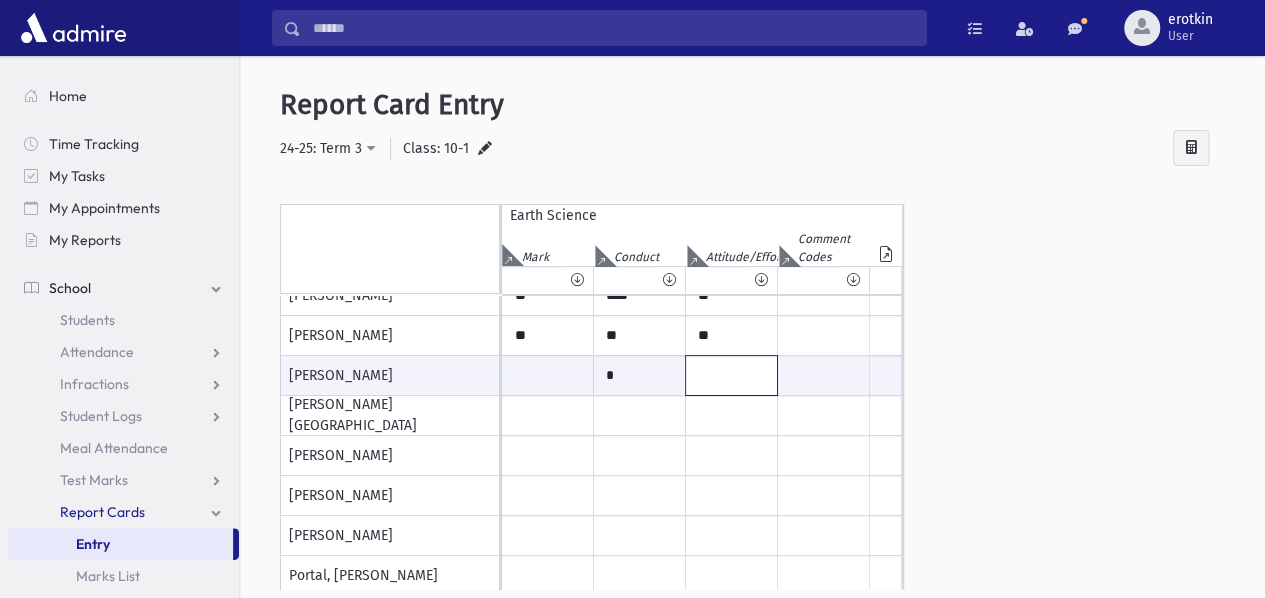 click at bounding box center [731, 375] 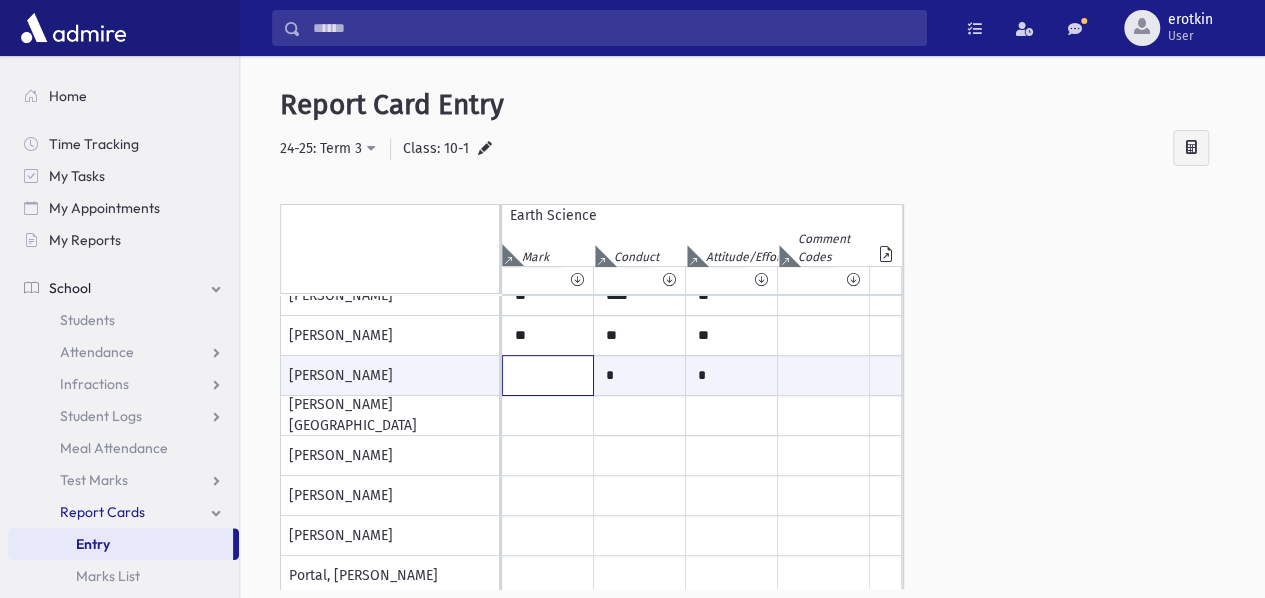 click at bounding box center (548, 375) 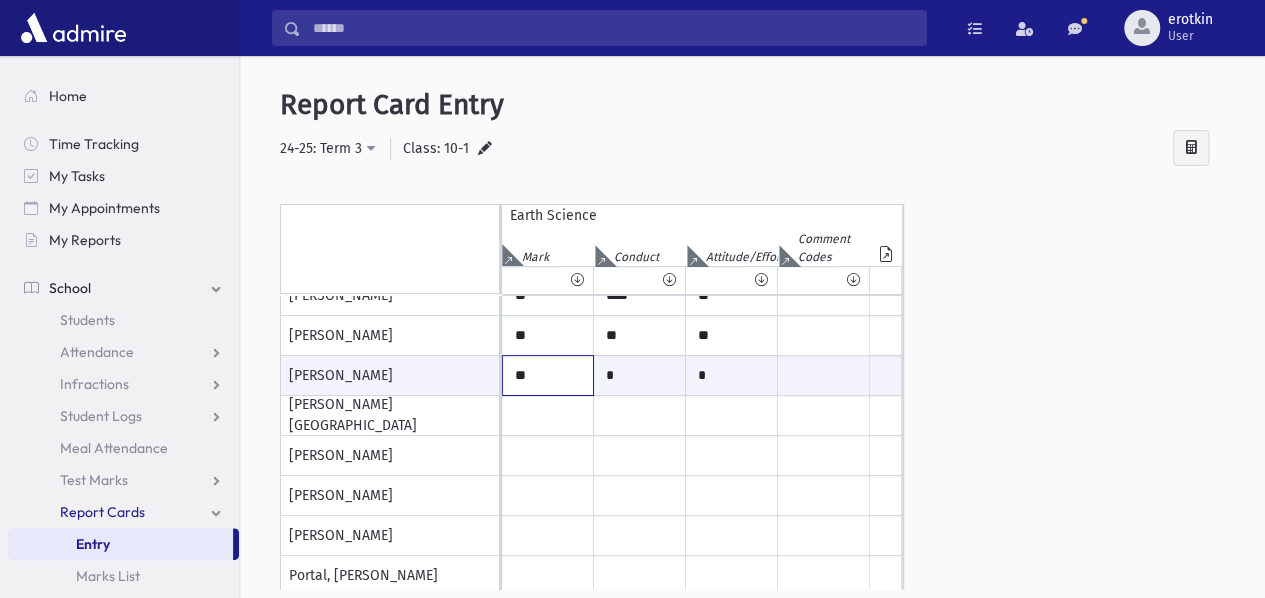 type on "**" 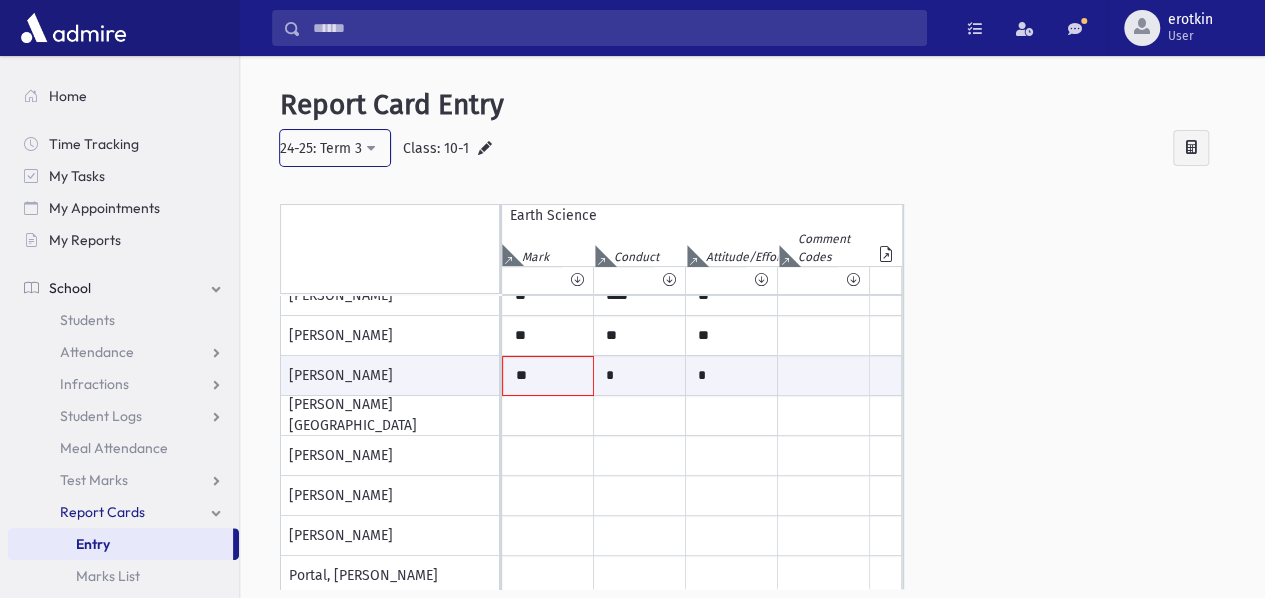 click on "24-25: Term 3" at bounding box center [335, 148] 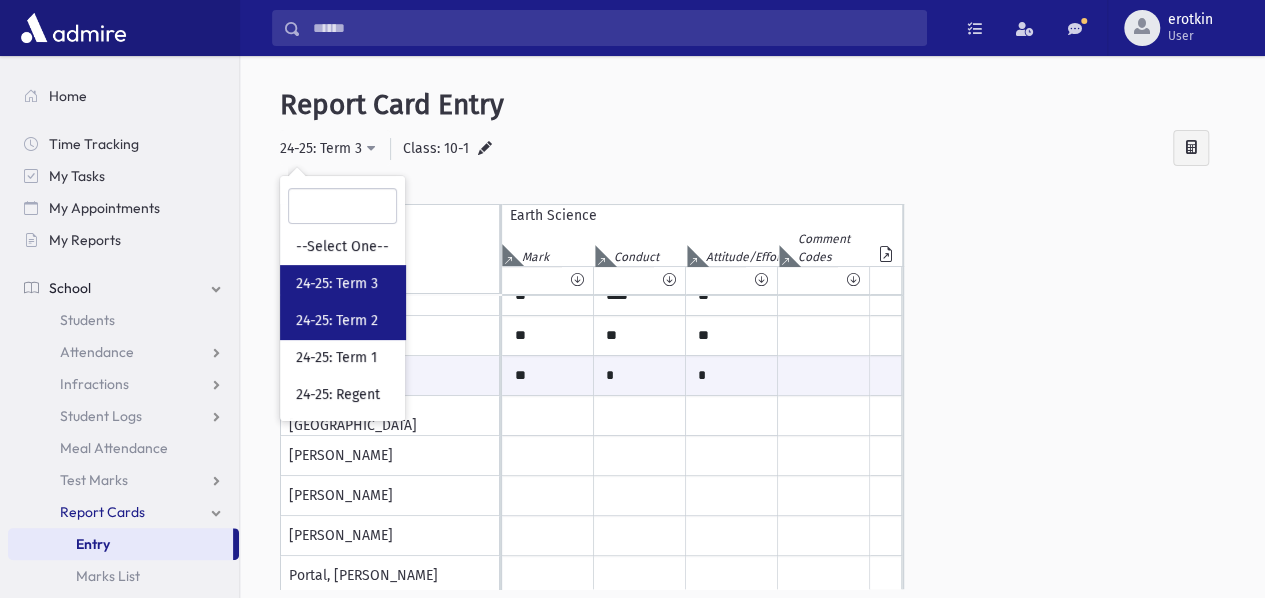 click on "24-25: Term 2" at bounding box center [342, 320] 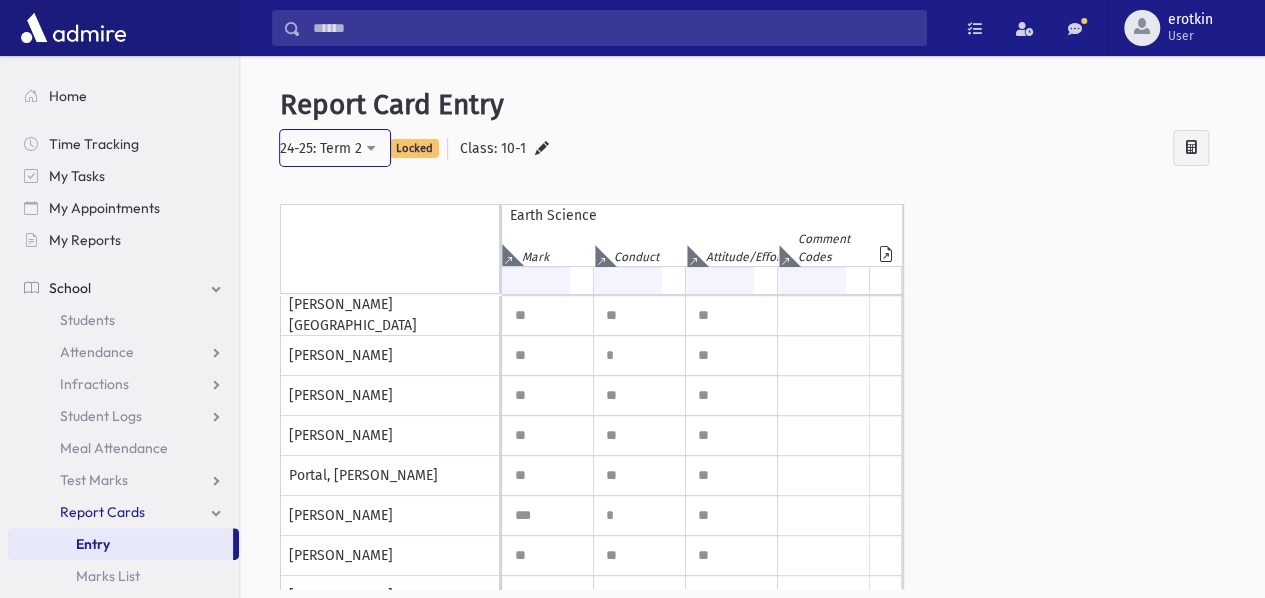 scroll, scrollTop: 400, scrollLeft: 0, axis: vertical 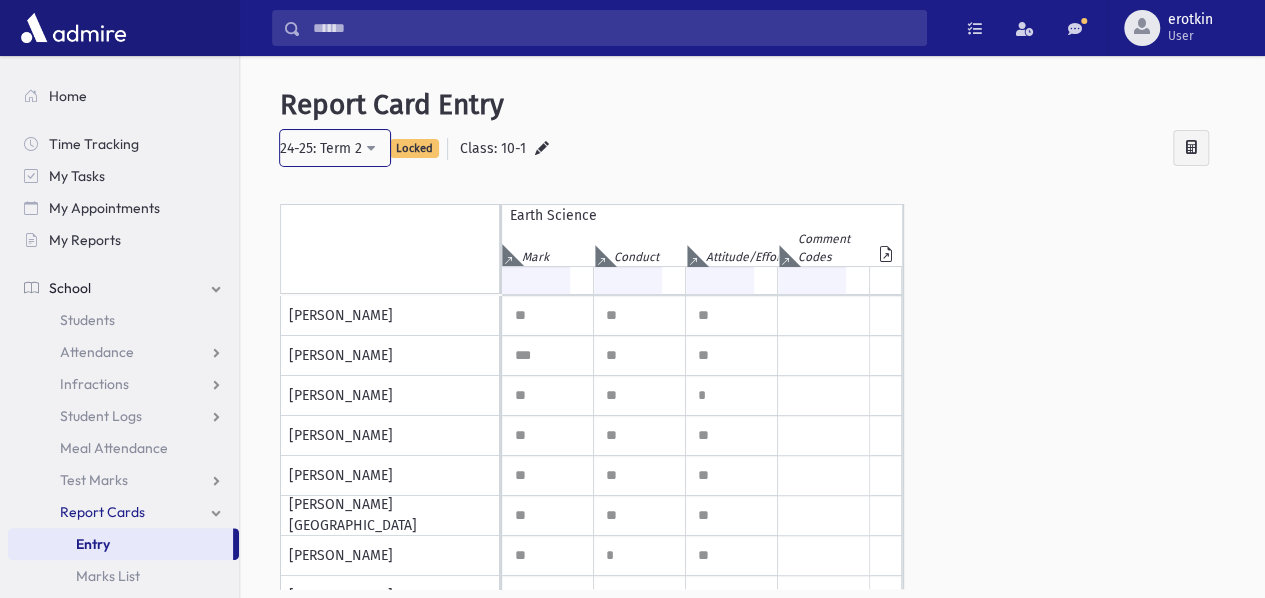 click on "24-25: Term 2" at bounding box center (335, 148) 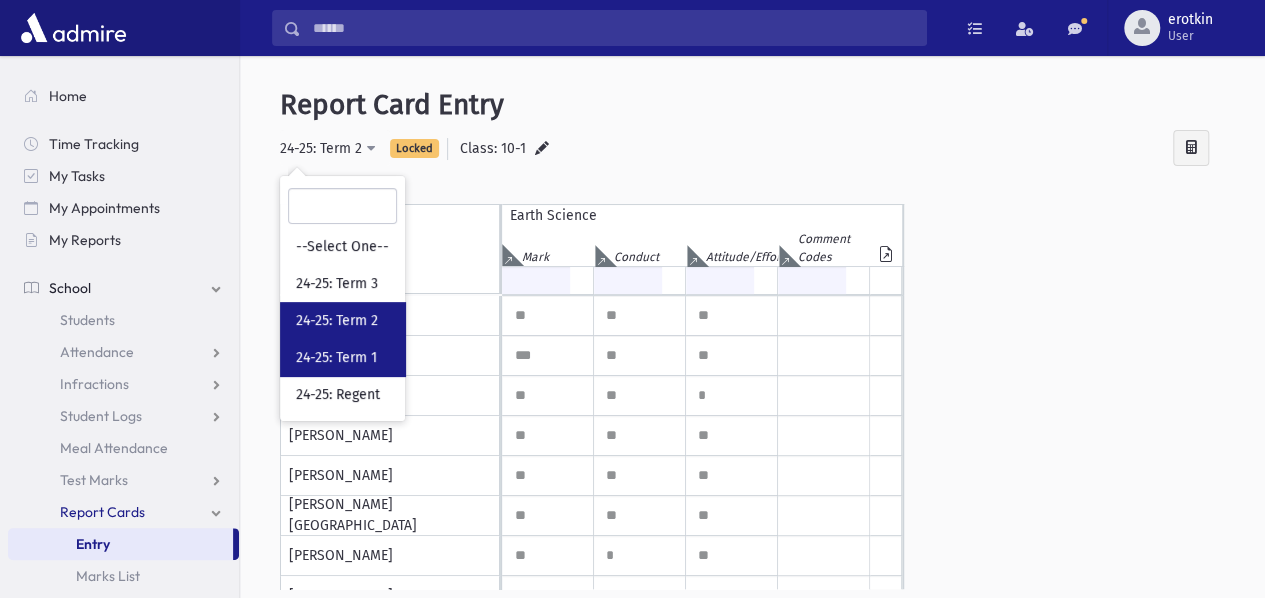 click on "24-25: Term 1" at bounding box center [342, 357] 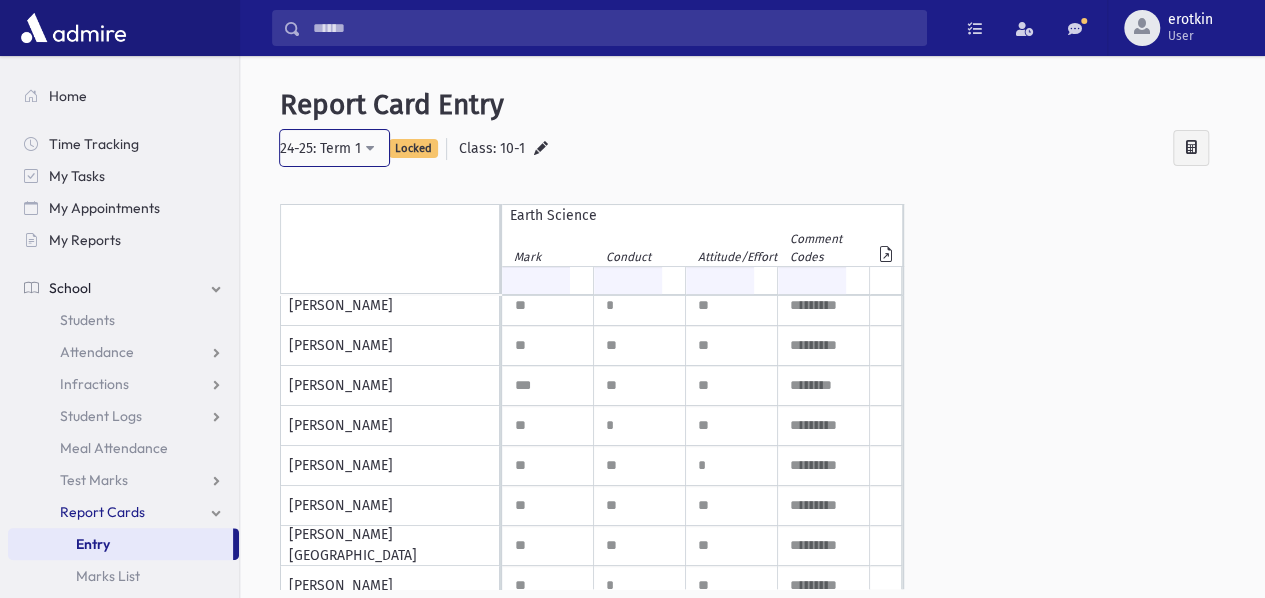 scroll, scrollTop: 400, scrollLeft: 0, axis: vertical 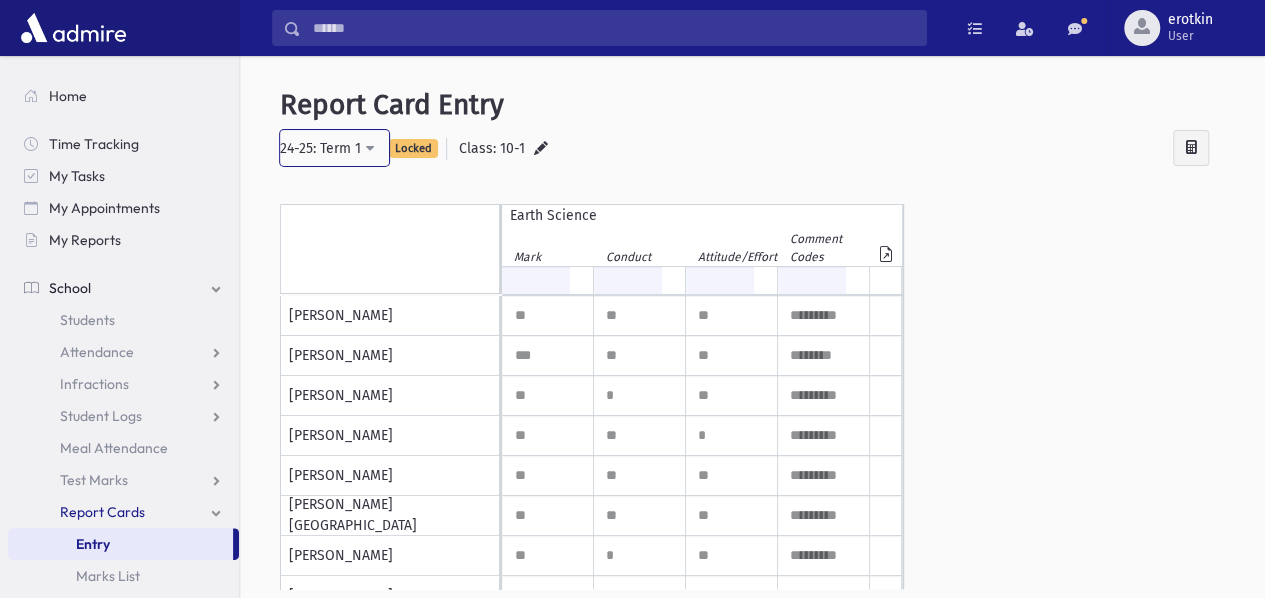 click on "24-25: Term 1" at bounding box center [334, 148] 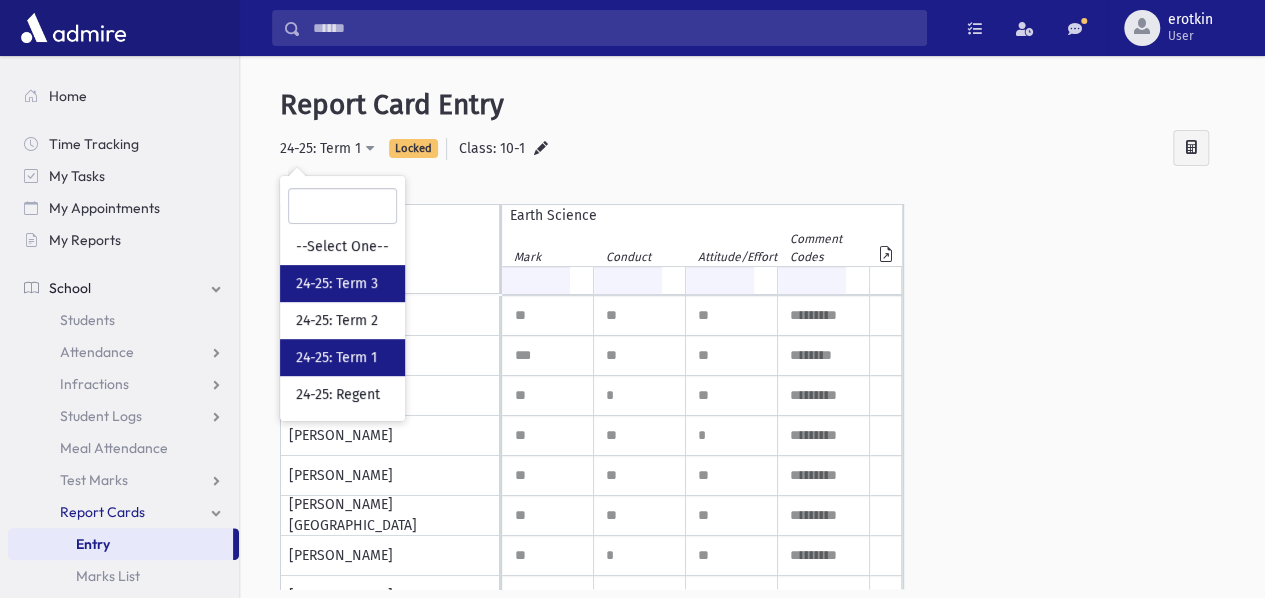 click on "24-25: Term 3" at bounding box center (337, 284) 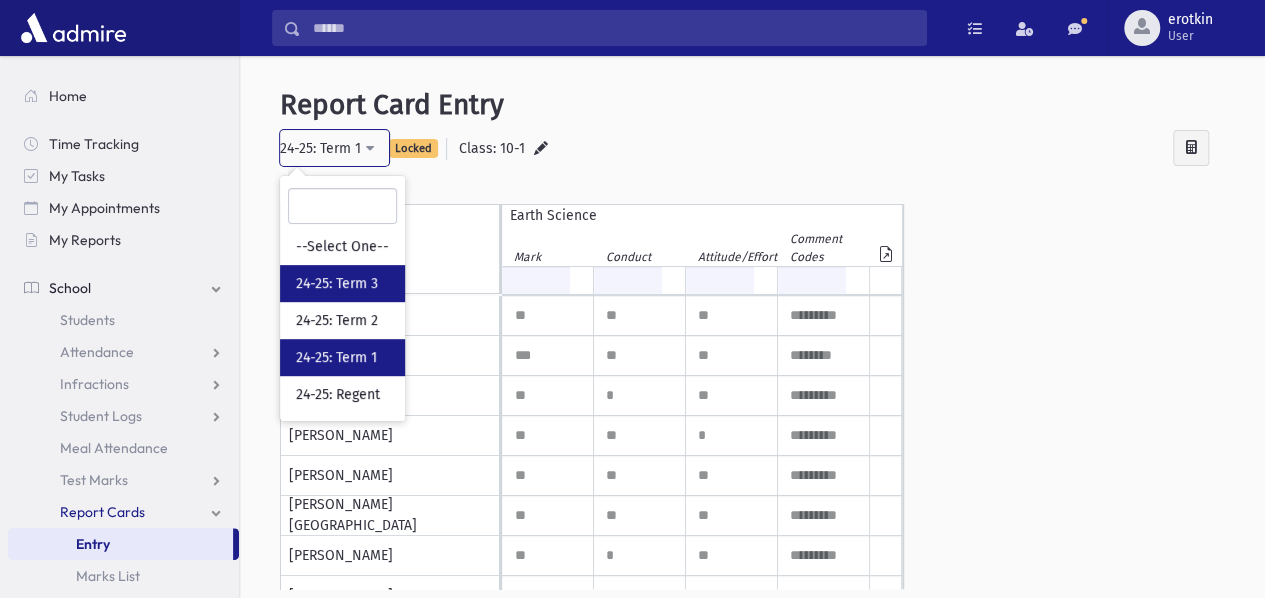 select on "**" 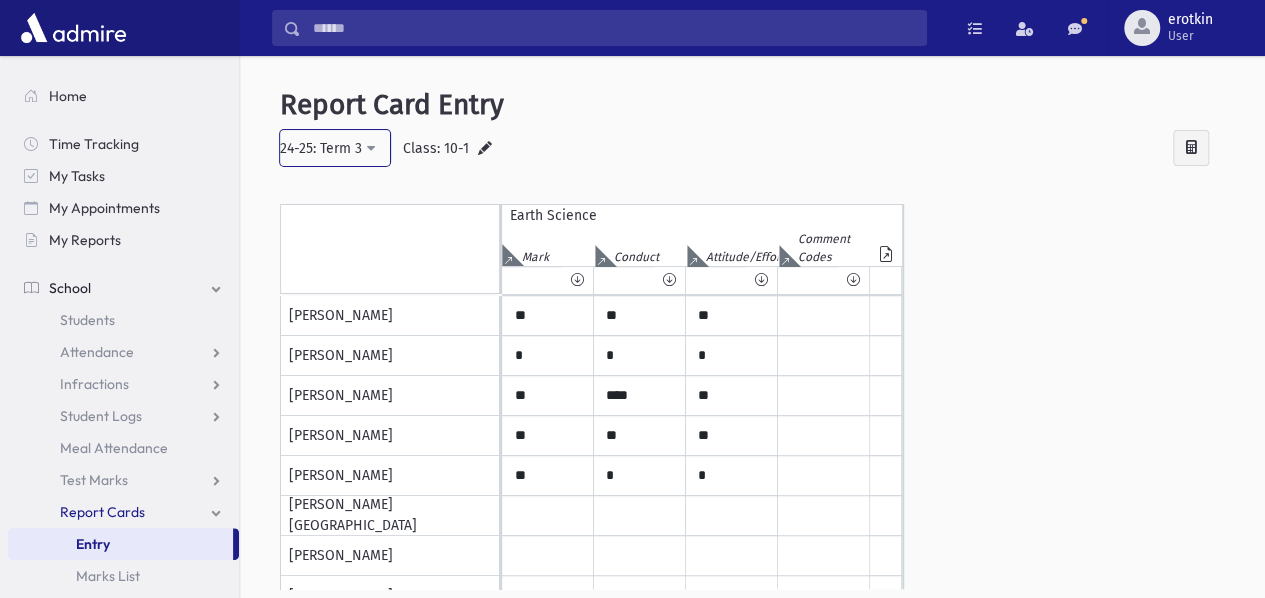 scroll, scrollTop: 500, scrollLeft: 0, axis: vertical 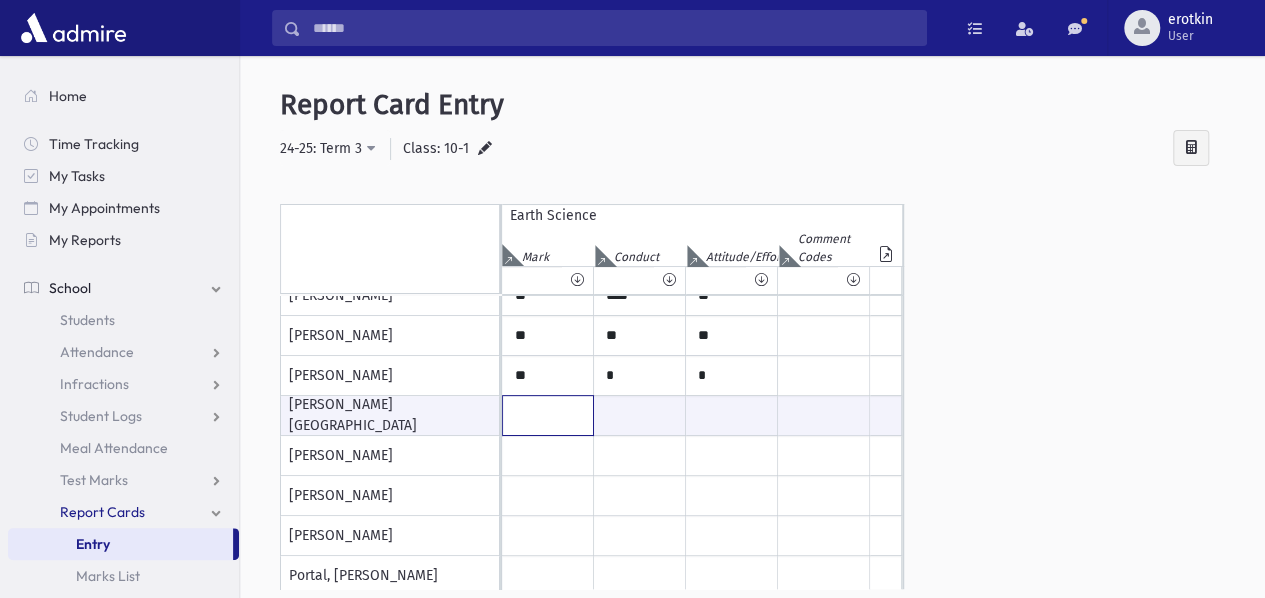 click at bounding box center [548, 415] 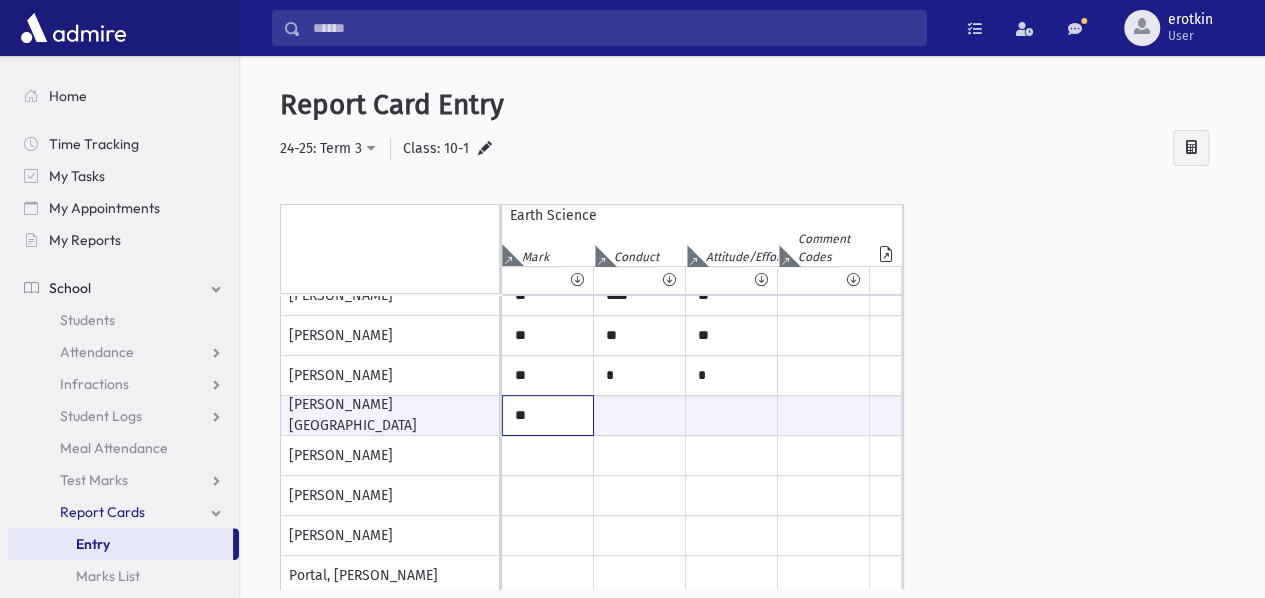 type on "**" 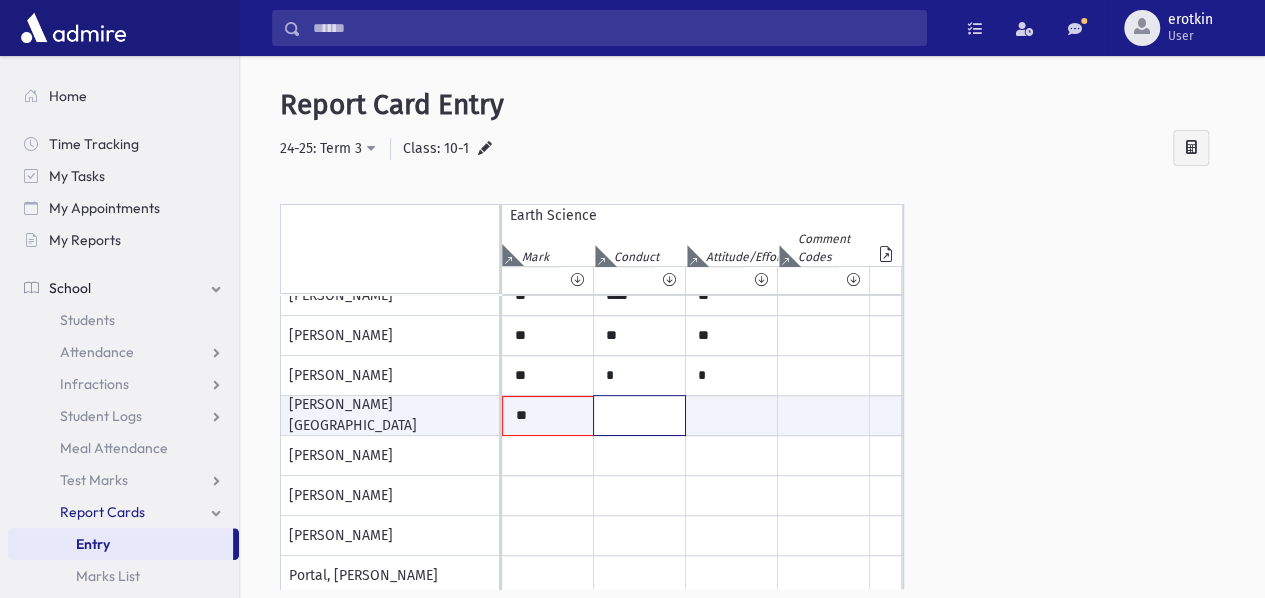 click at bounding box center (639, 415) 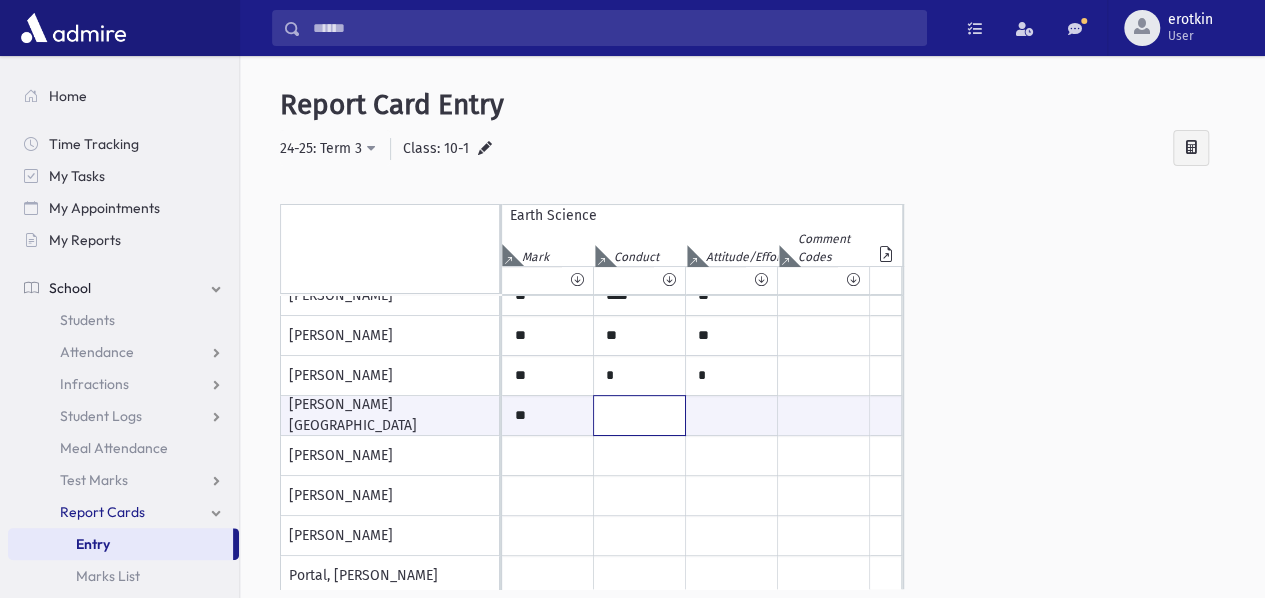 type on "*" 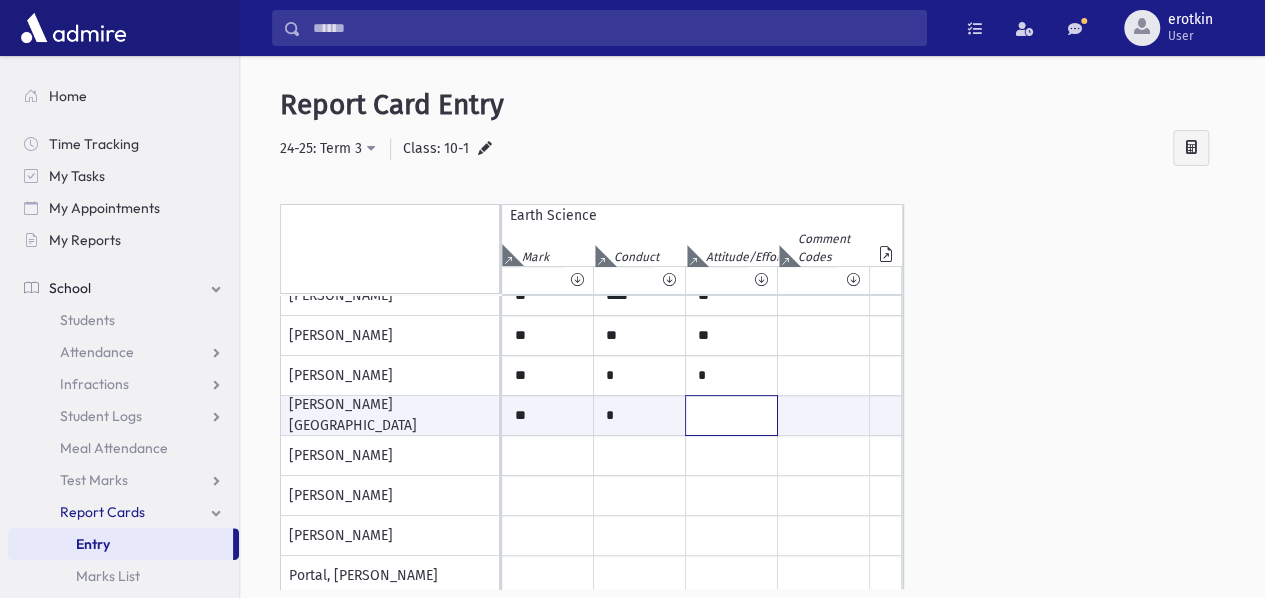 click at bounding box center [731, 415] 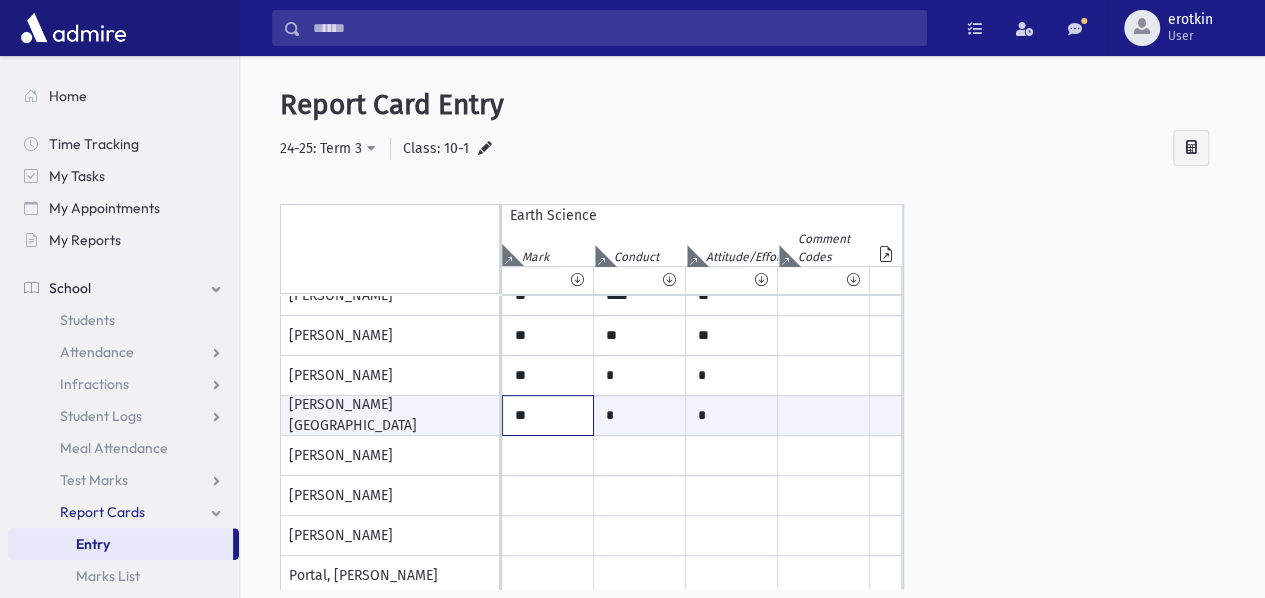 click on "**" at bounding box center [548, 415] 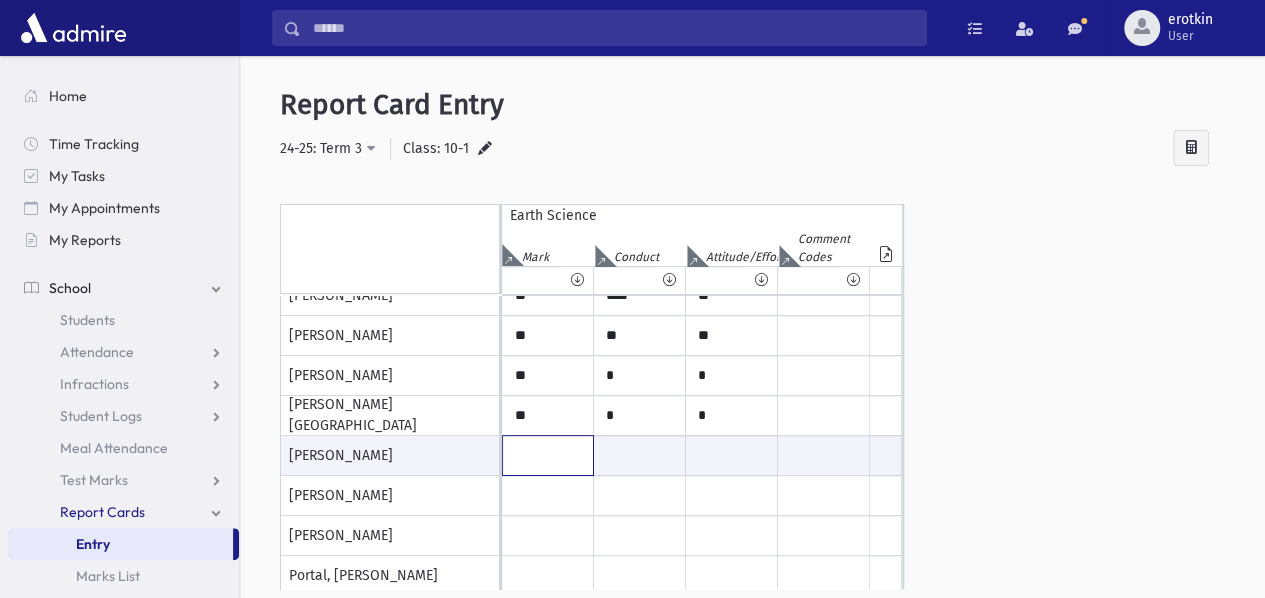 click at bounding box center (548, 455) 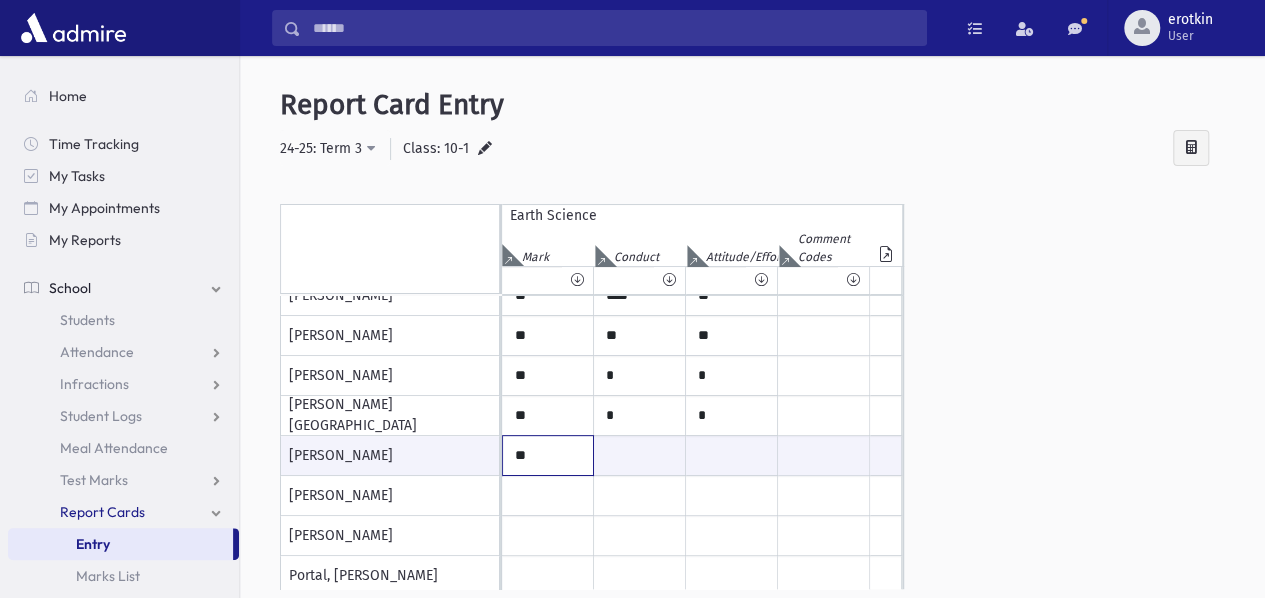 type on "**" 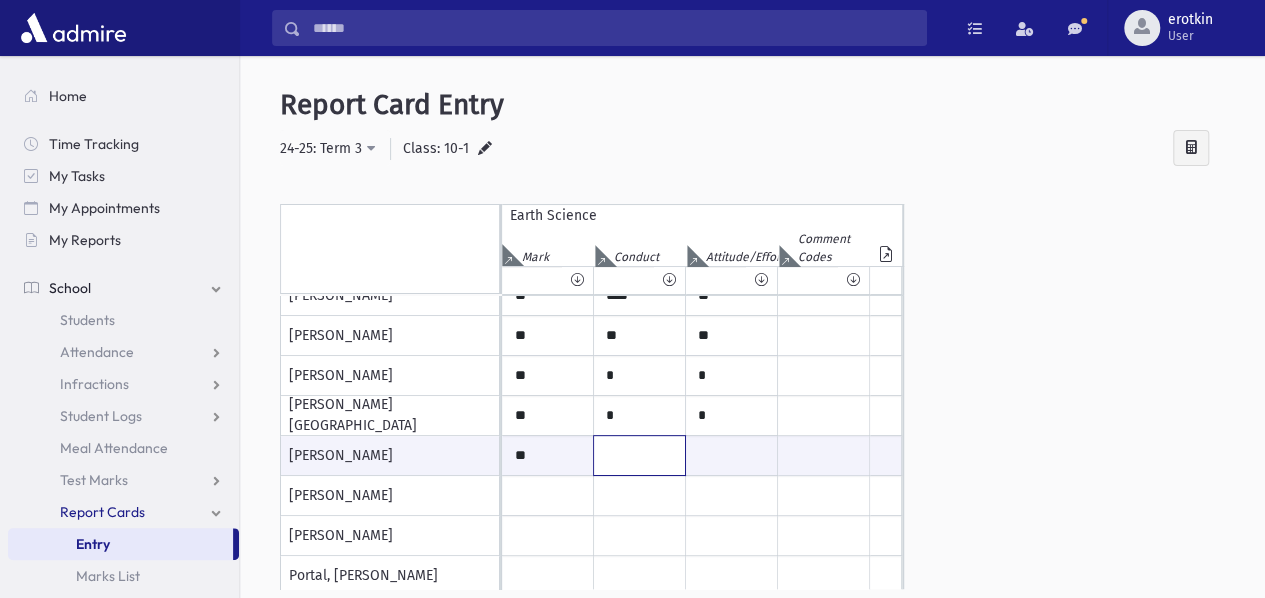 click at bounding box center [639, 455] 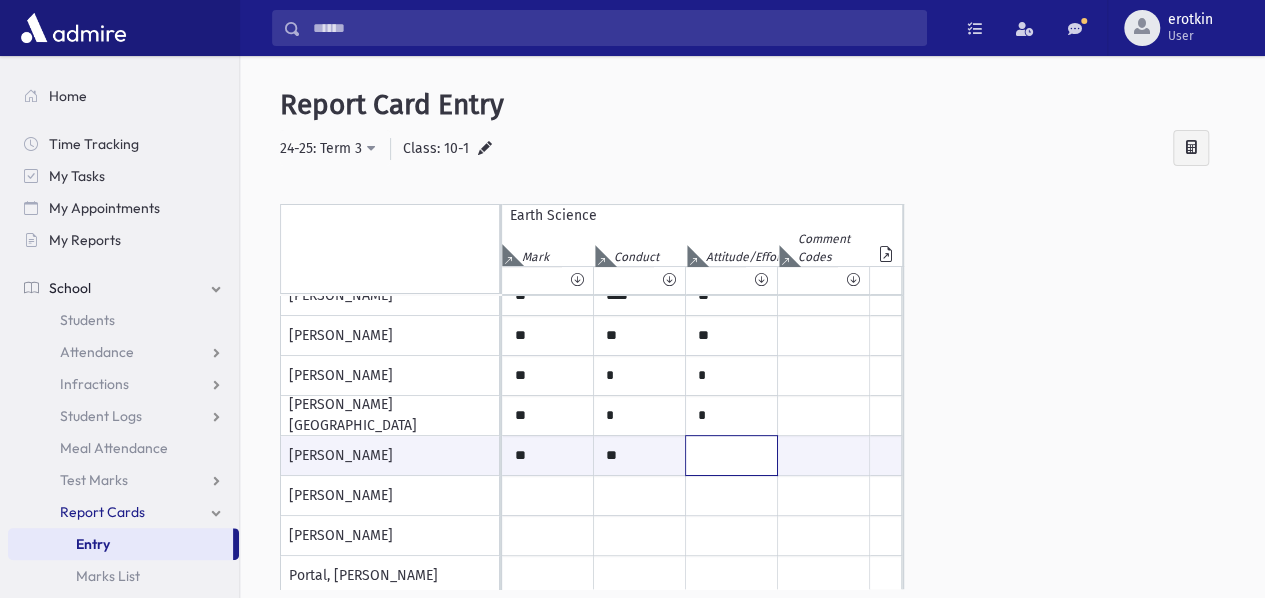 click at bounding box center [731, 455] 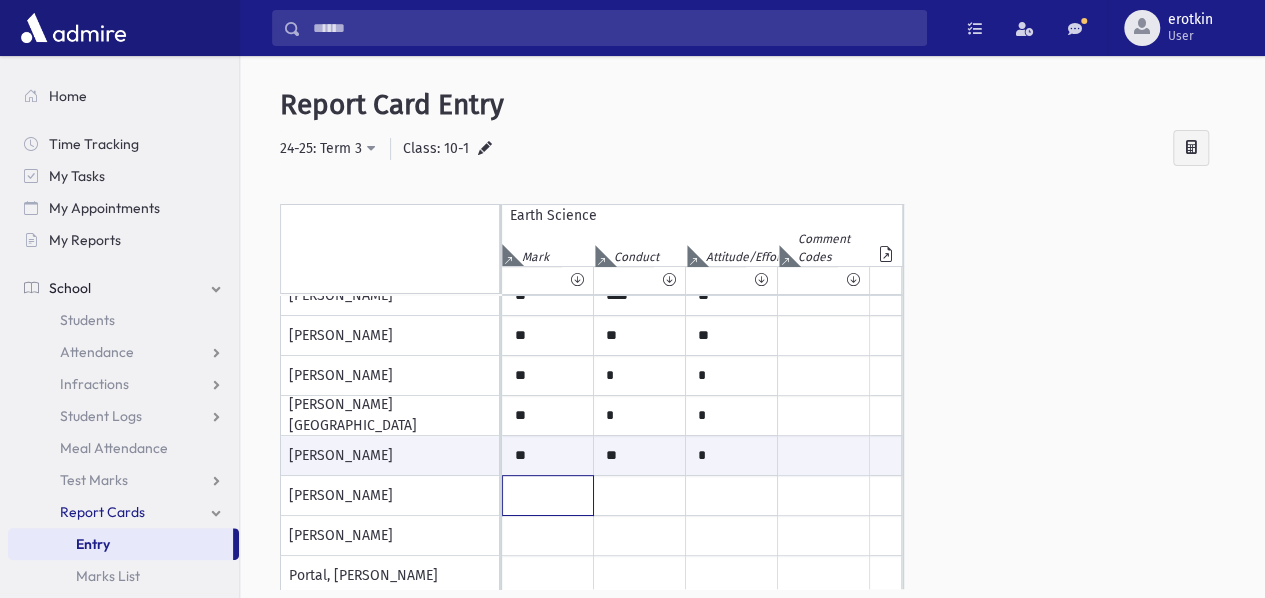 click at bounding box center (548, -184) 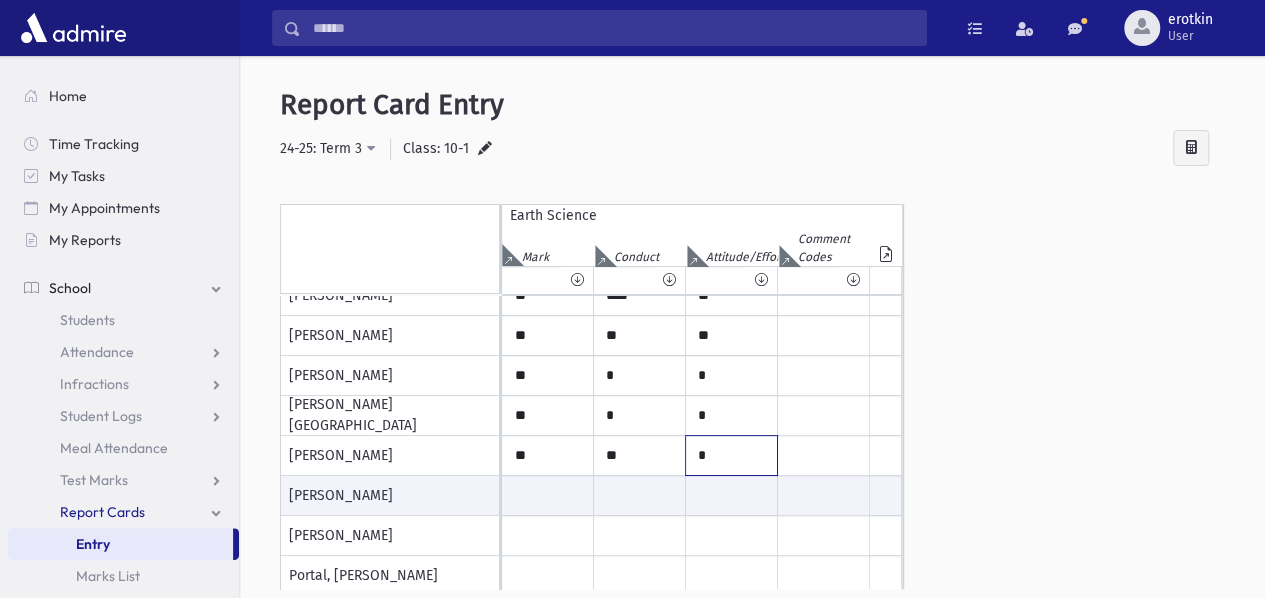 click on "*" at bounding box center [731, -184] 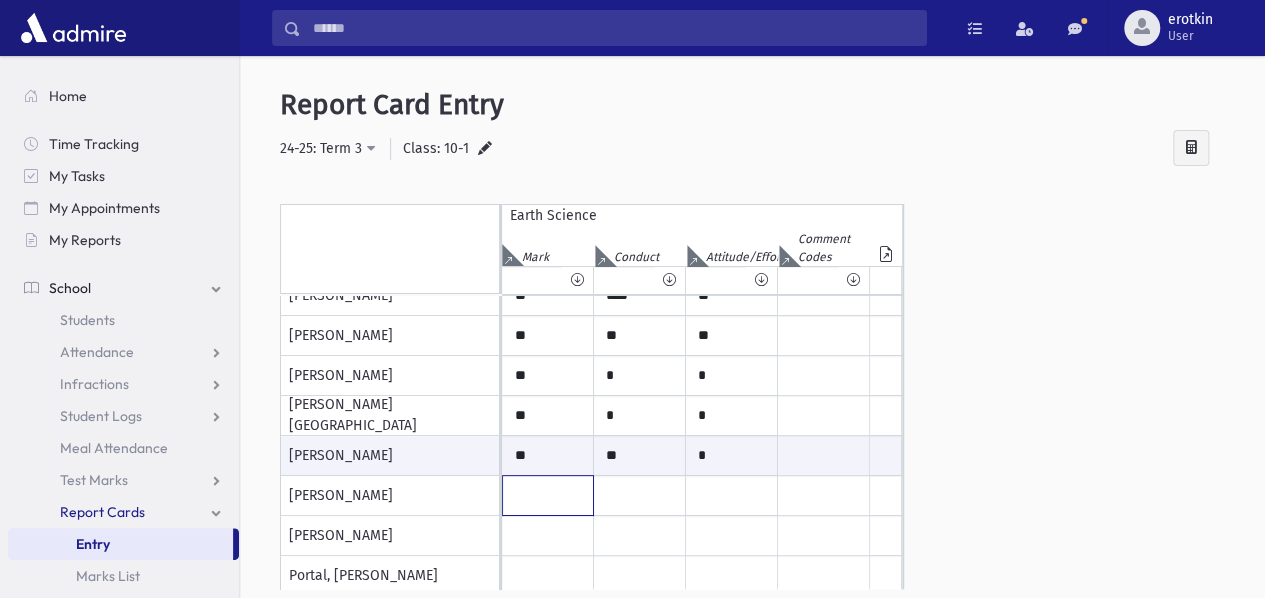 click at bounding box center (548, -184) 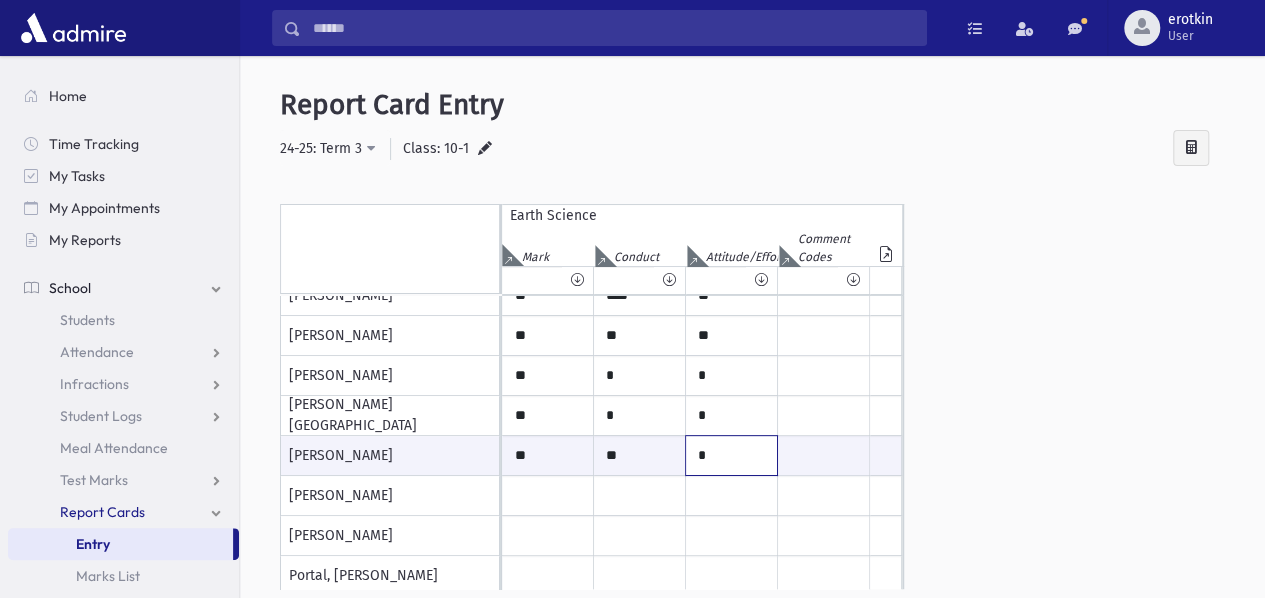 click on "*" at bounding box center (731, 455) 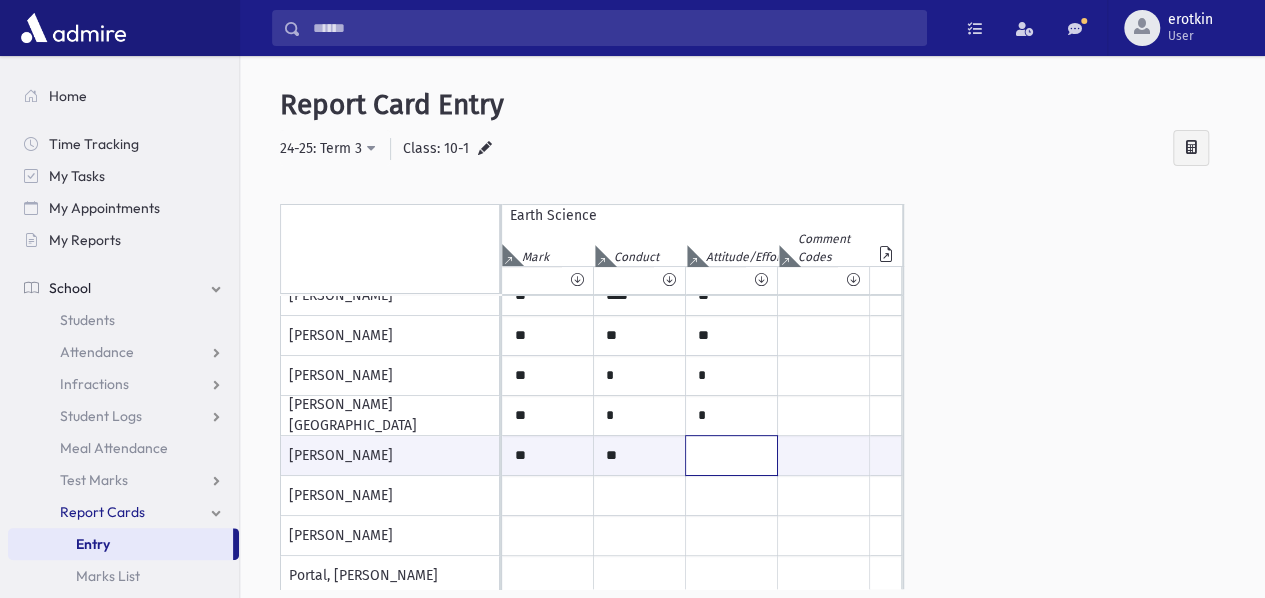 click at bounding box center [731, 455] 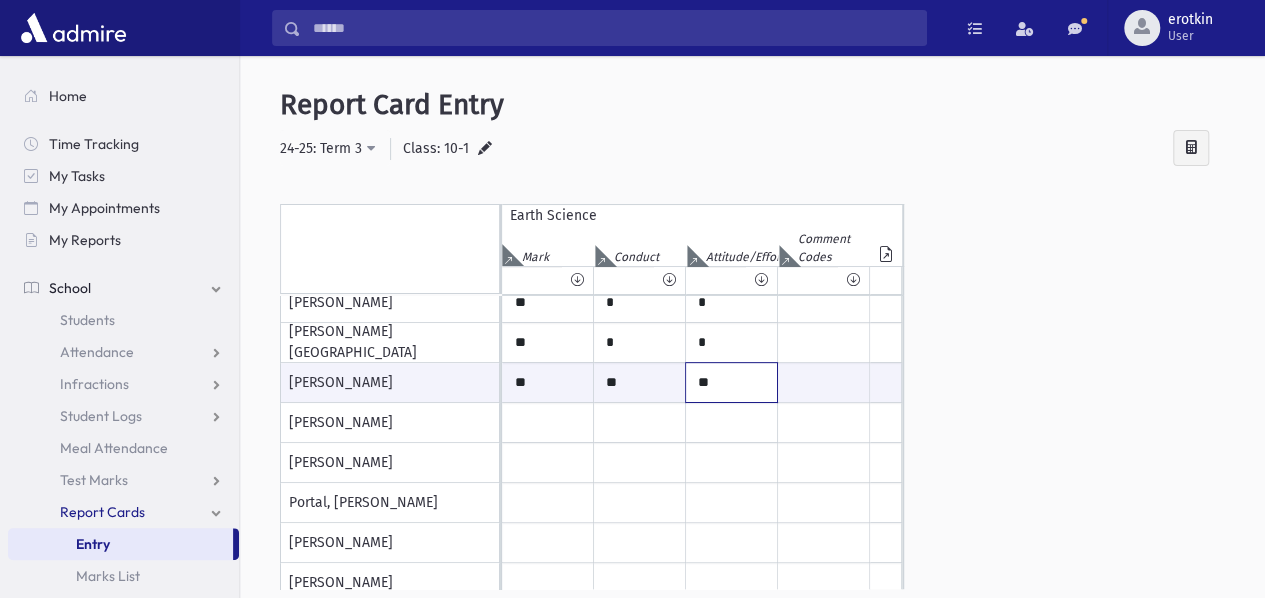 scroll, scrollTop: 600, scrollLeft: 0, axis: vertical 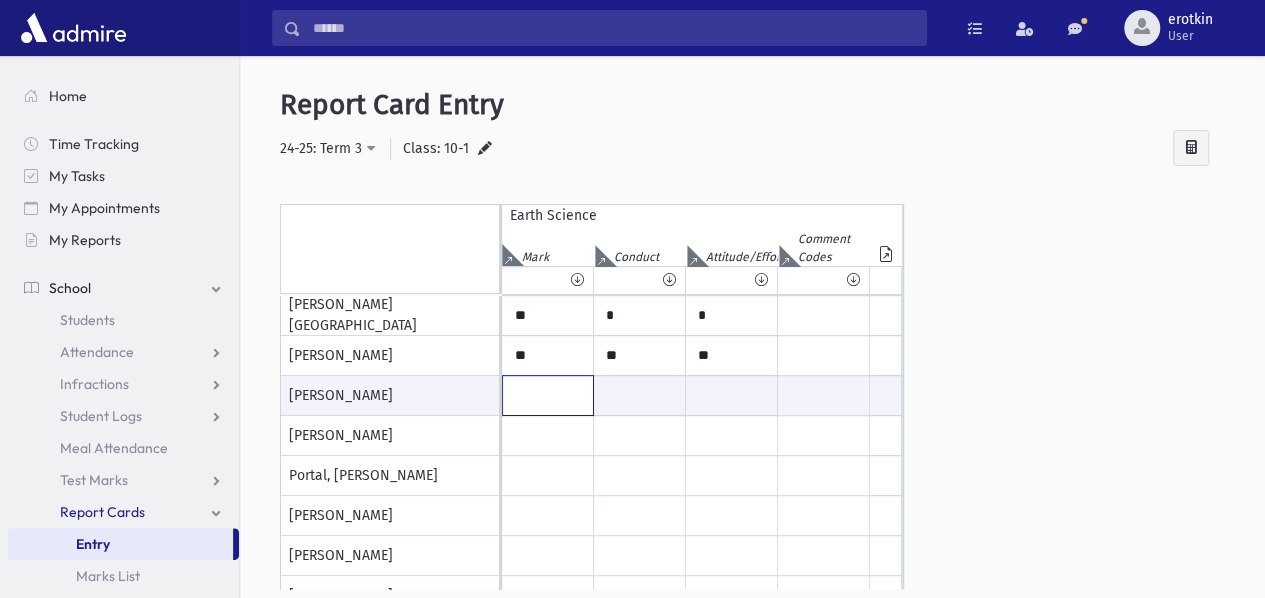 click at bounding box center (548, 395) 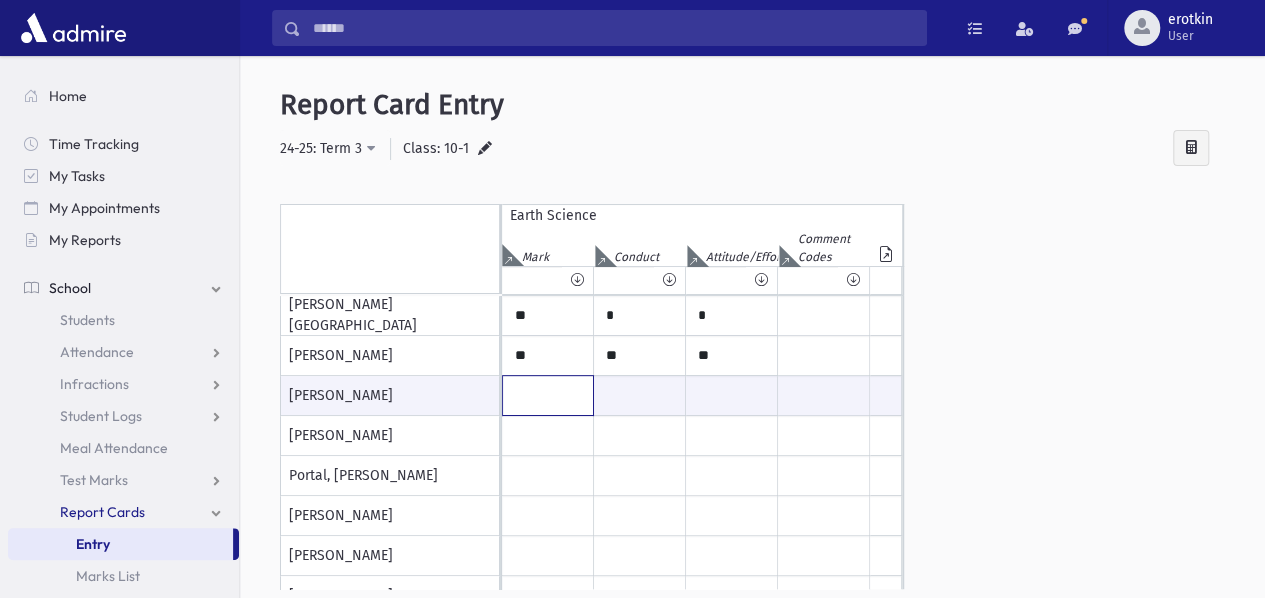 type on "**" 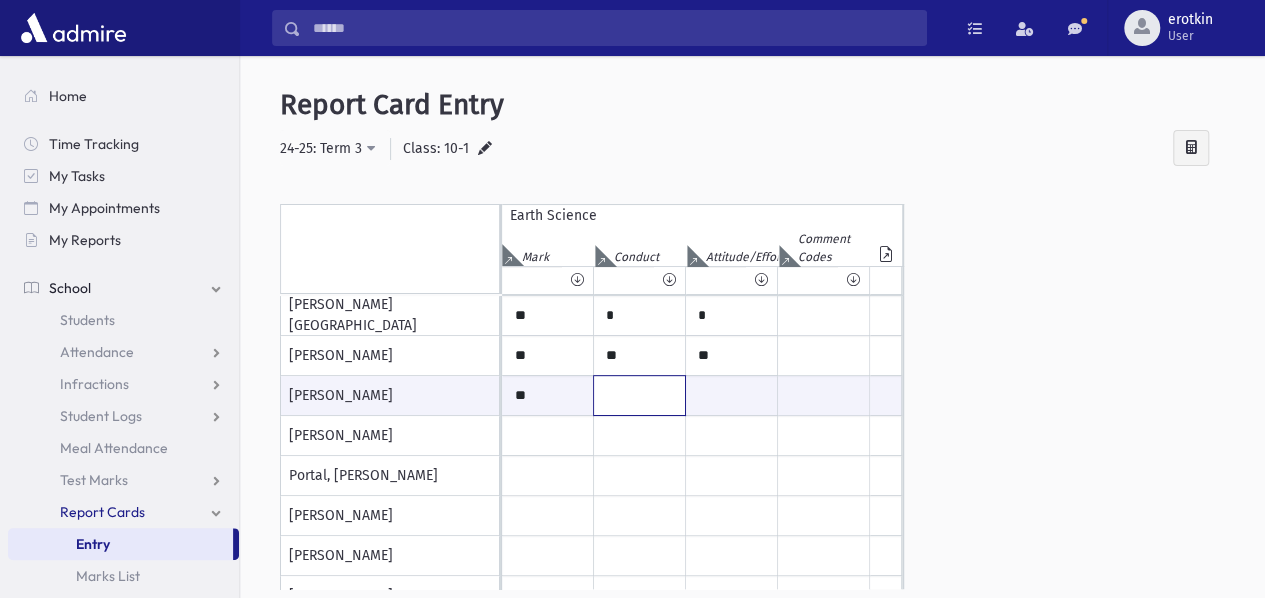 click at bounding box center [639, 395] 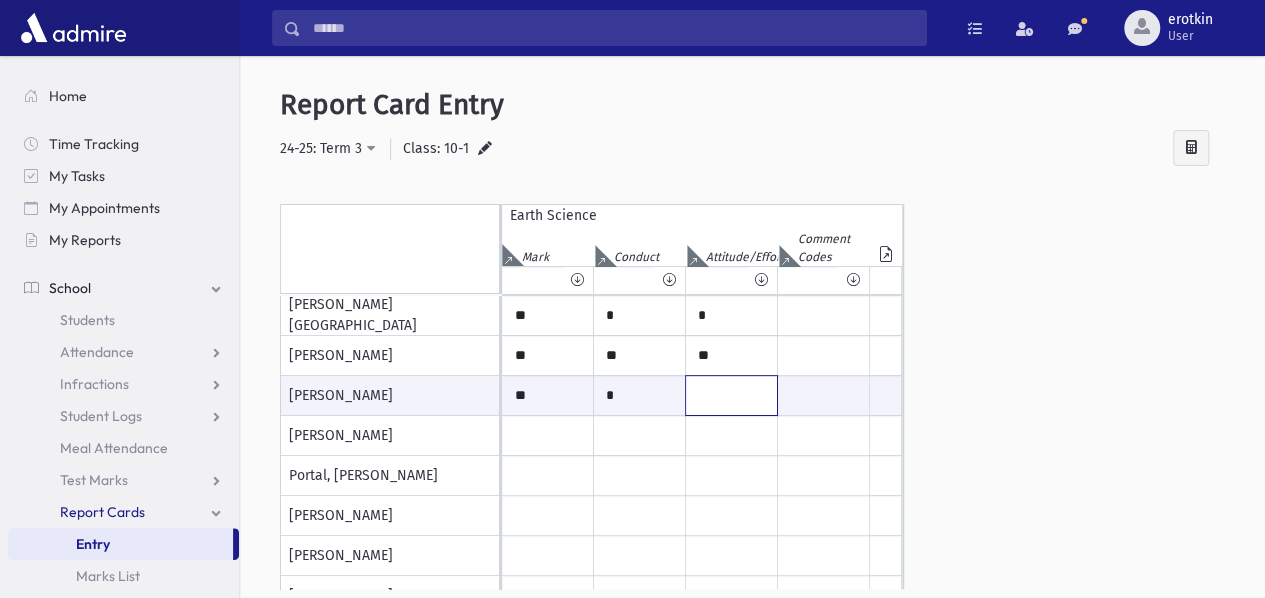 click at bounding box center [731, 395] 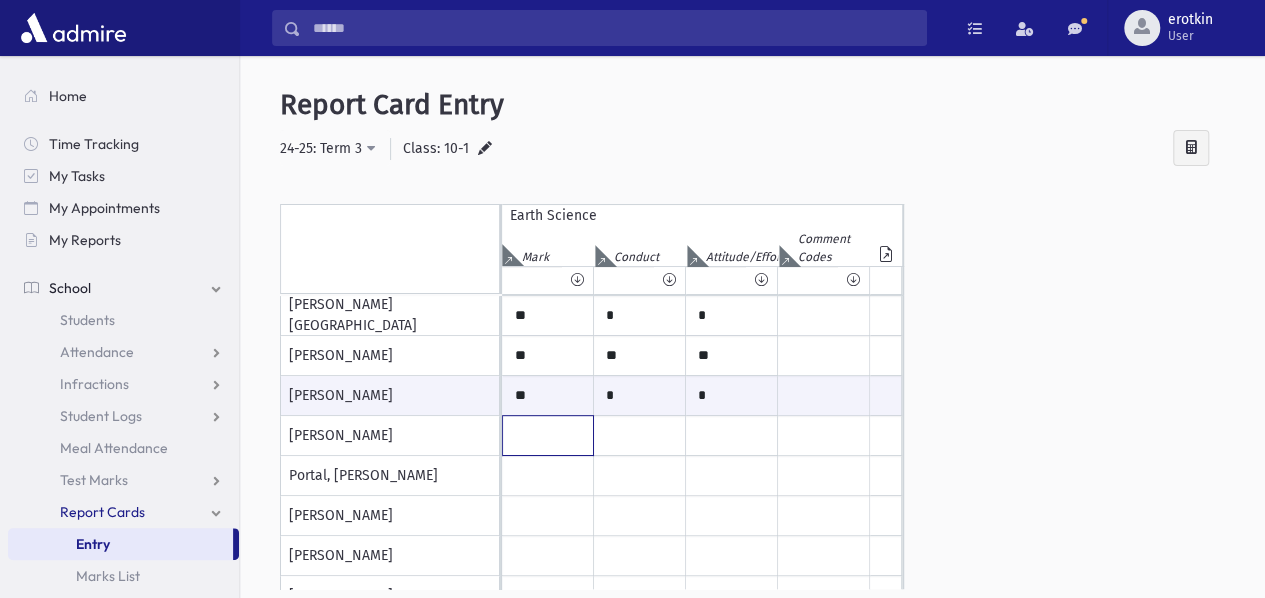 click at bounding box center (548, -284) 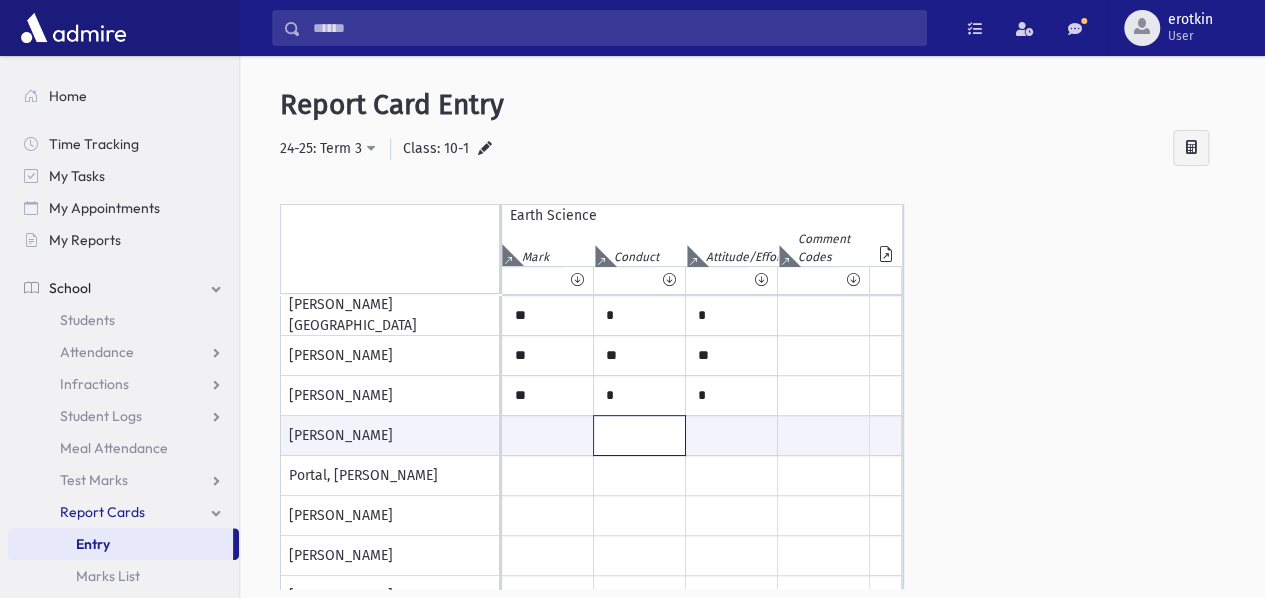 click at bounding box center [639, 435] 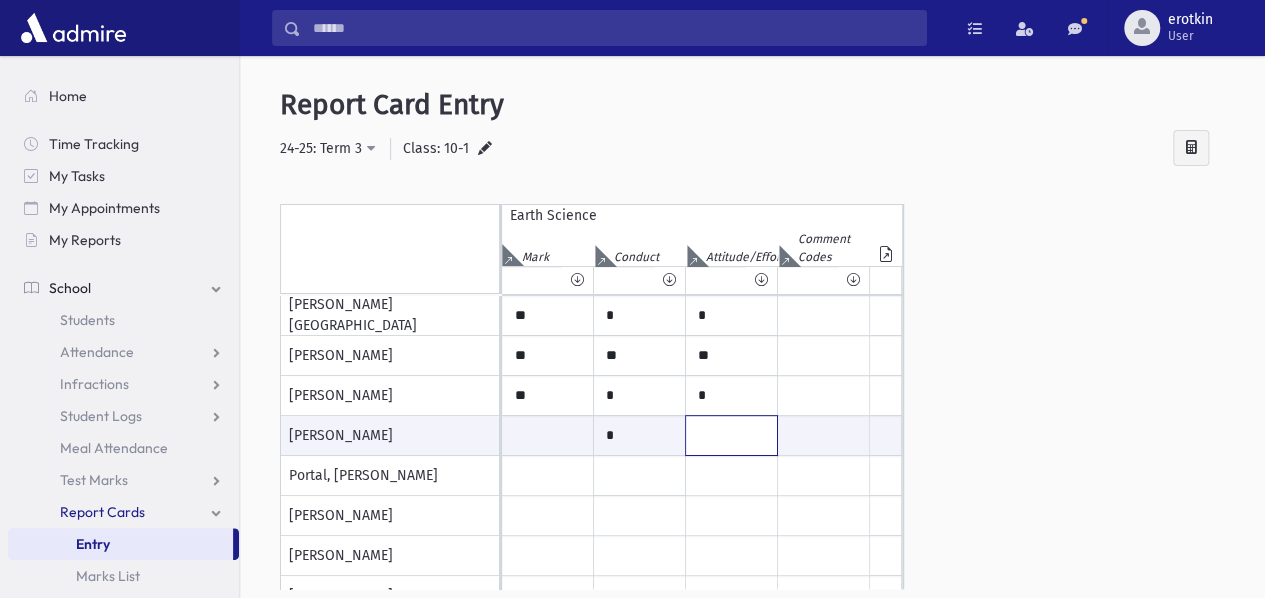 click at bounding box center (731, 435) 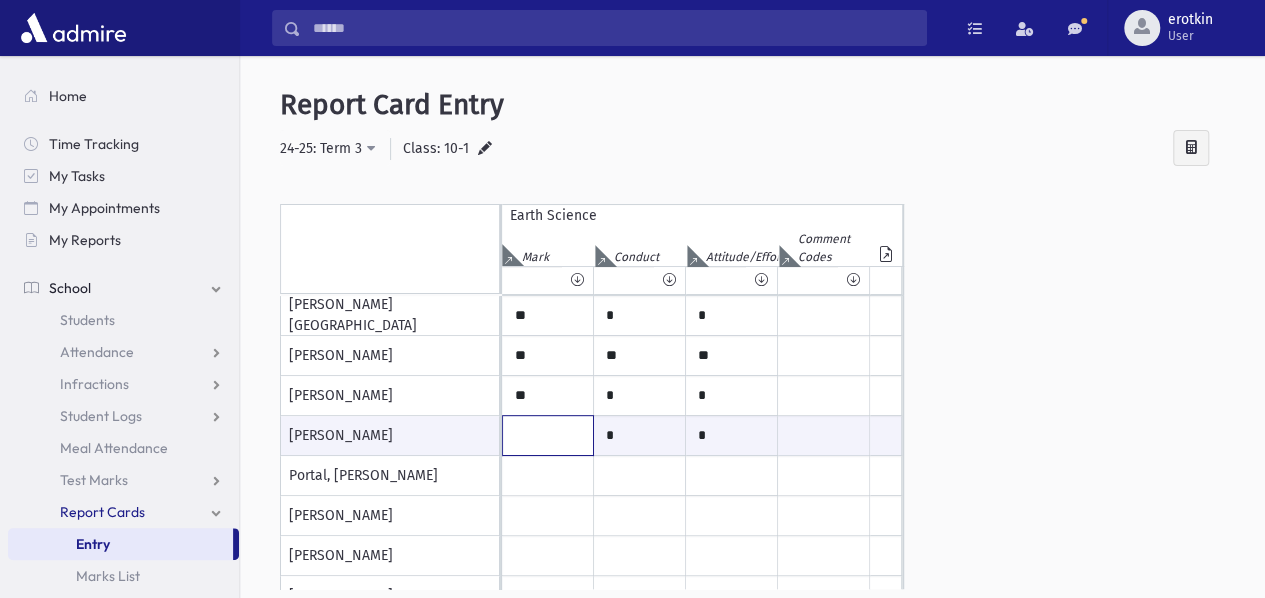 click at bounding box center (548, 435) 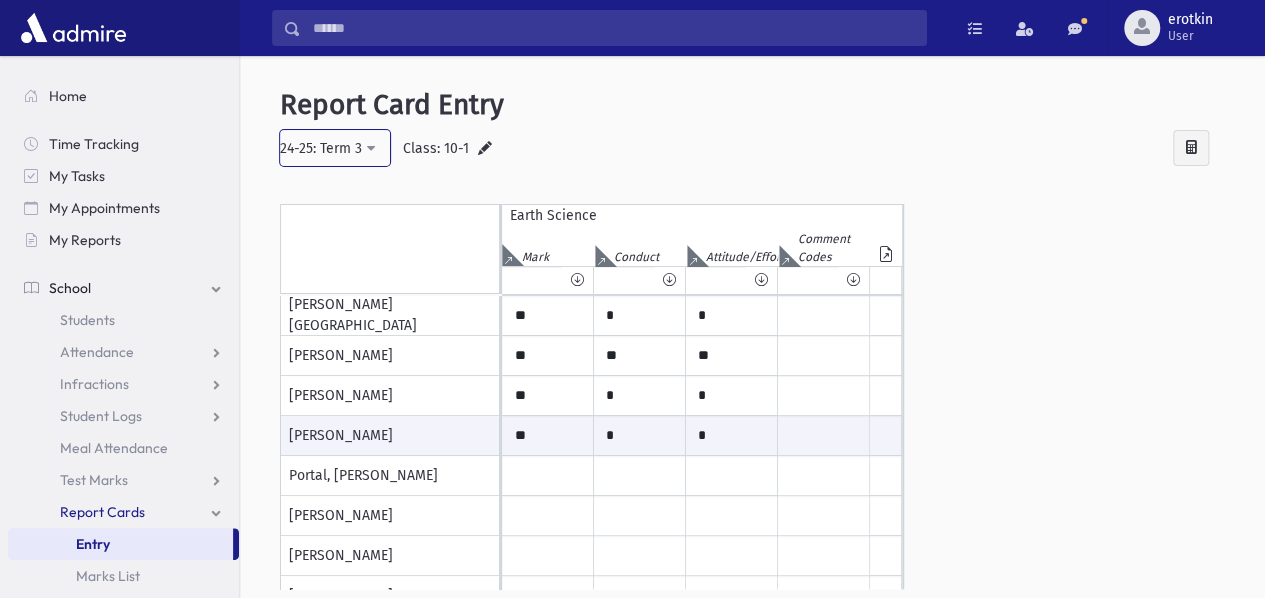 click on "24-25: Term 3" at bounding box center (321, 148) 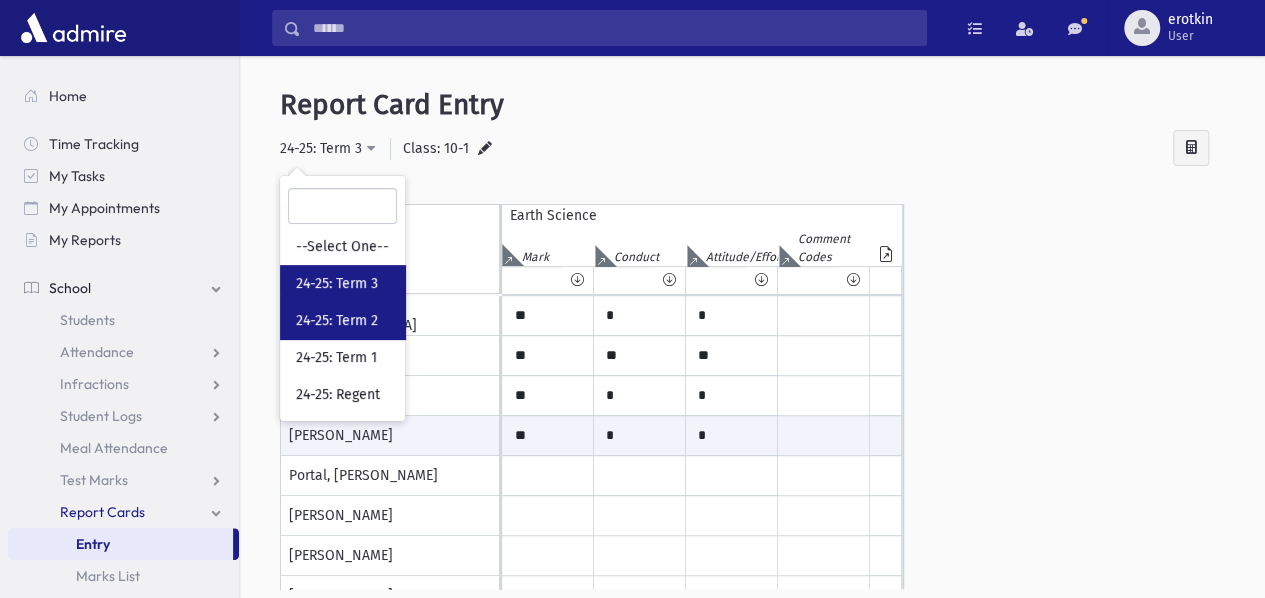click on "24-25: Term 2" at bounding box center [337, 321] 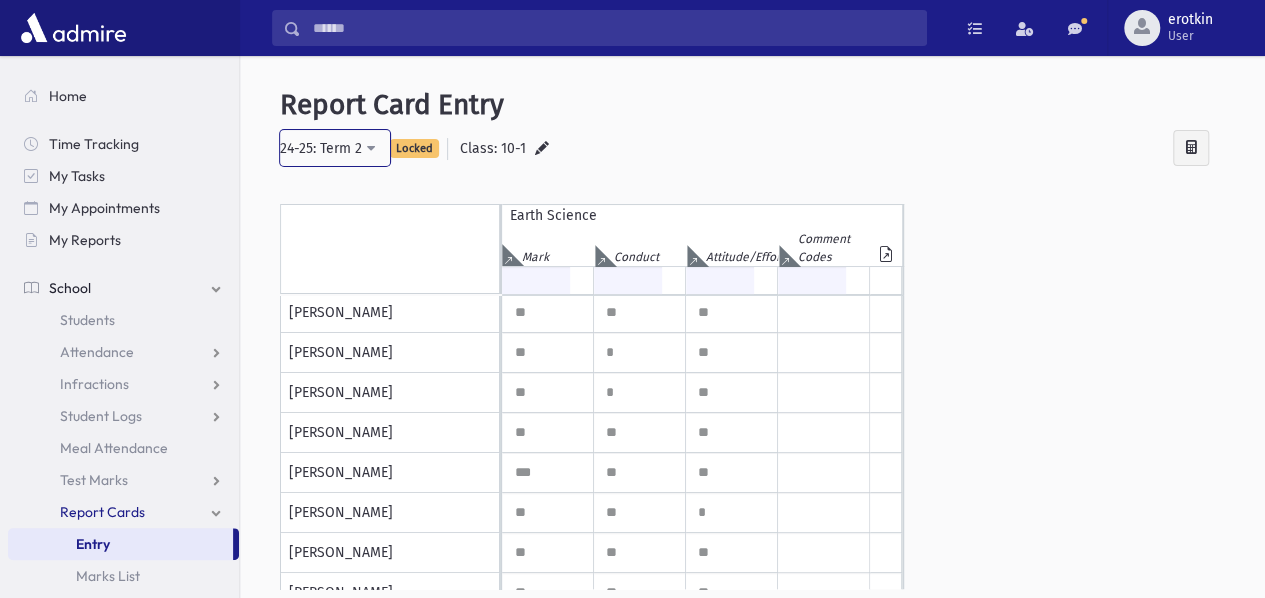 scroll, scrollTop: 500, scrollLeft: 0, axis: vertical 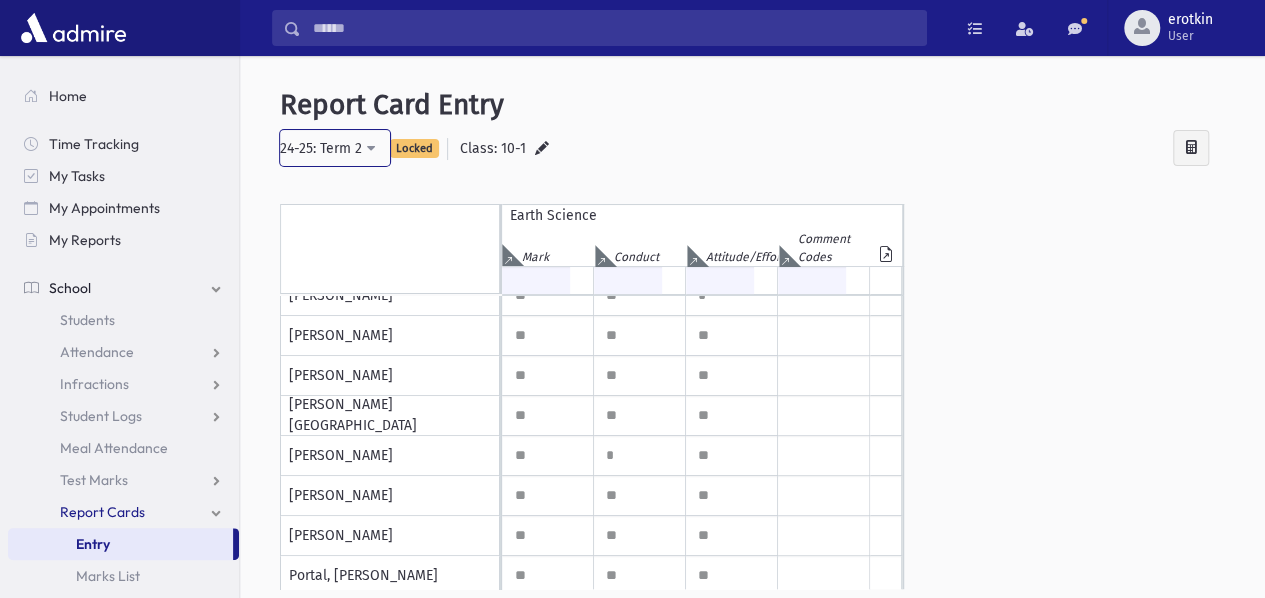 click on "24-25: Term 2" at bounding box center (335, 148) 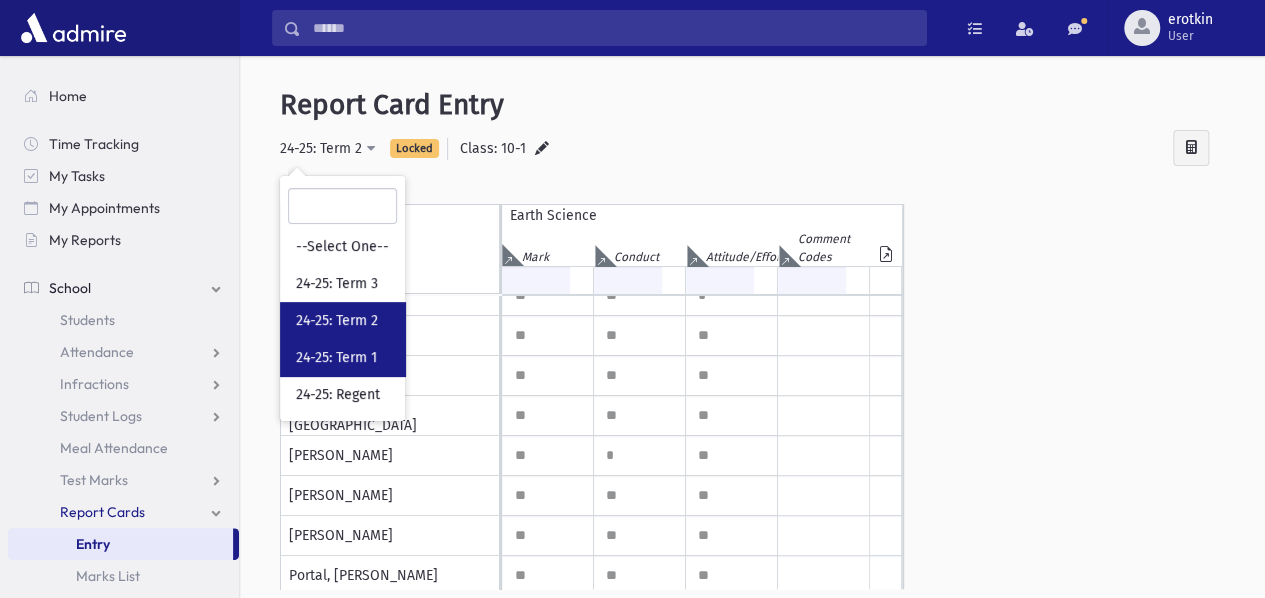 click on "24-25: Term 1" at bounding box center (342, 357) 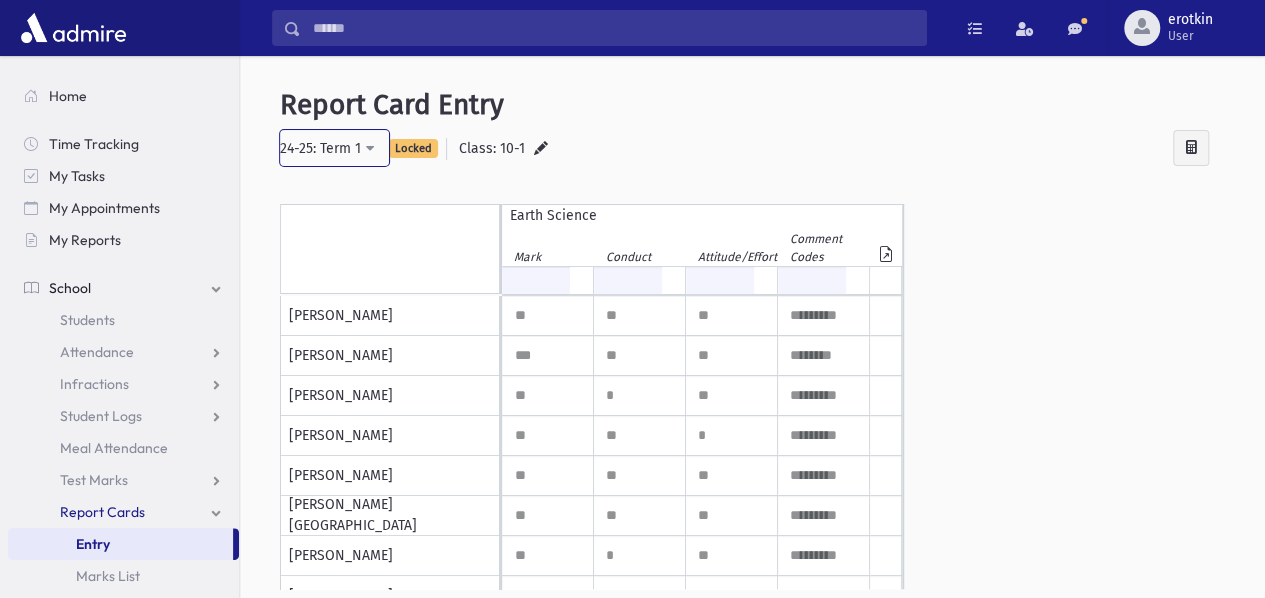 scroll, scrollTop: 600, scrollLeft: 0, axis: vertical 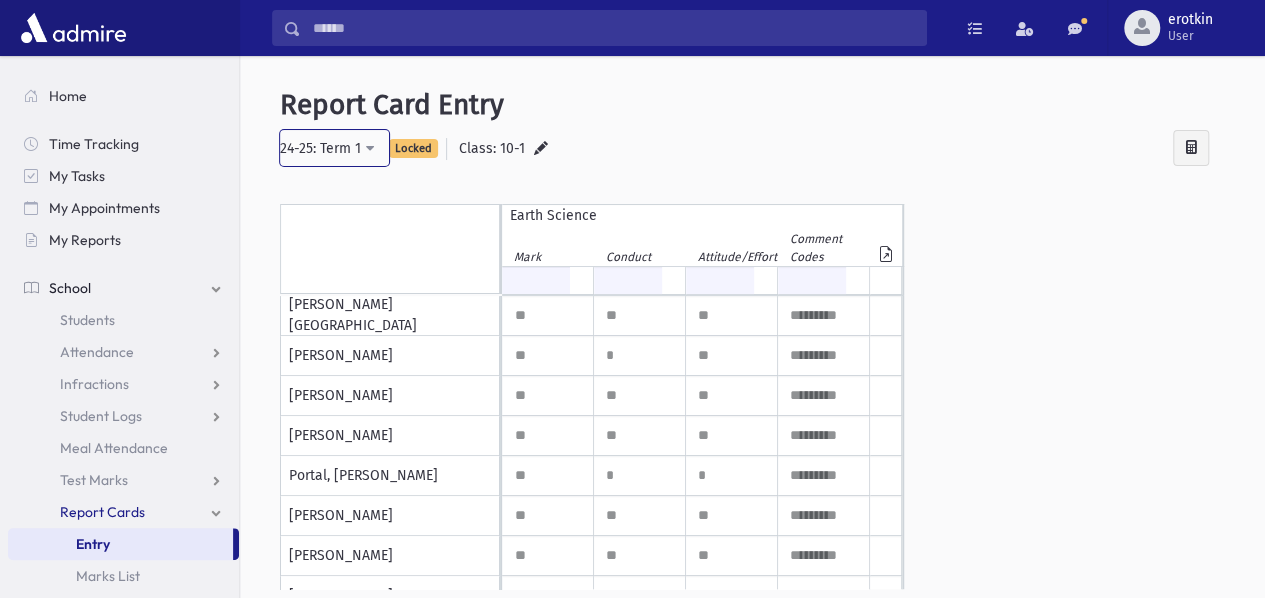 click on "24-25: Term 1" at bounding box center (334, 148) 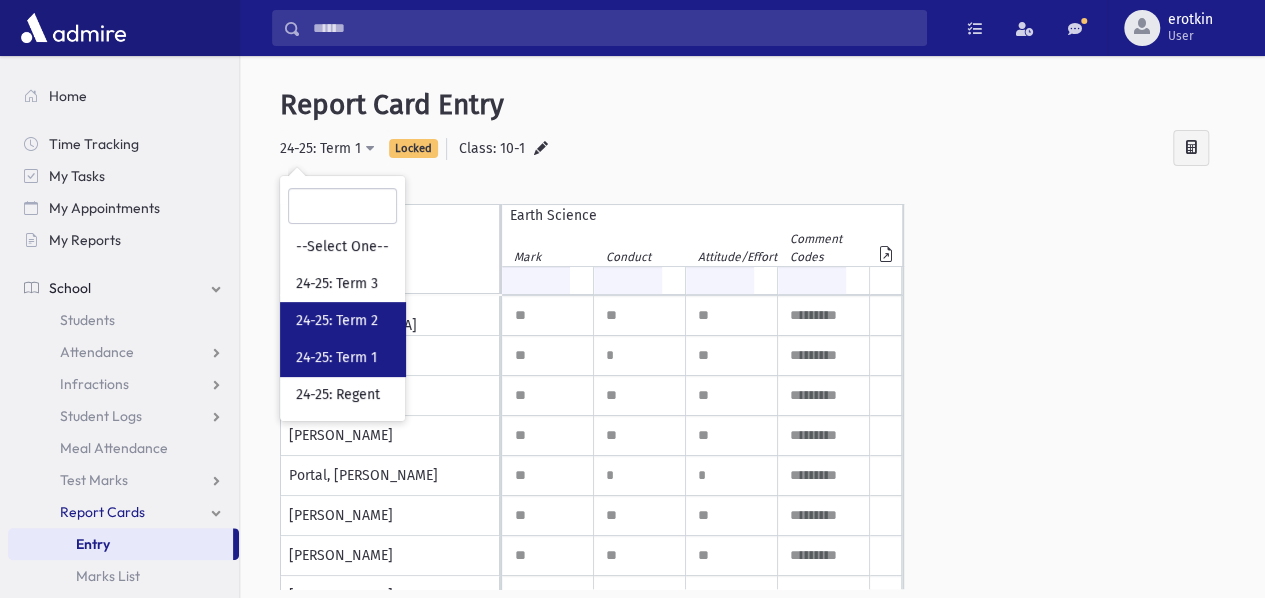 click on "24-25: Term 2" at bounding box center (342, 320) 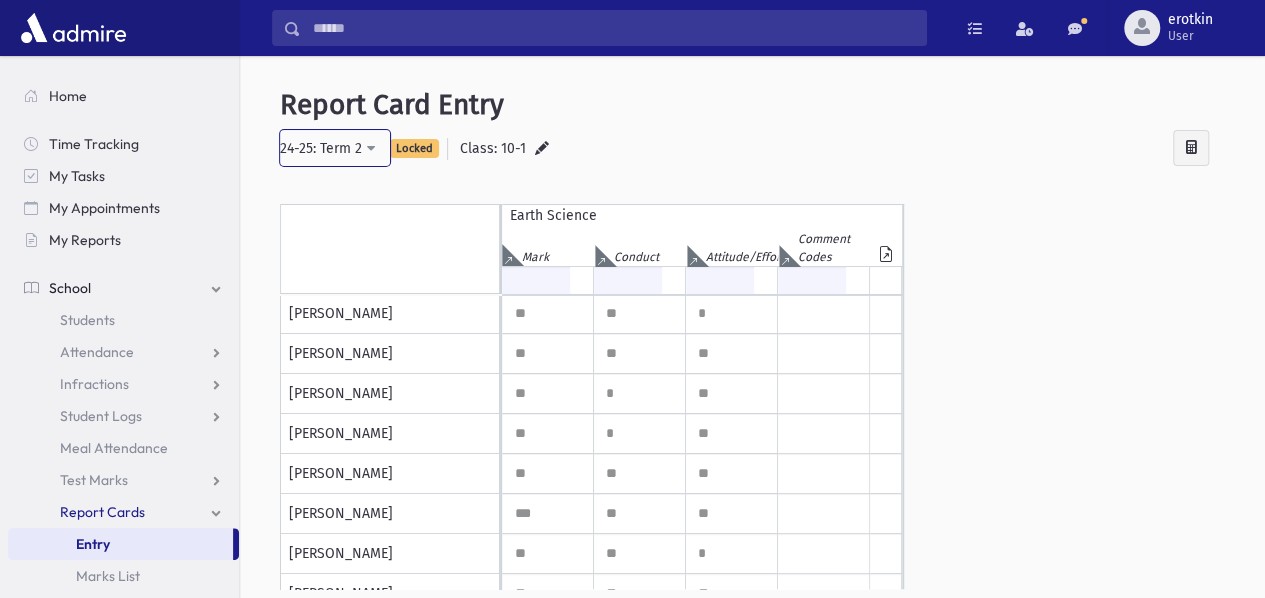 scroll, scrollTop: 0, scrollLeft: 0, axis: both 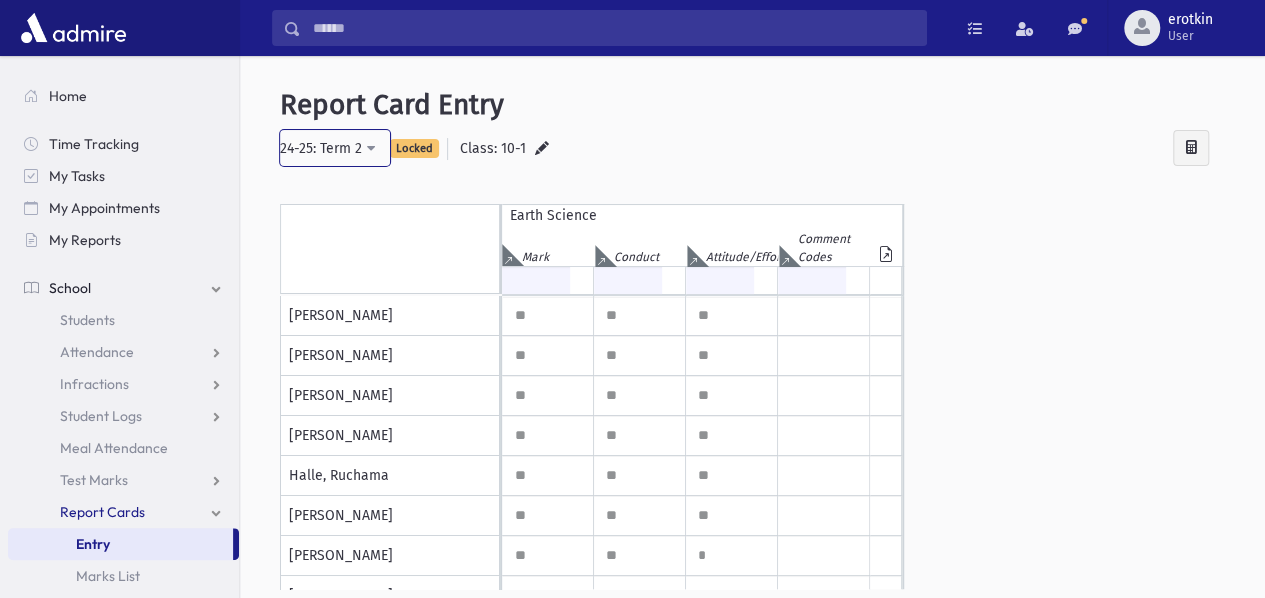 click on "24-25: Term 2" at bounding box center (335, 148) 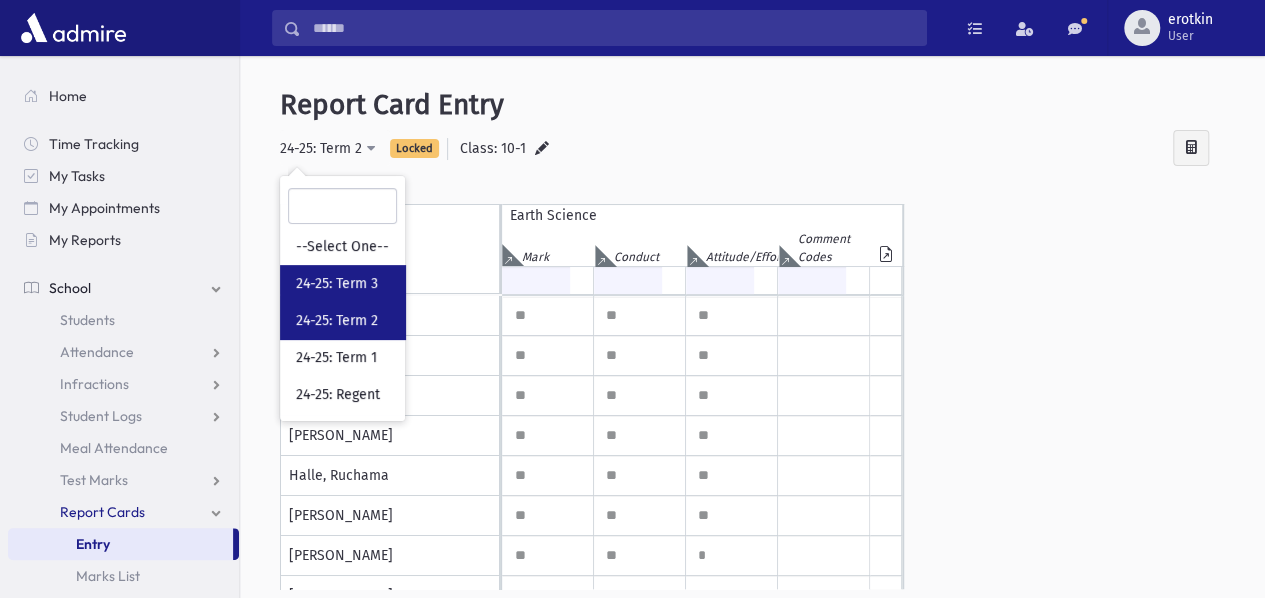 click on "24-25: Term 3" at bounding box center [342, 283] 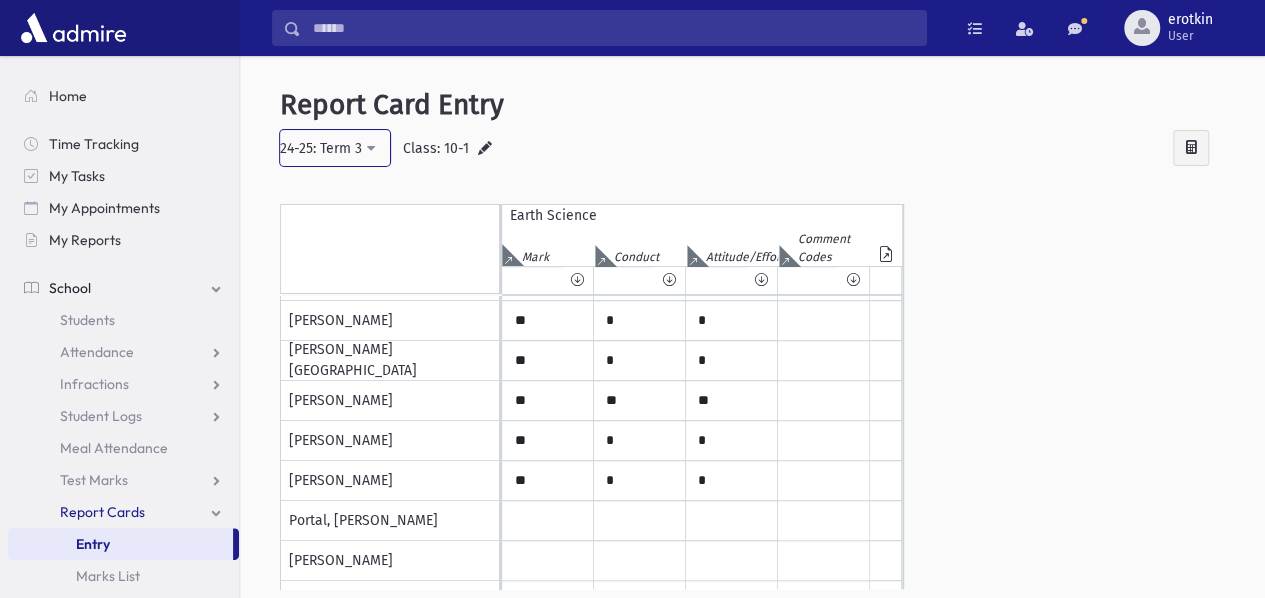 scroll, scrollTop: 600, scrollLeft: 0, axis: vertical 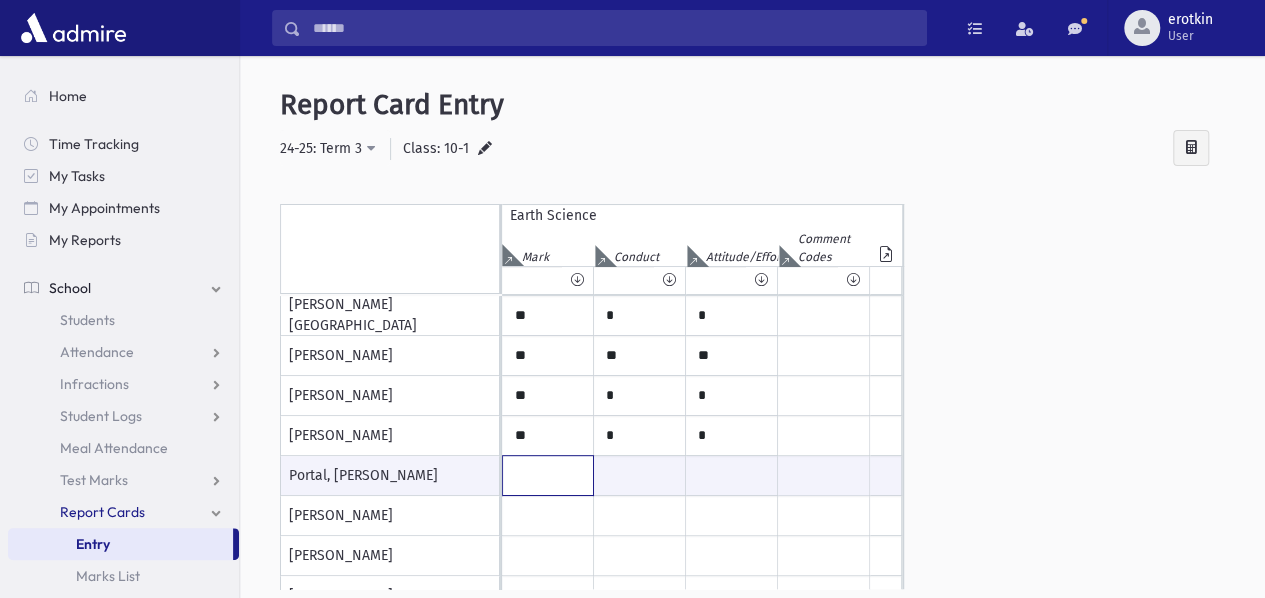 click at bounding box center [548, 475] 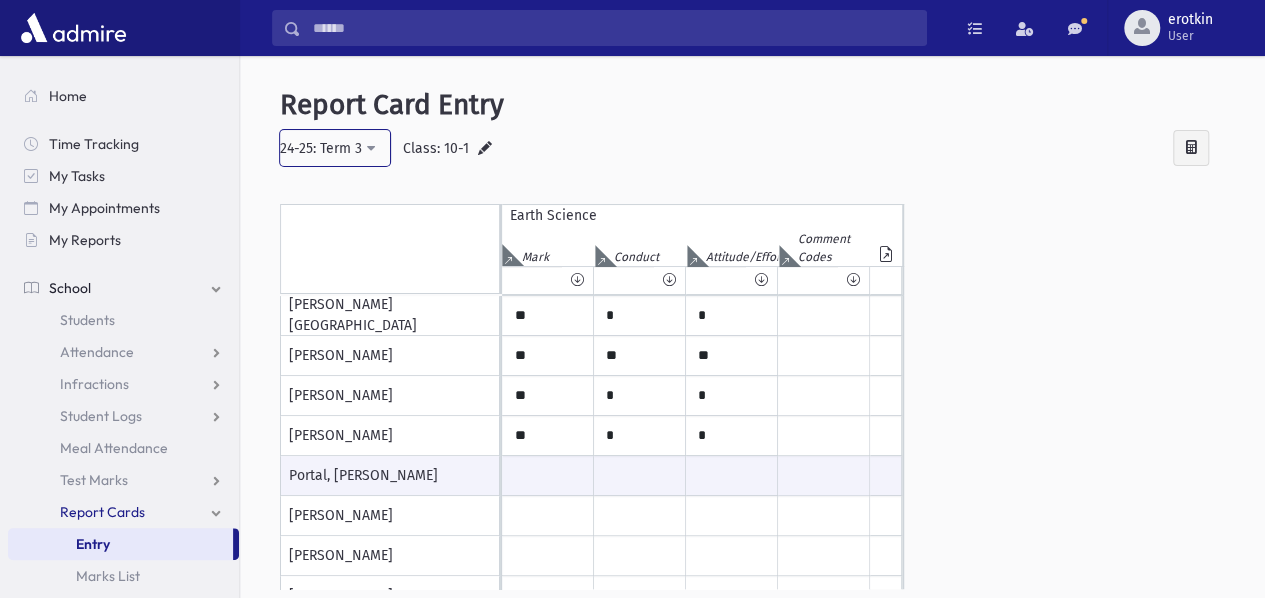 click on "24-25: Term 3" at bounding box center [321, 148] 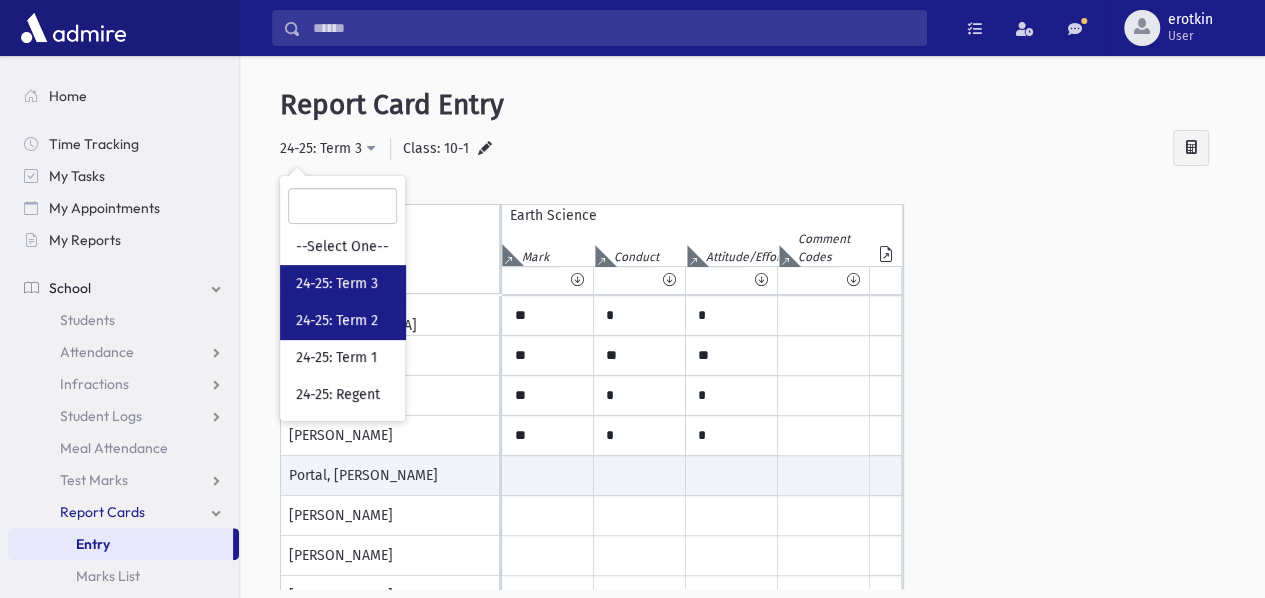click on "24-25: Term 2" at bounding box center (337, 321) 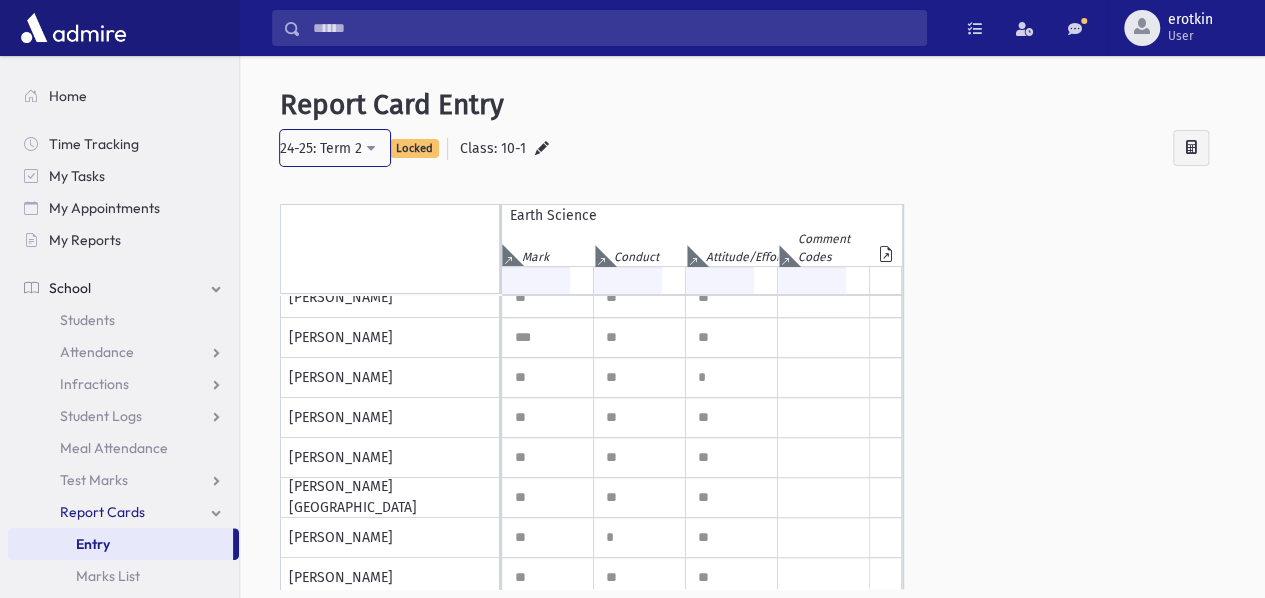 scroll, scrollTop: 700, scrollLeft: 0, axis: vertical 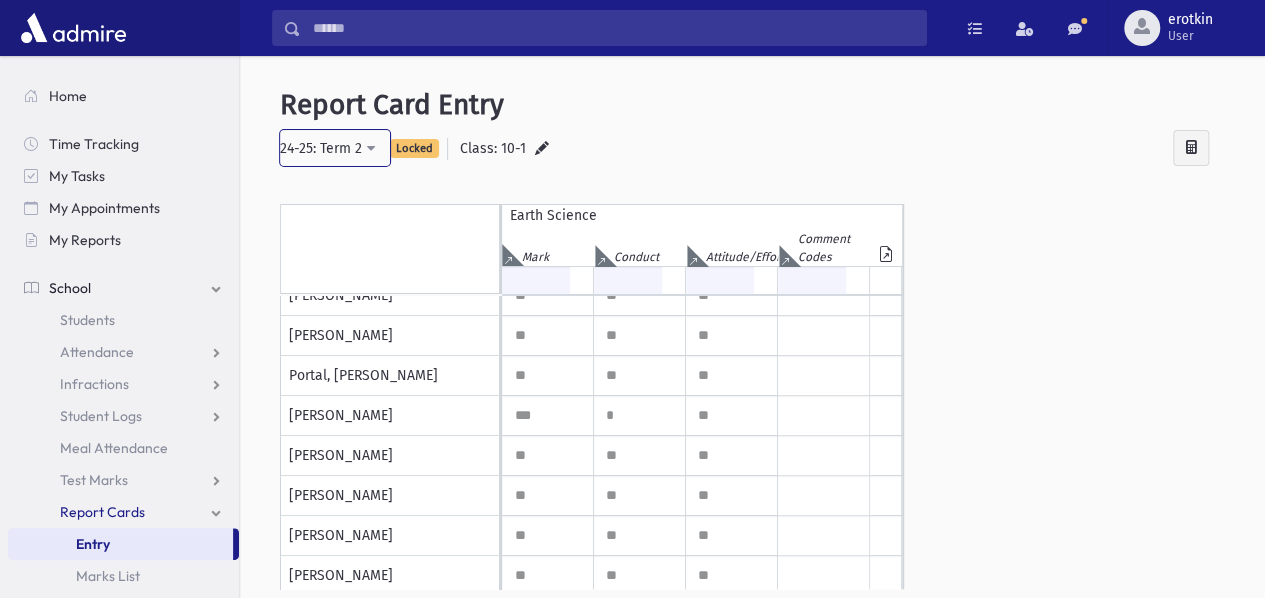 click on "24-25: Term 2" at bounding box center [335, 148] 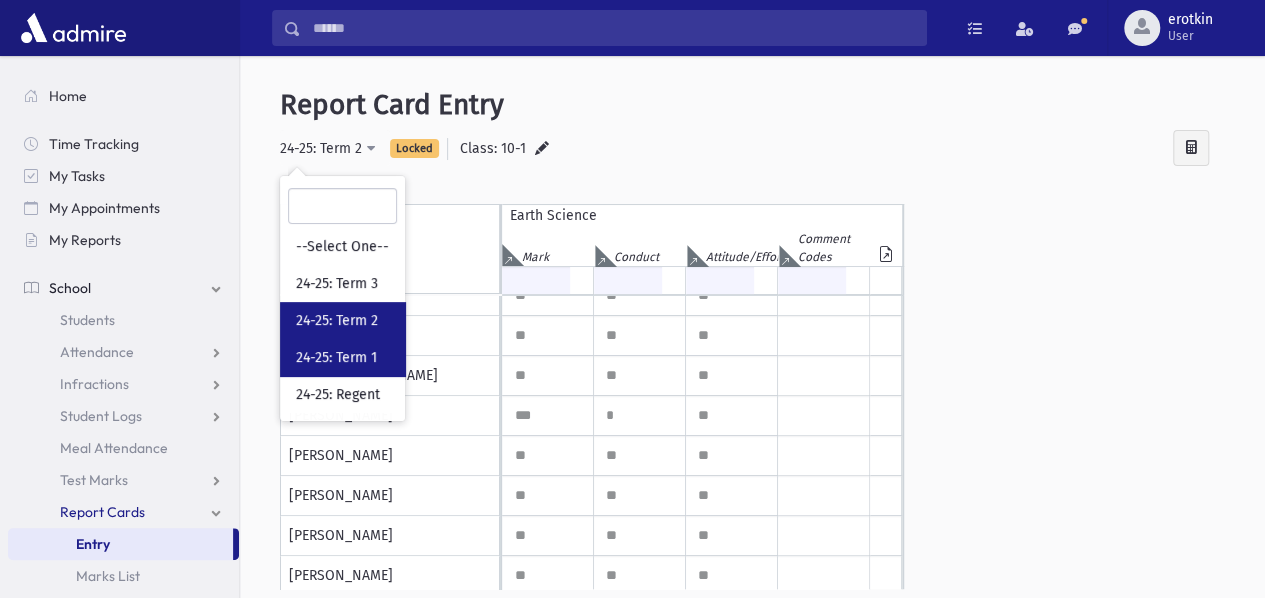 click on "24-25: Term 1" at bounding box center (336, 358) 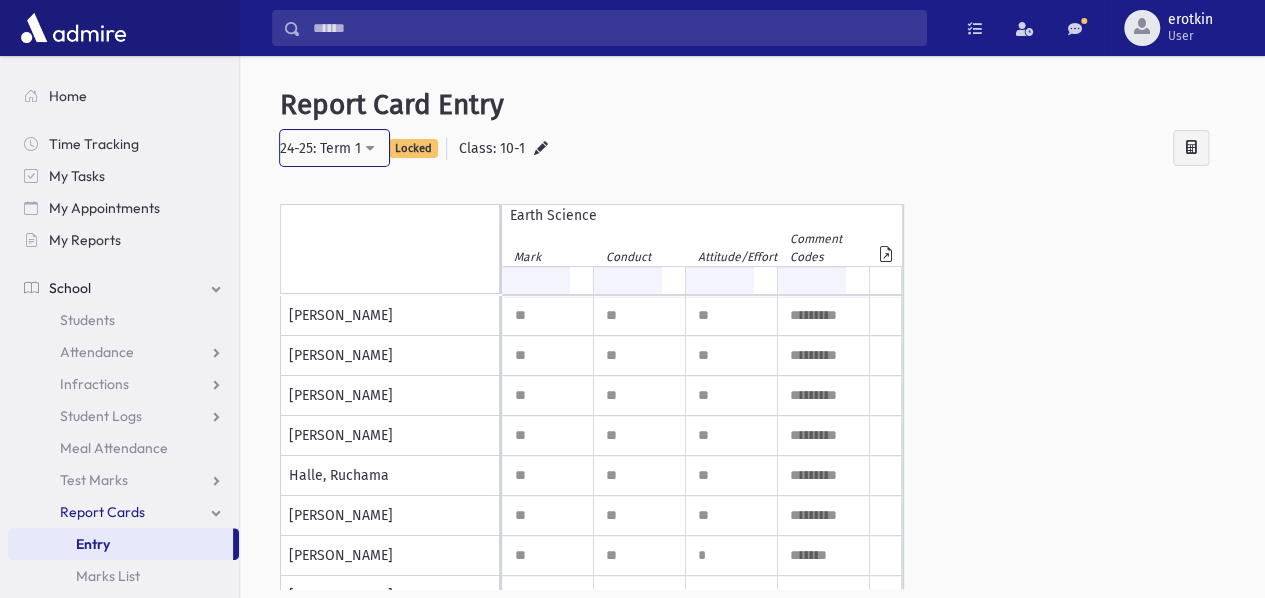 scroll, scrollTop: 600, scrollLeft: 0, axis: vertical 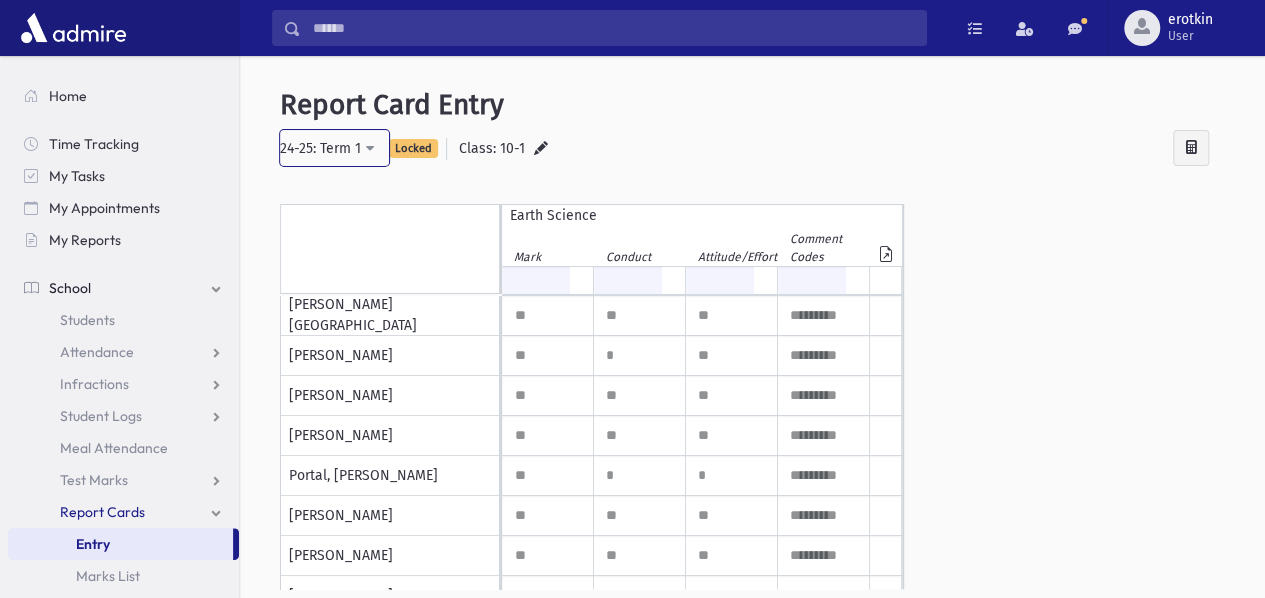 click on "24-25: Term 1" at bounding box center [320, 148] 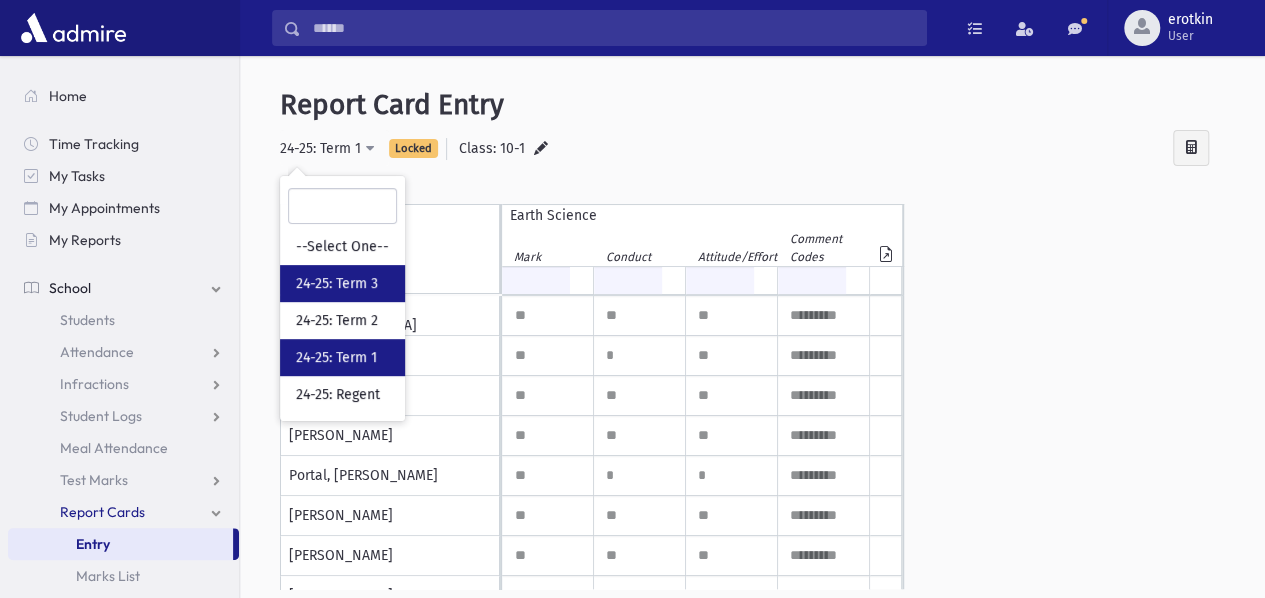 click on "24-25: Term 3" at bounding box center (337, 284) 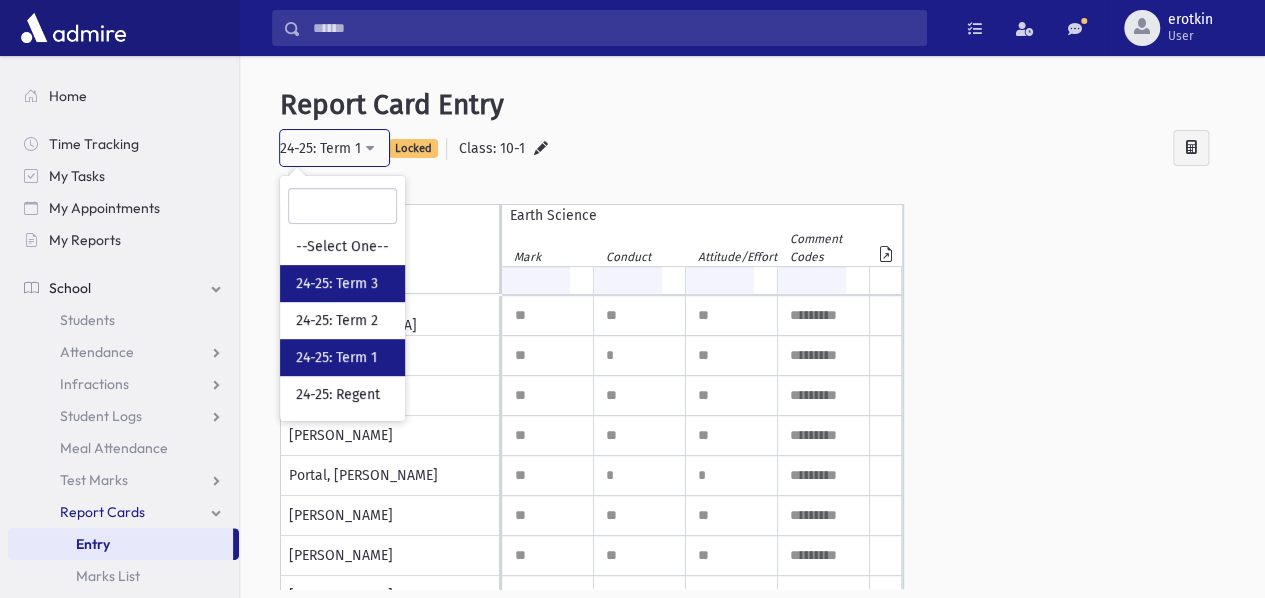 select on "**" 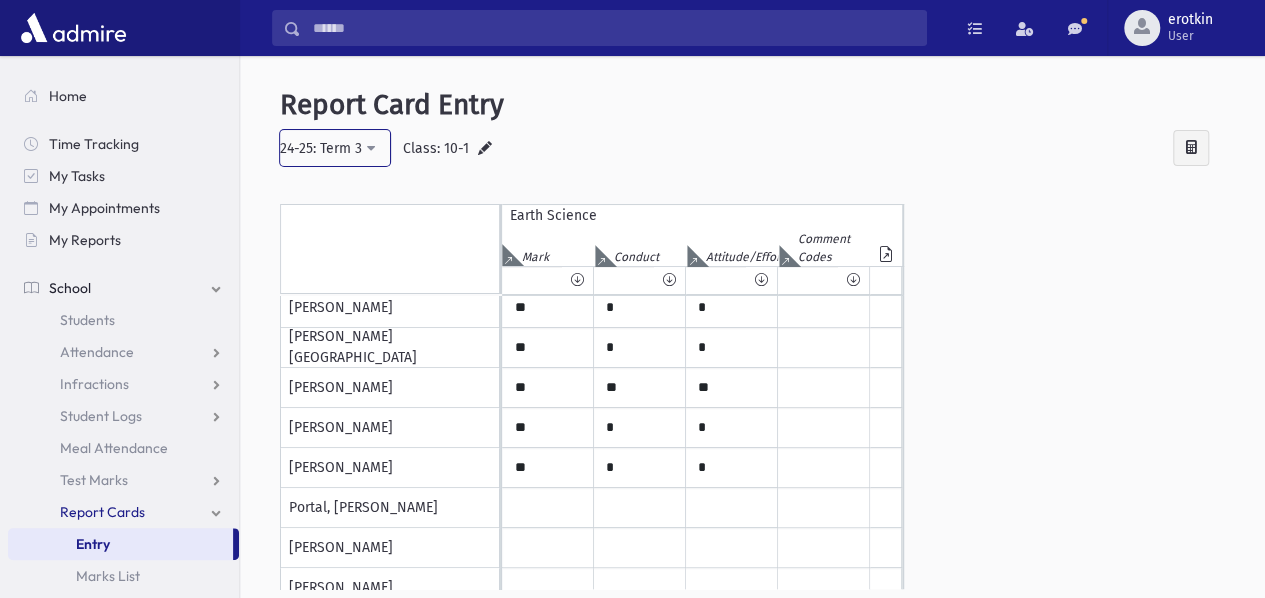 scroll, scrollTop: 700, scrollLeft: 0, axis: vertical 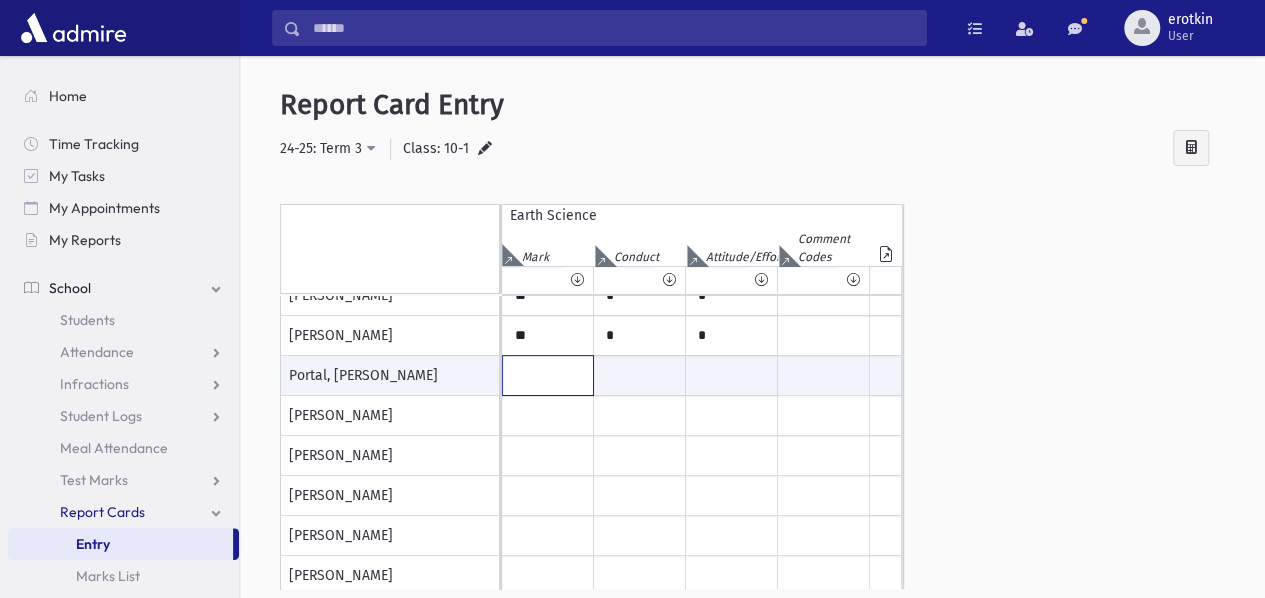 click at bounding box center [548, 375] 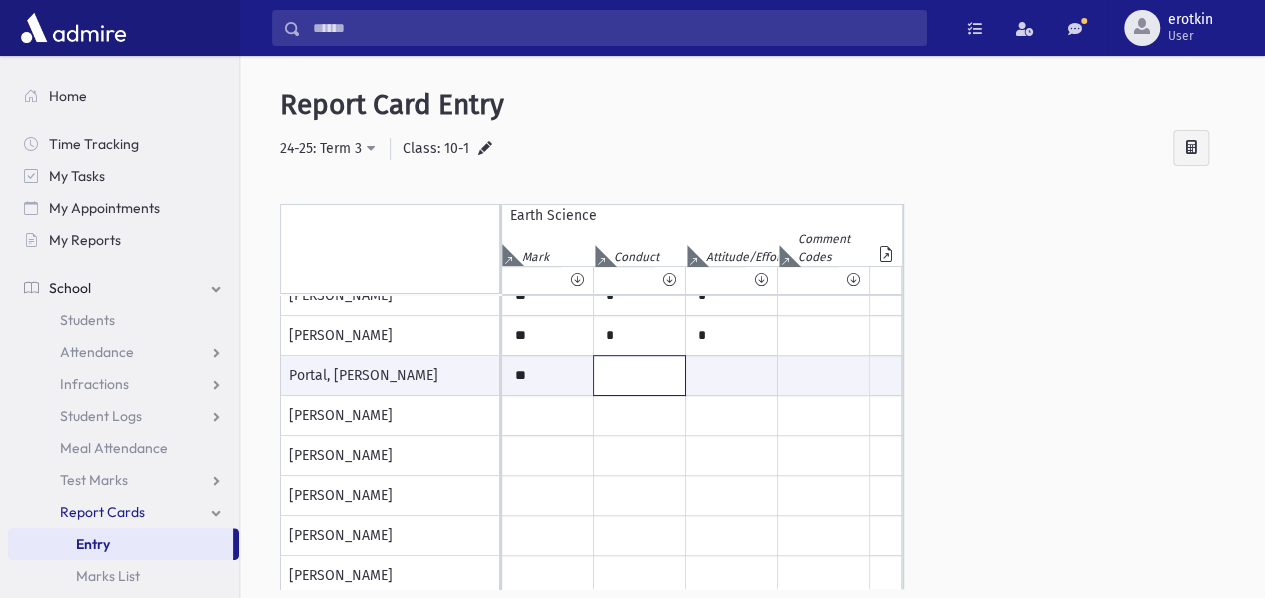 click at bounding box center (639, 375) 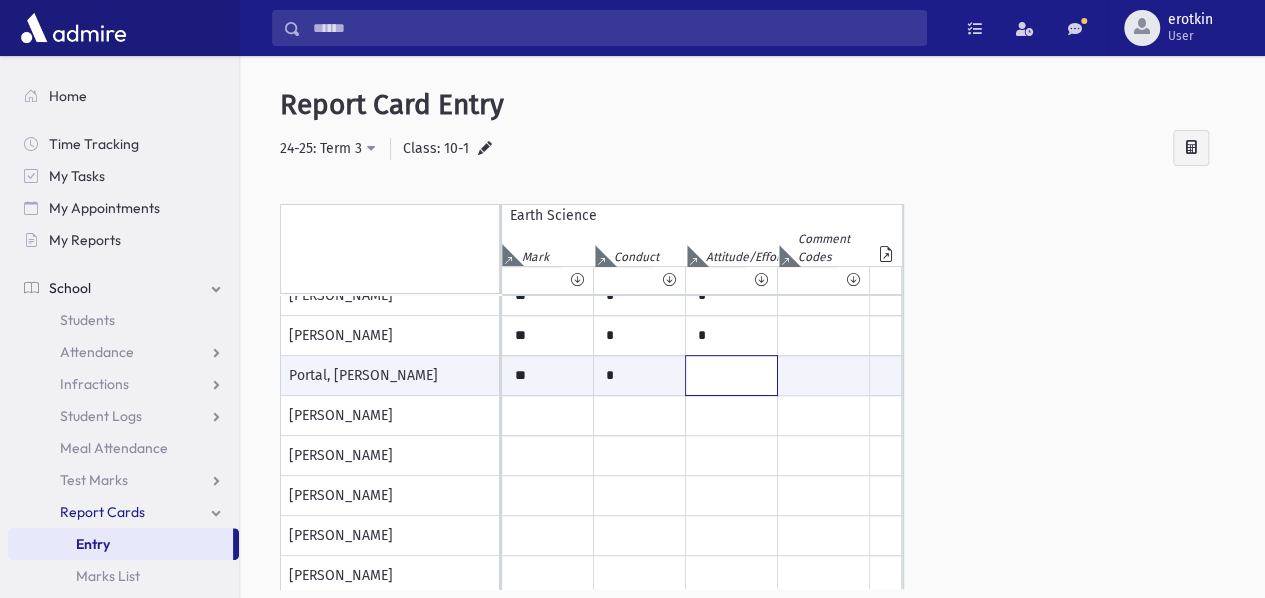 click at bounding box center [731, 375] 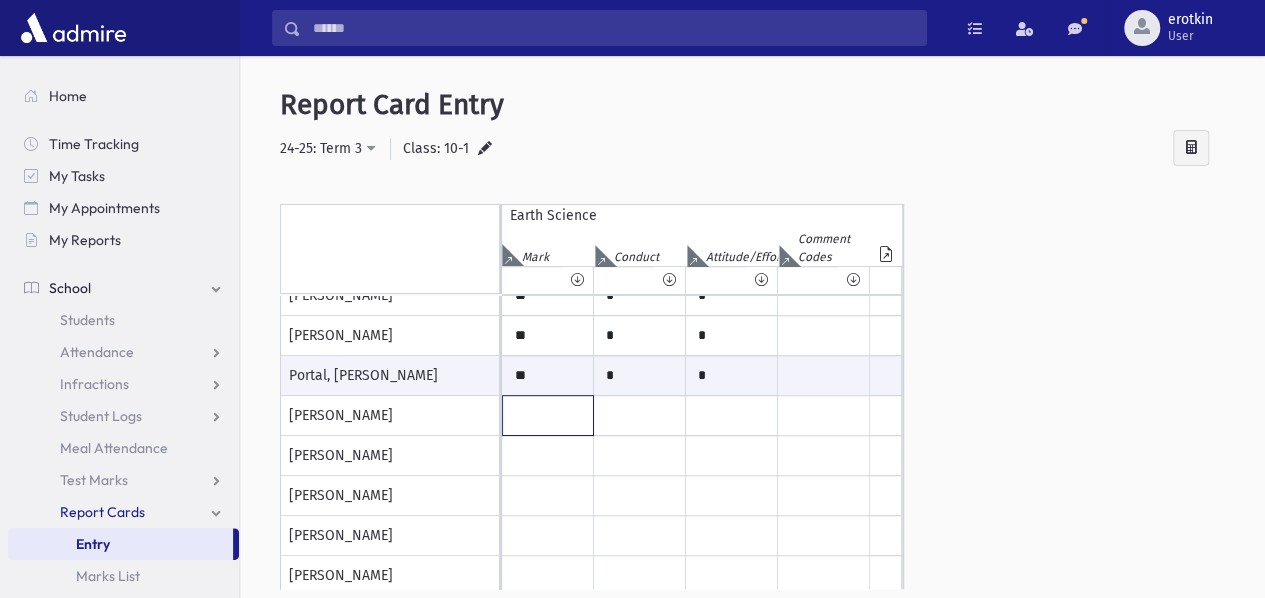 click at bounding box center (548, -384) 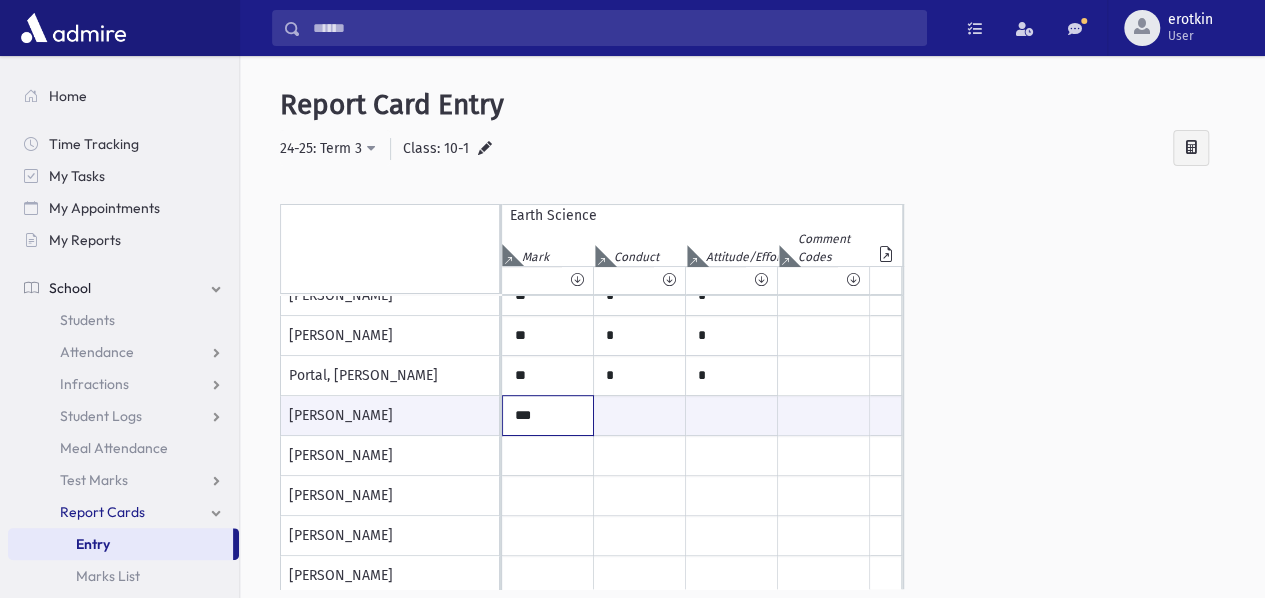 type on "***" 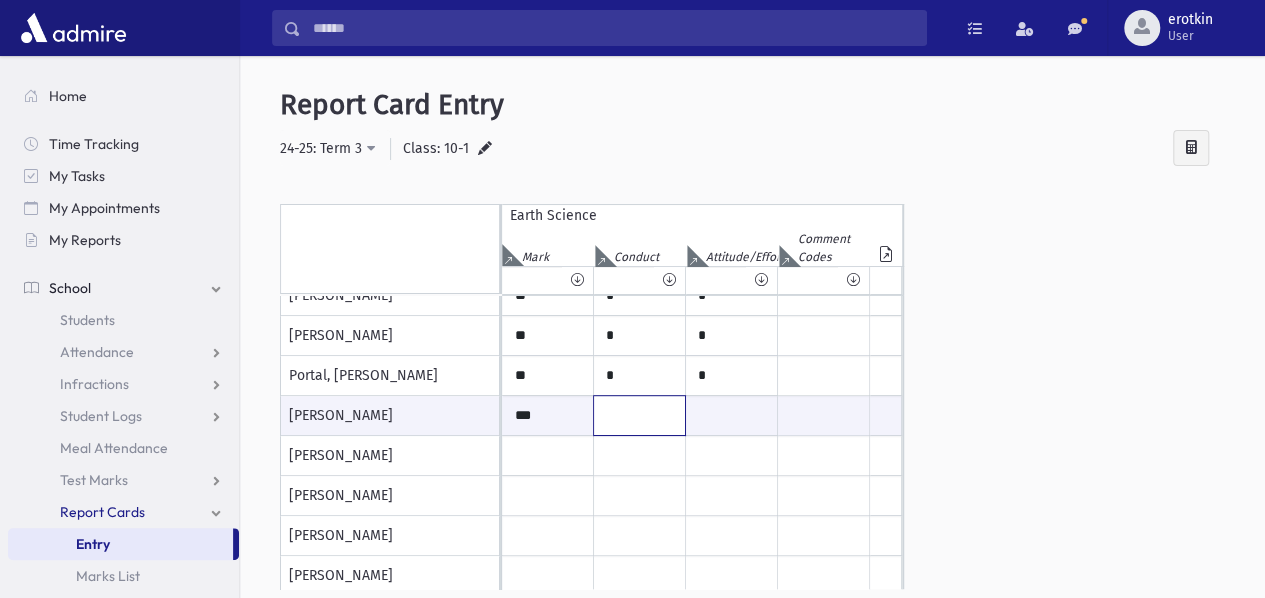 click at bounding box center [639, 415] 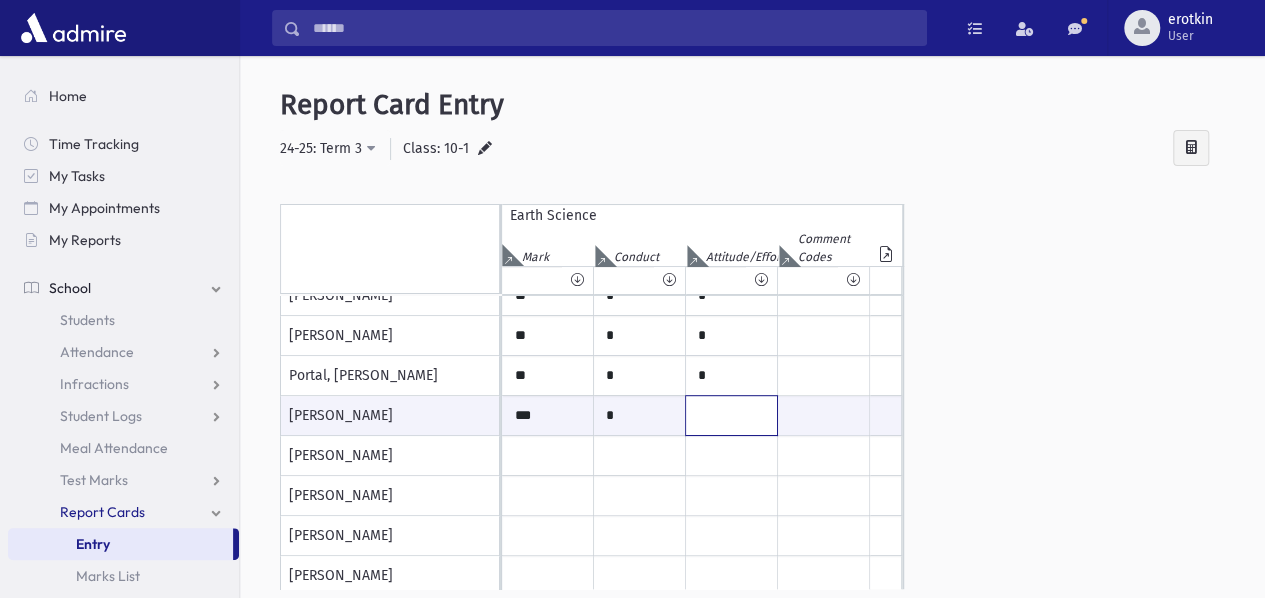 click at bounding box center [731, 415] 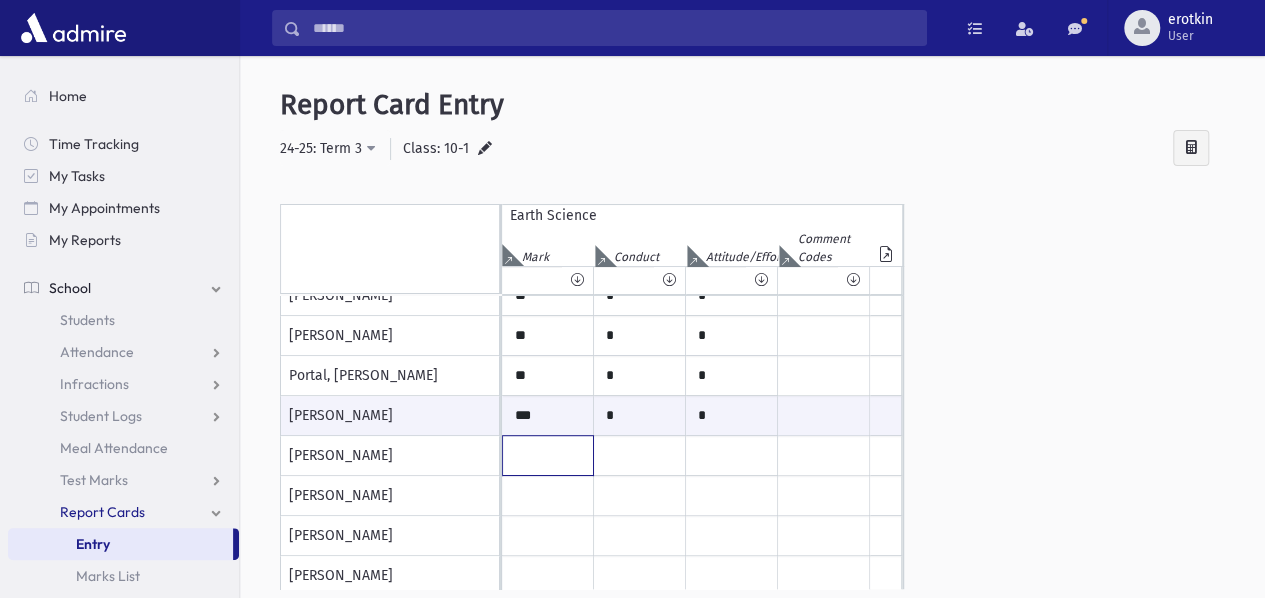 click at bounding box center (548, -384) 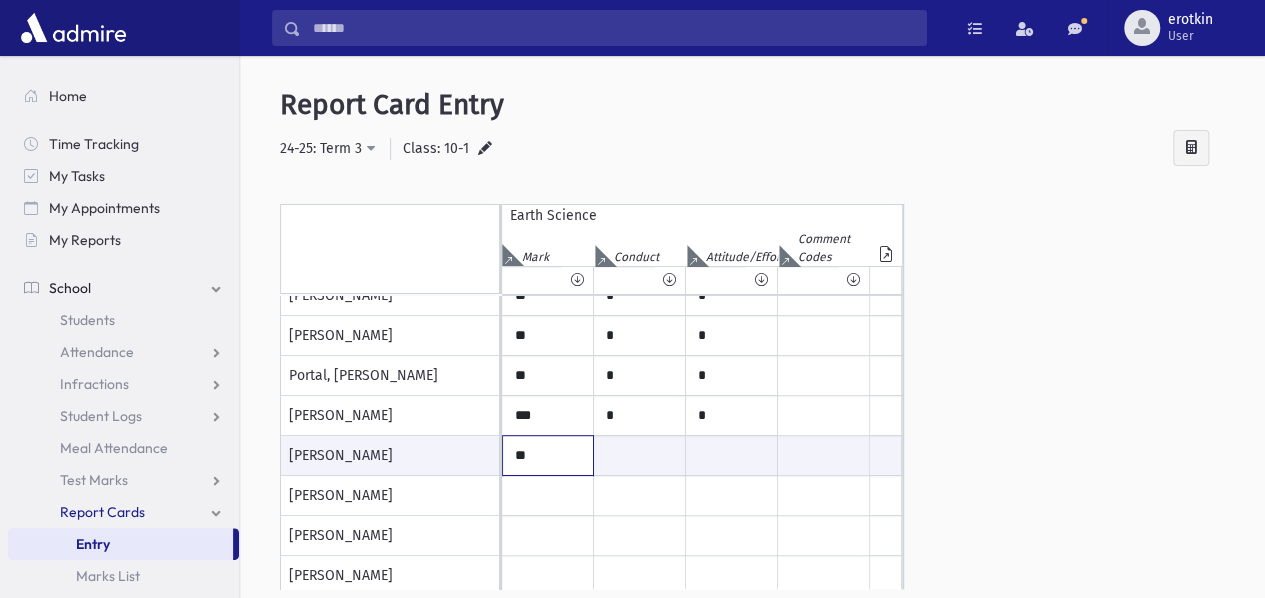 type on "**" 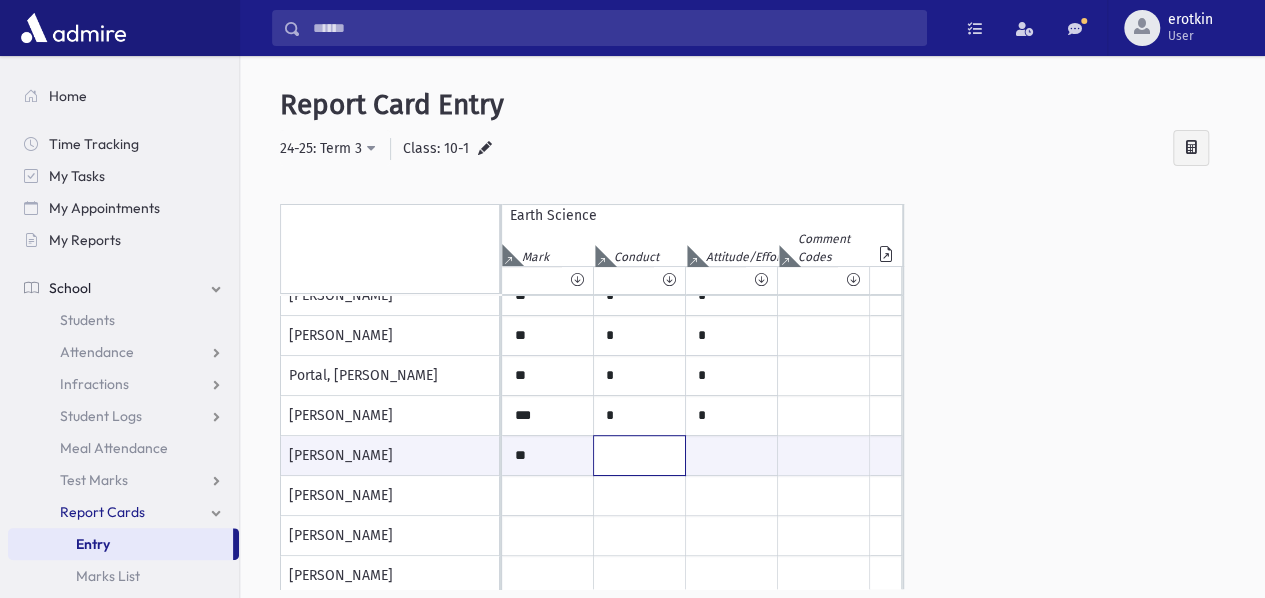 click at bounding box center (639, 455) 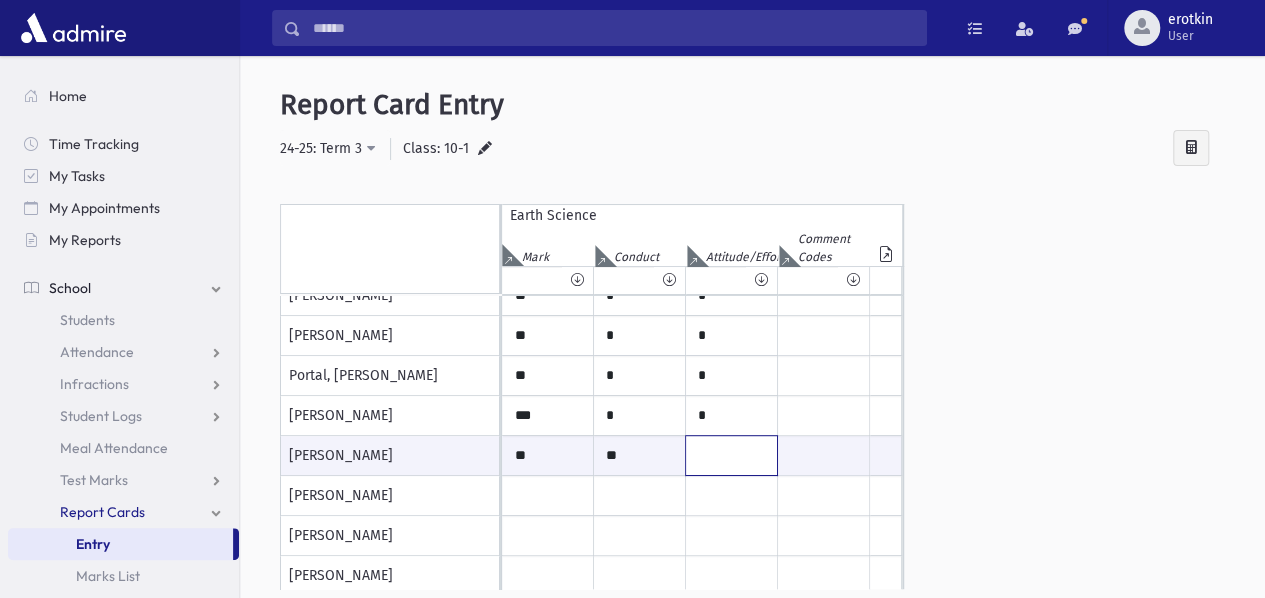 click at bounding box center (731, 455) 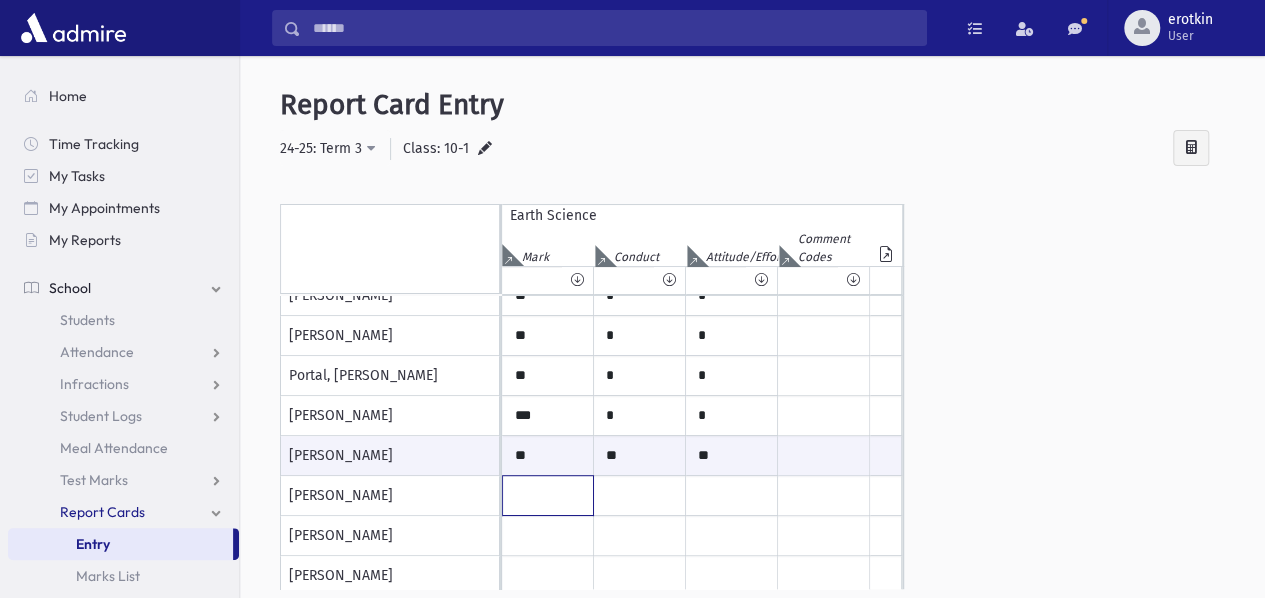 click at bounding box center [548, -384] 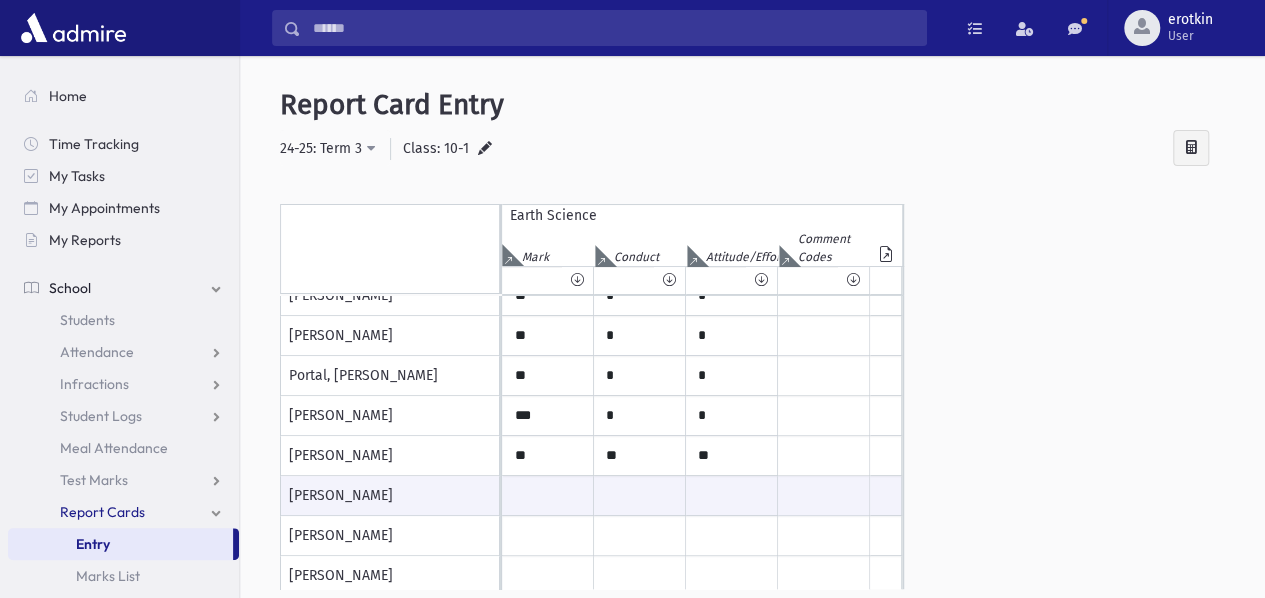 click on "Schwab, Rachelli" at bounding box center (390, 536) 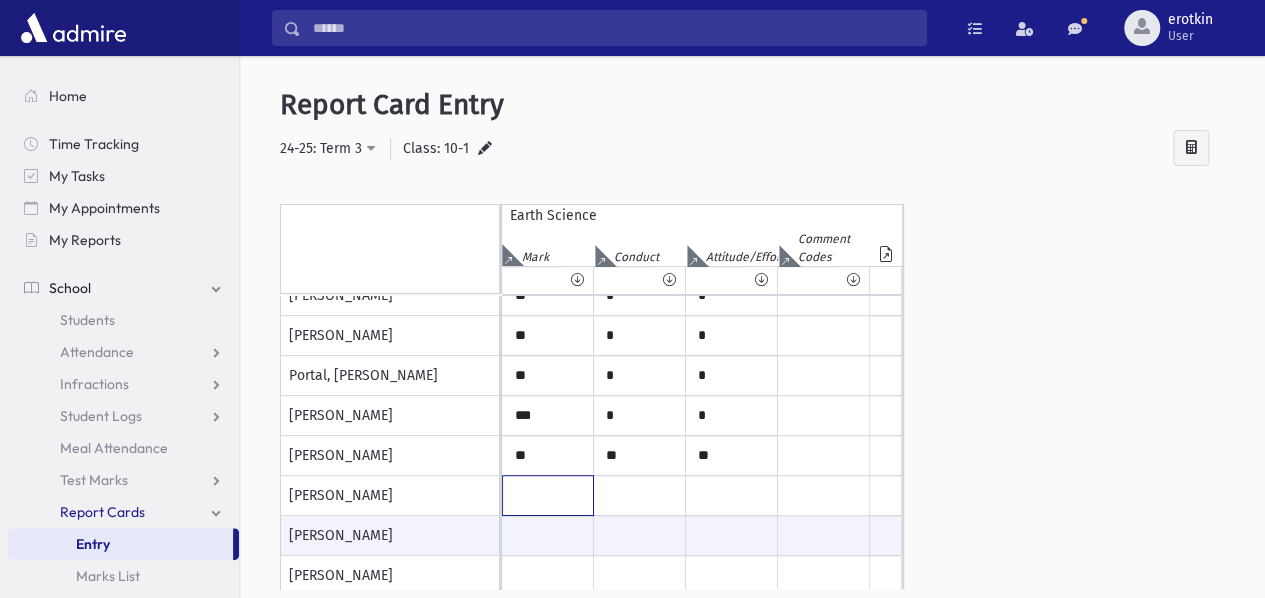 click at bounding box center [548, -384] 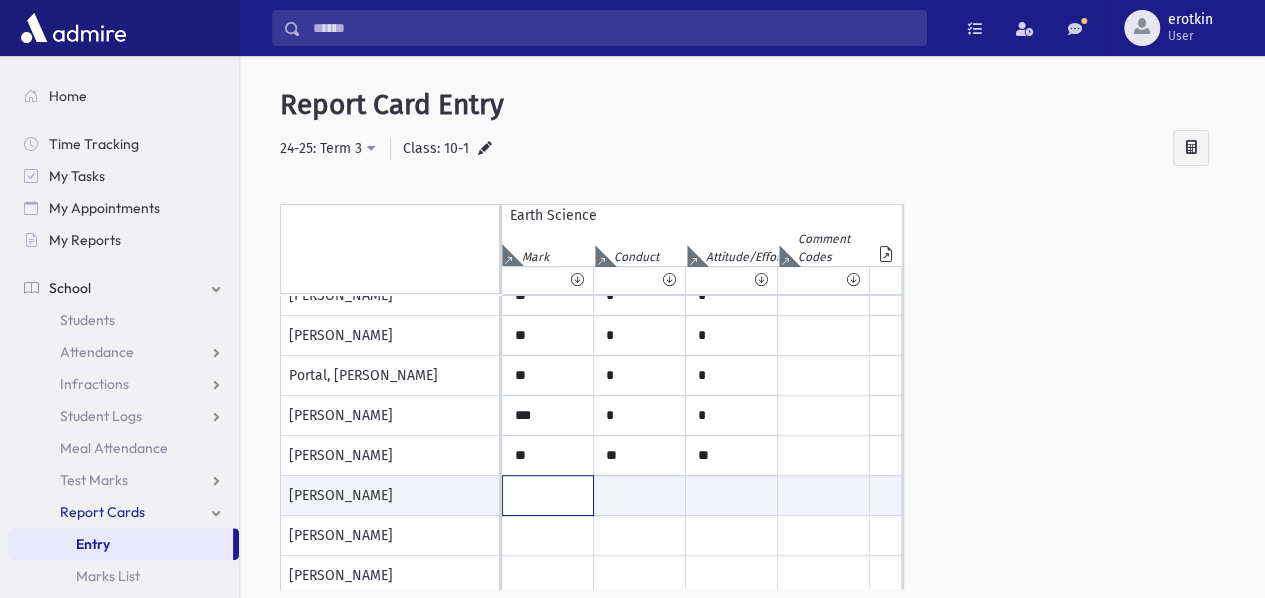 type on "**" 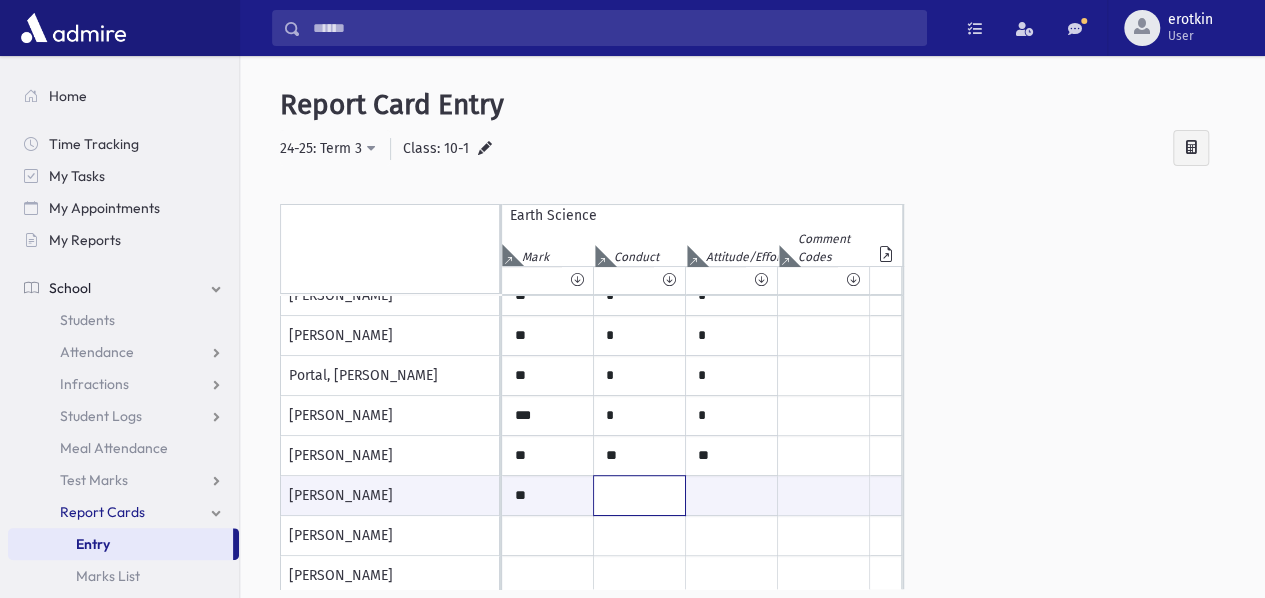 click at bounding box center (639, 495) 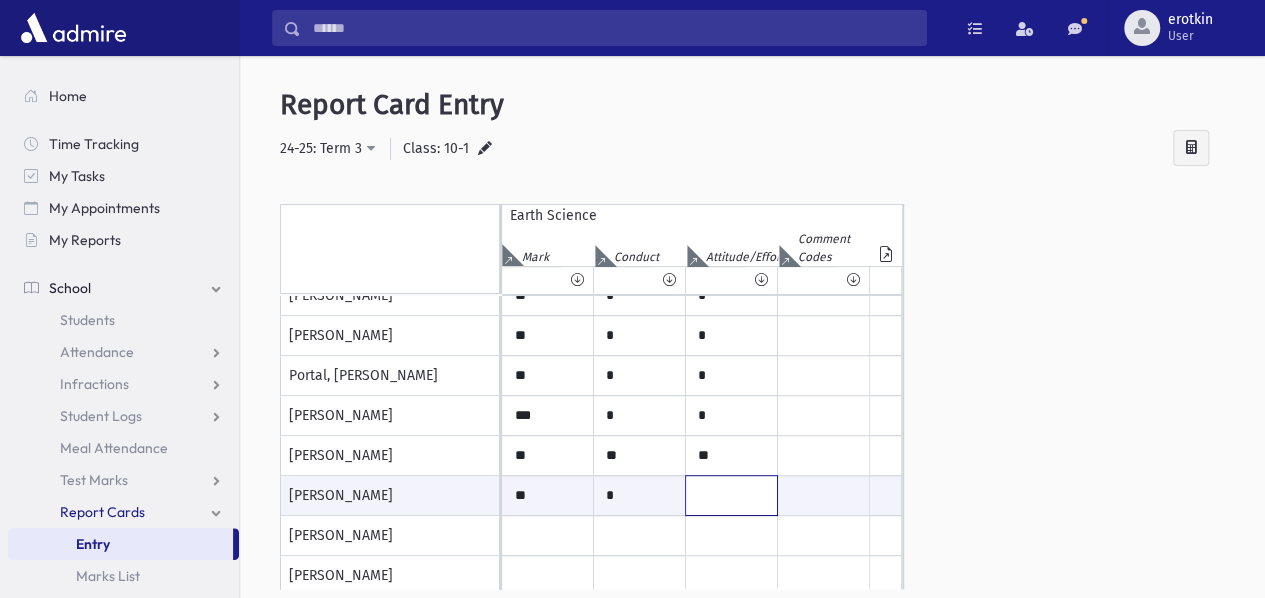 click at bounding box center [731, 495] 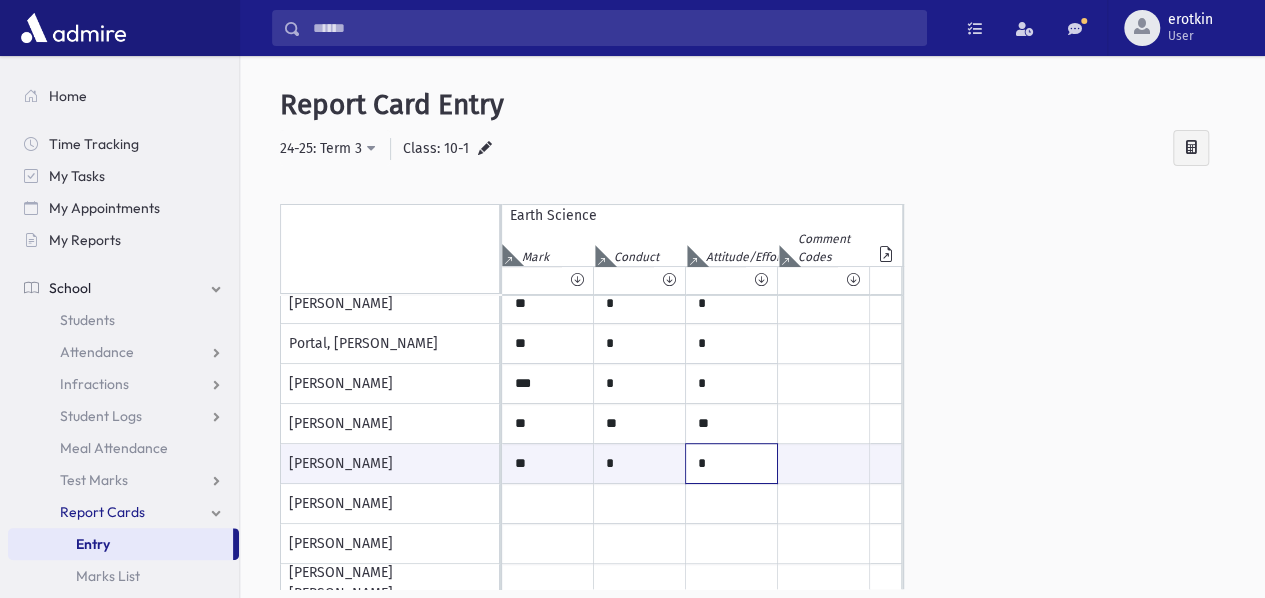scroll, scrollTop: 746, scrollLeft: 0, axis: vertical 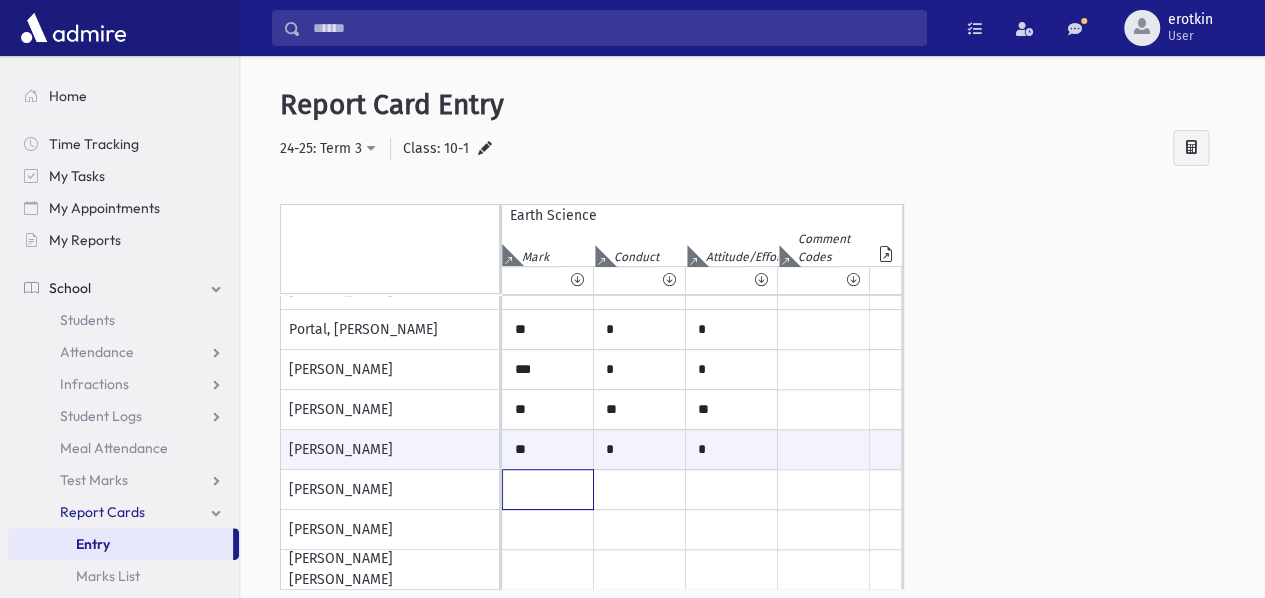 click at bounding box center [548, -430] 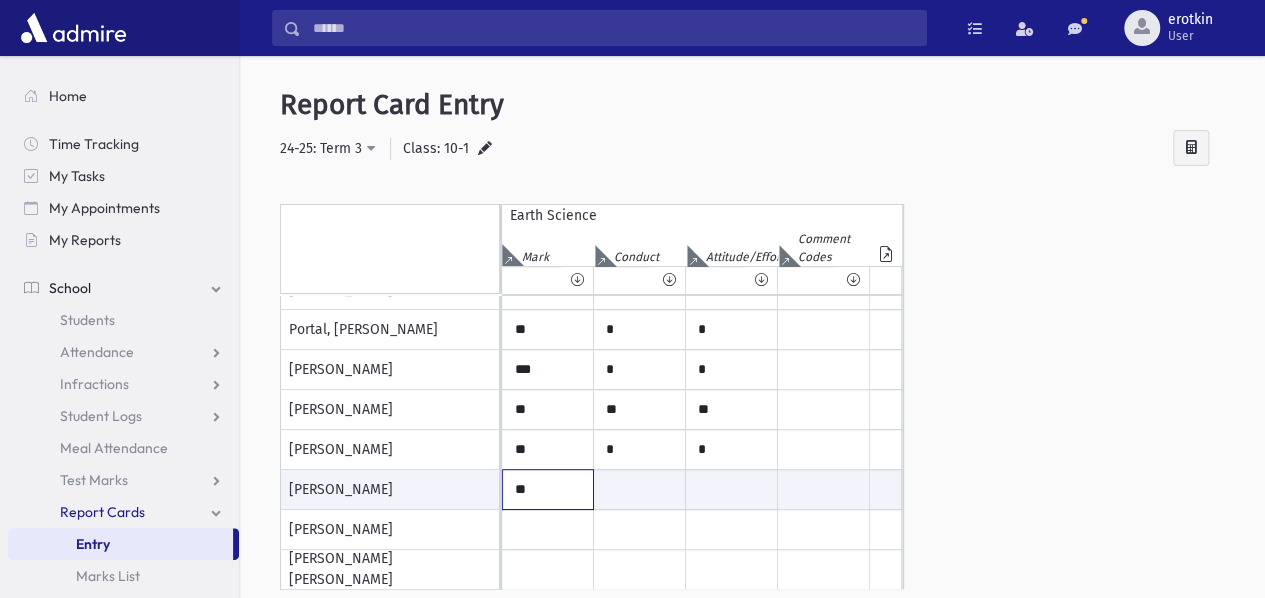 type on "**" 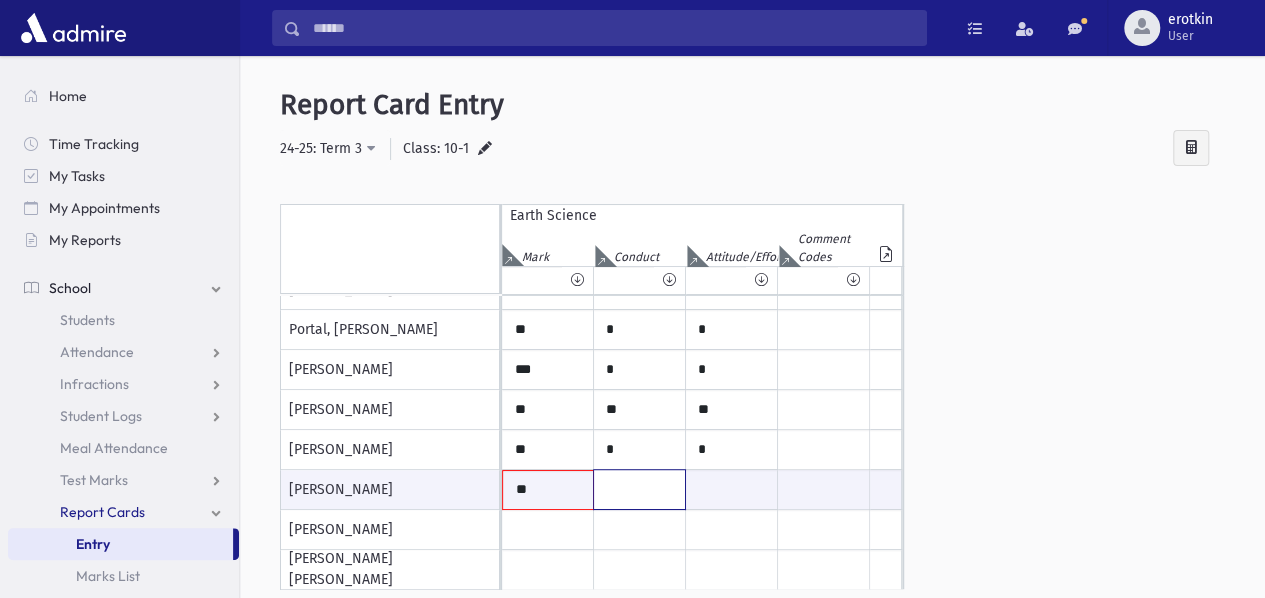 click at bounding box center [639, 489] 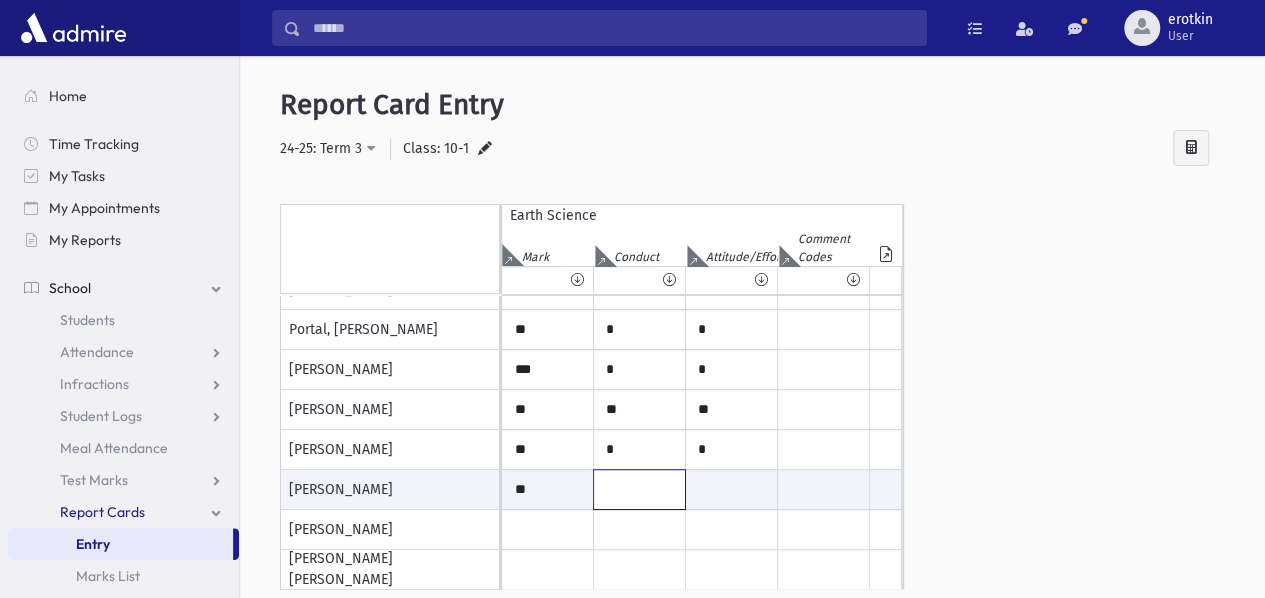 type on "*" 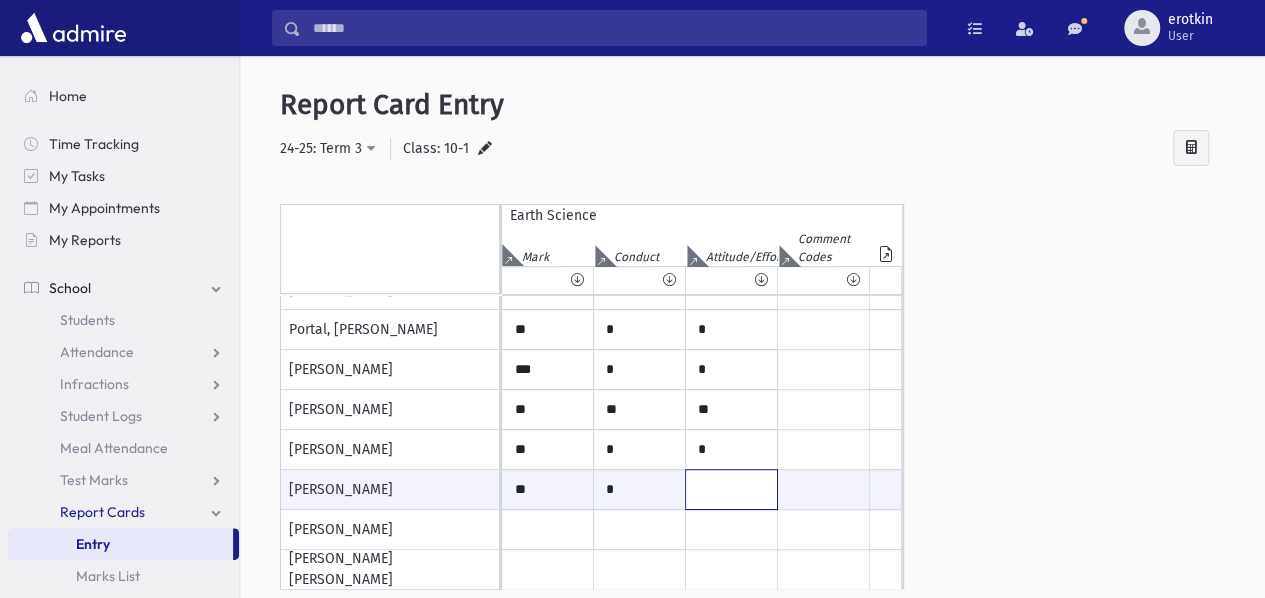 click at bounding box center [731, 489] 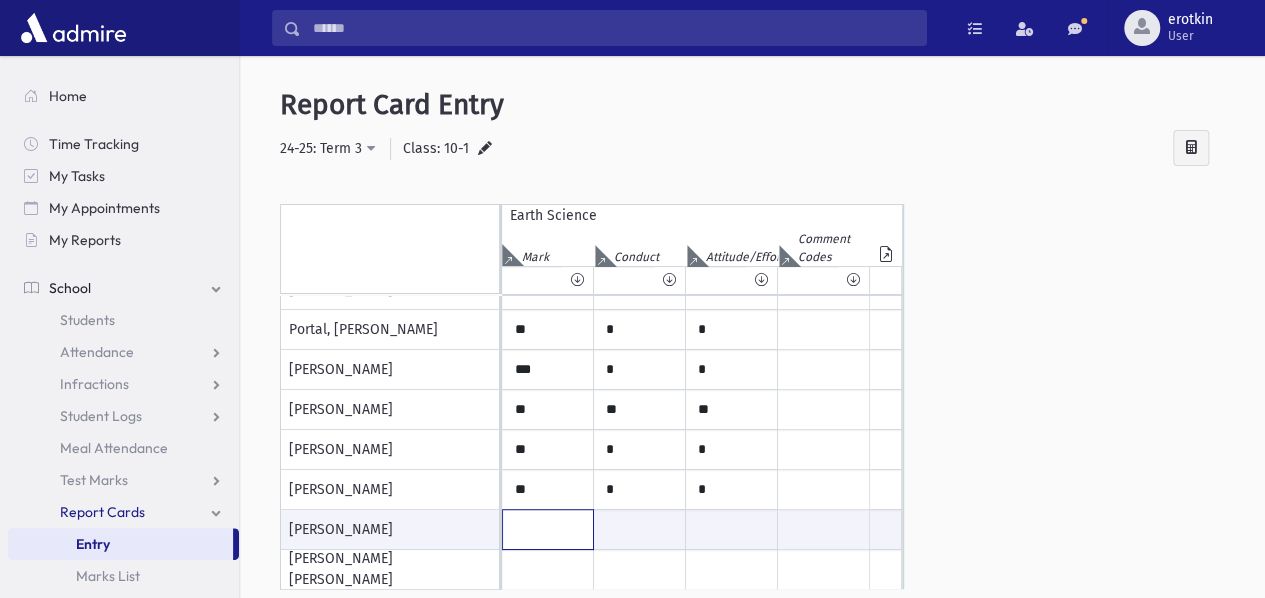 click at bounding box center (548, 529) 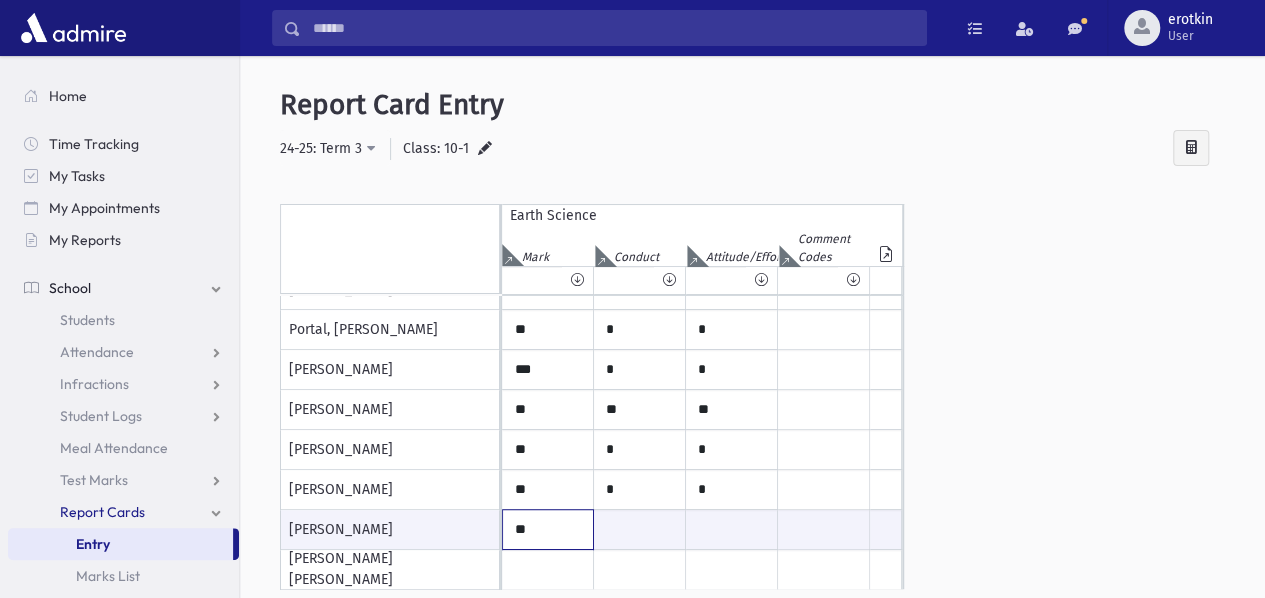 type on "**" 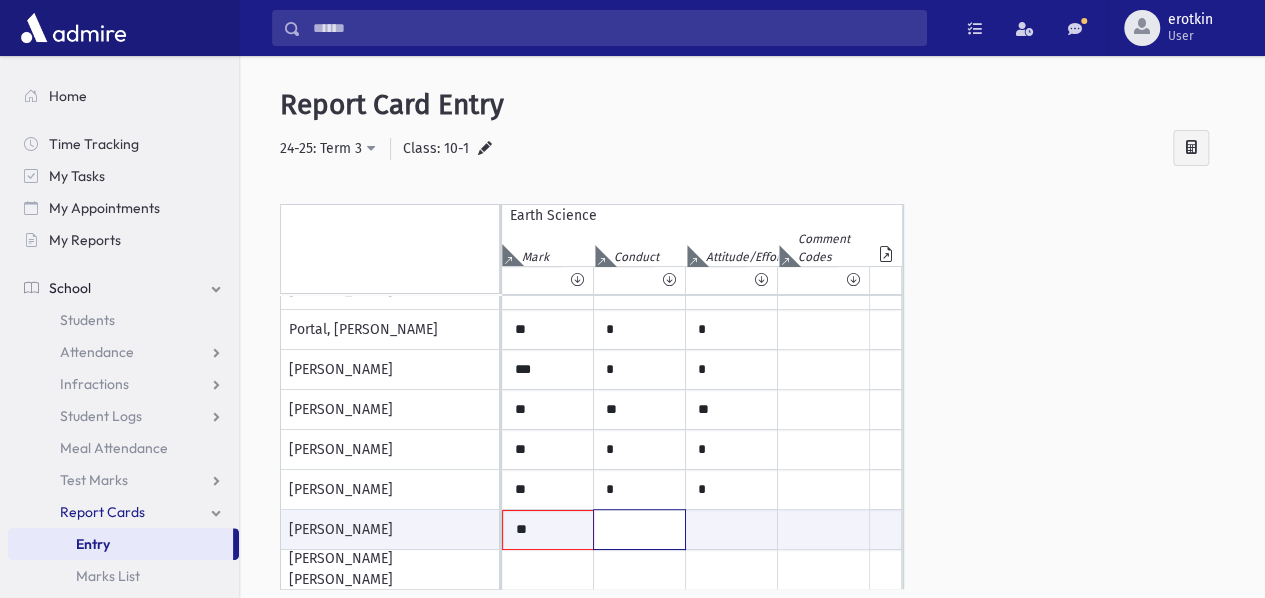 click at bounding box center [639, 529] 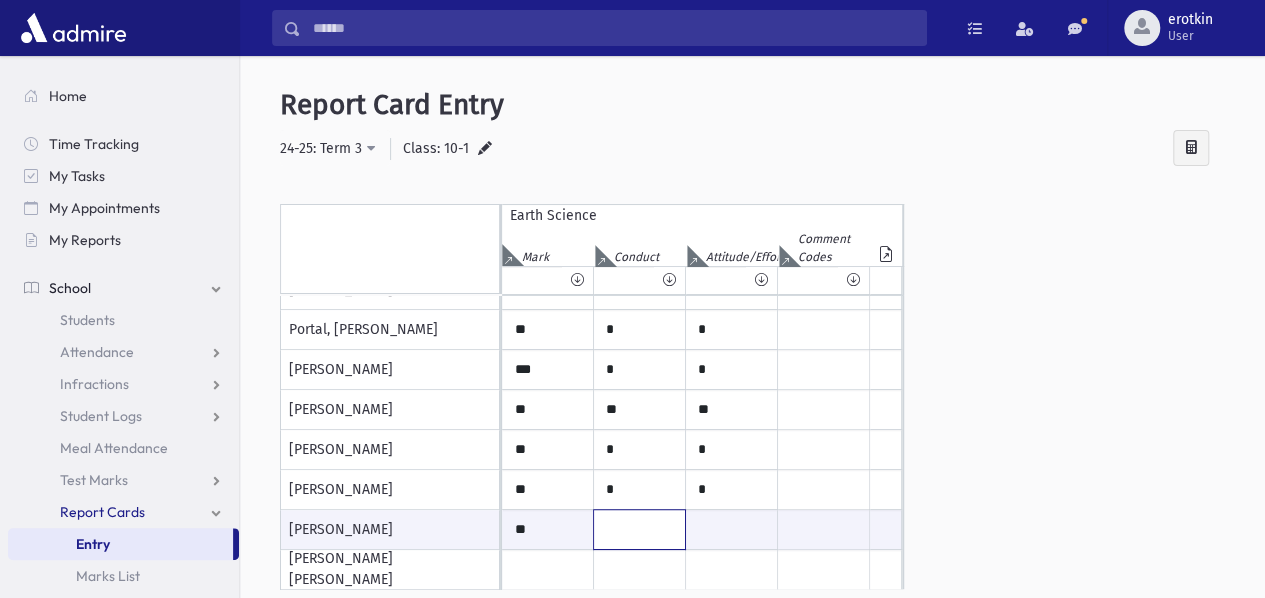 type on "*" 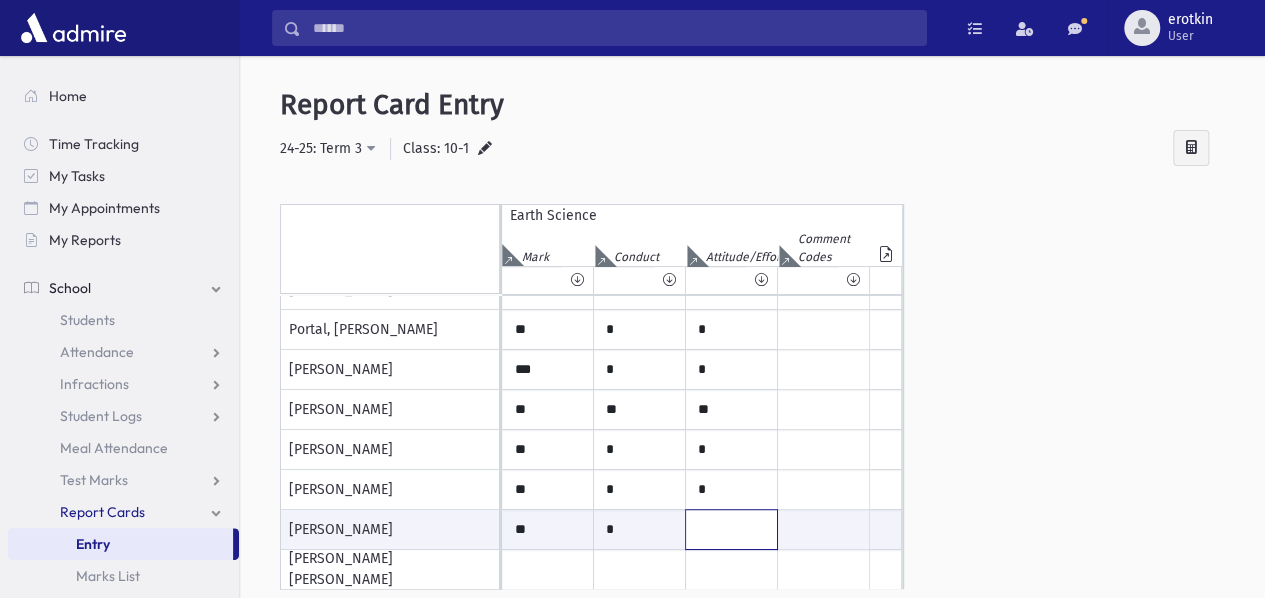 click at bounding box center (731, 529) 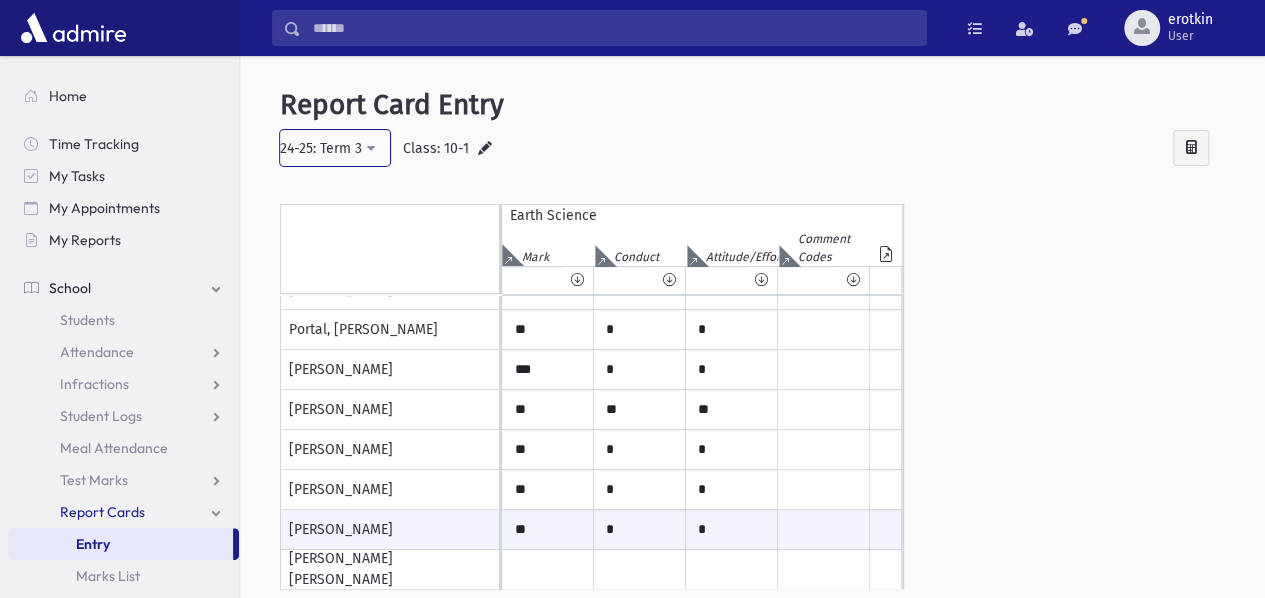 click on "24-25: Term 3" at bounding box center (321, 148) 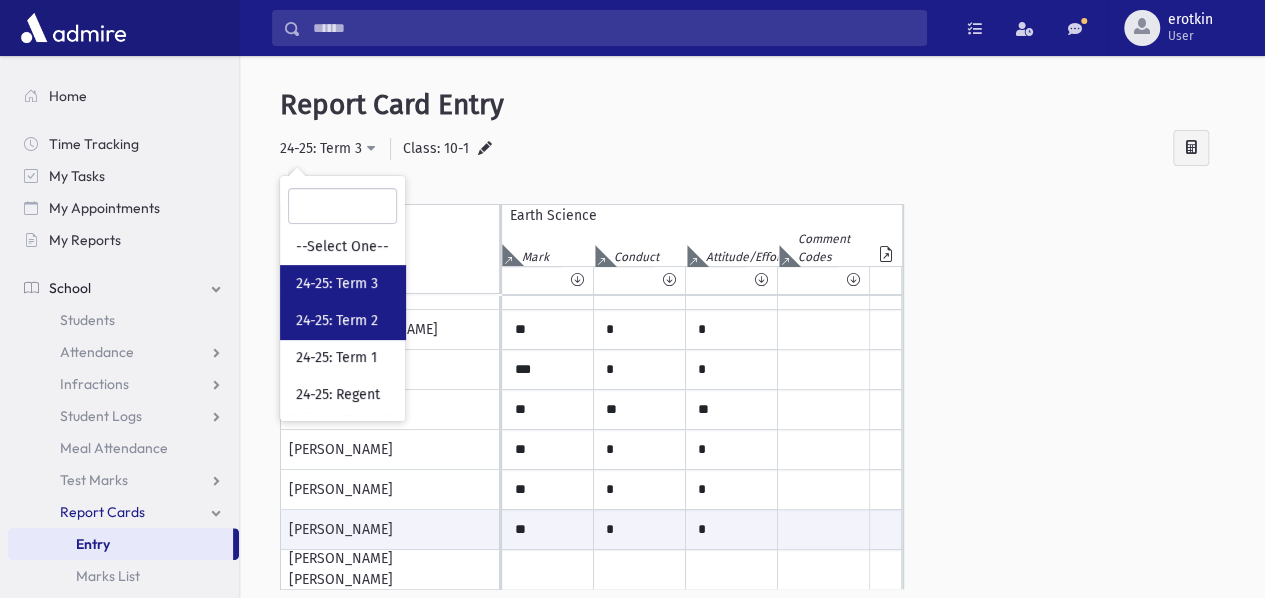 click on "24-25: Term 2" at bounding box center (337, 321) 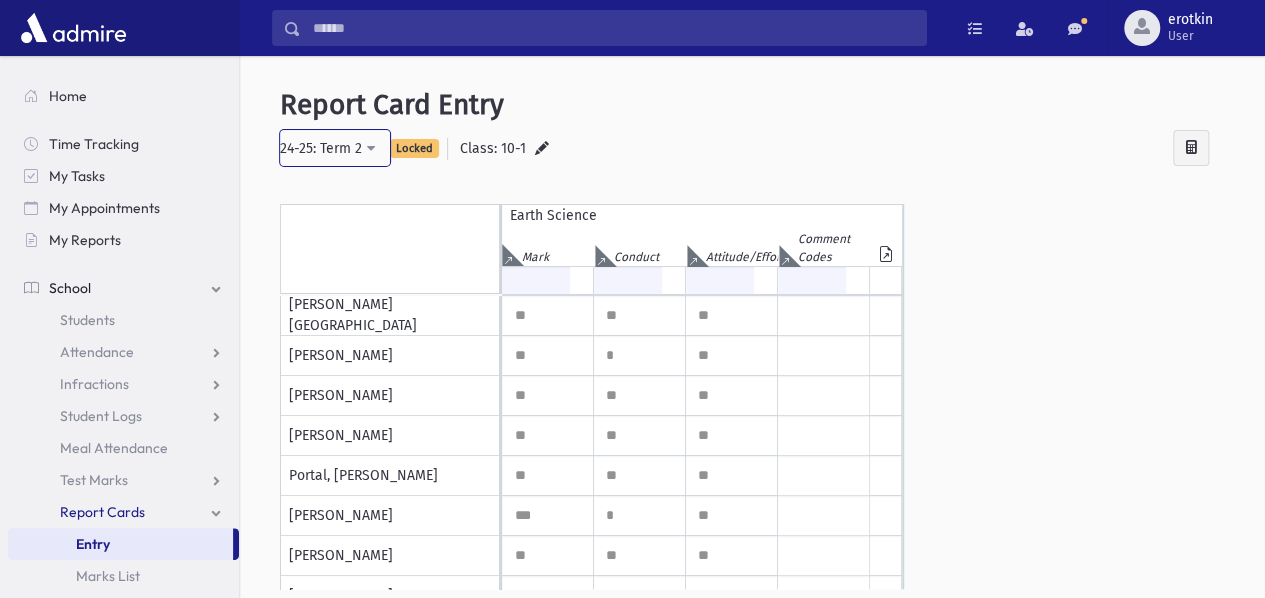 scroll, scrollTop: 746, scrollLeft: 0, axis: vertical 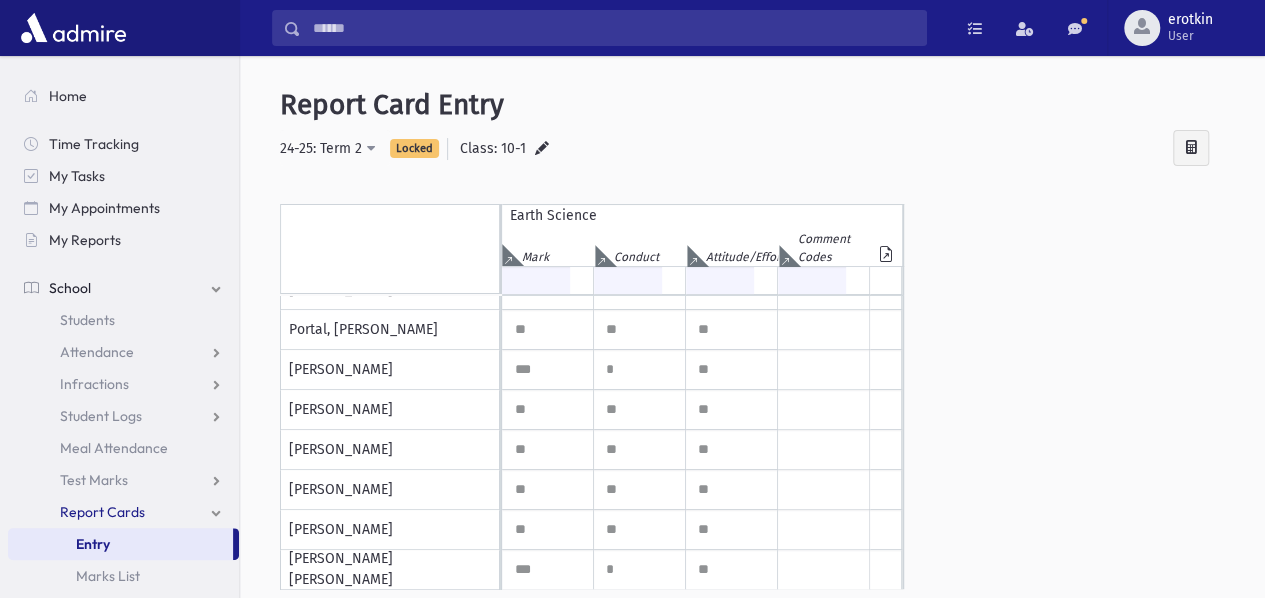 click on "Report Card Entry" at bounding box center (752, 105) 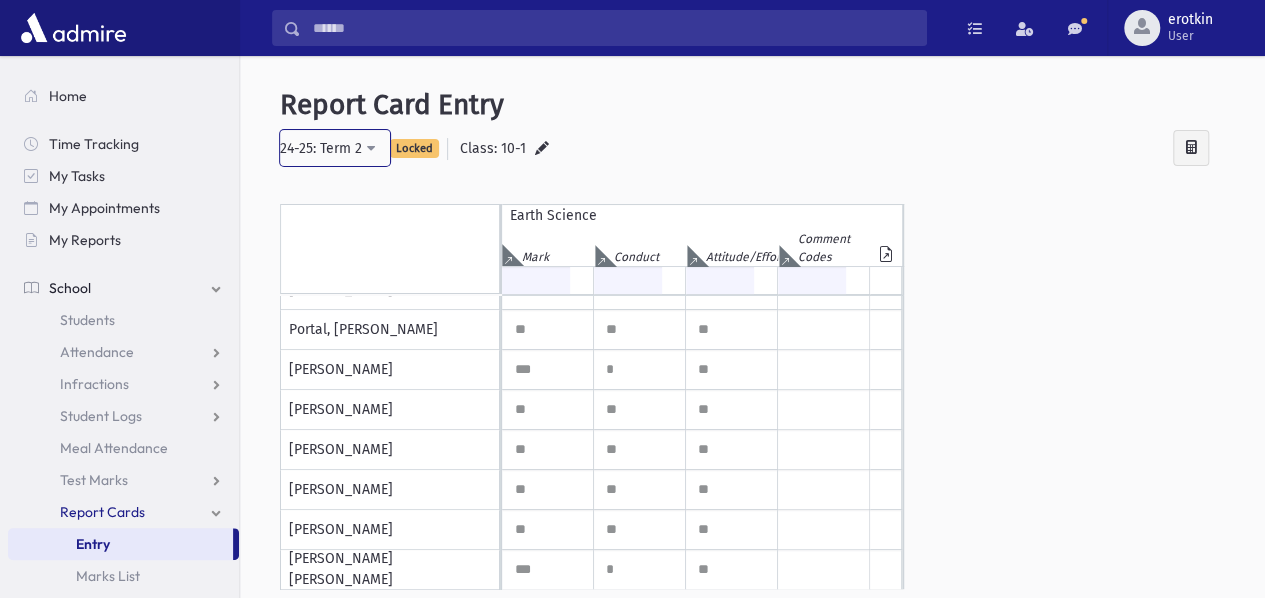 click on "24-25: Term 2" at bounding box center [321, 148] 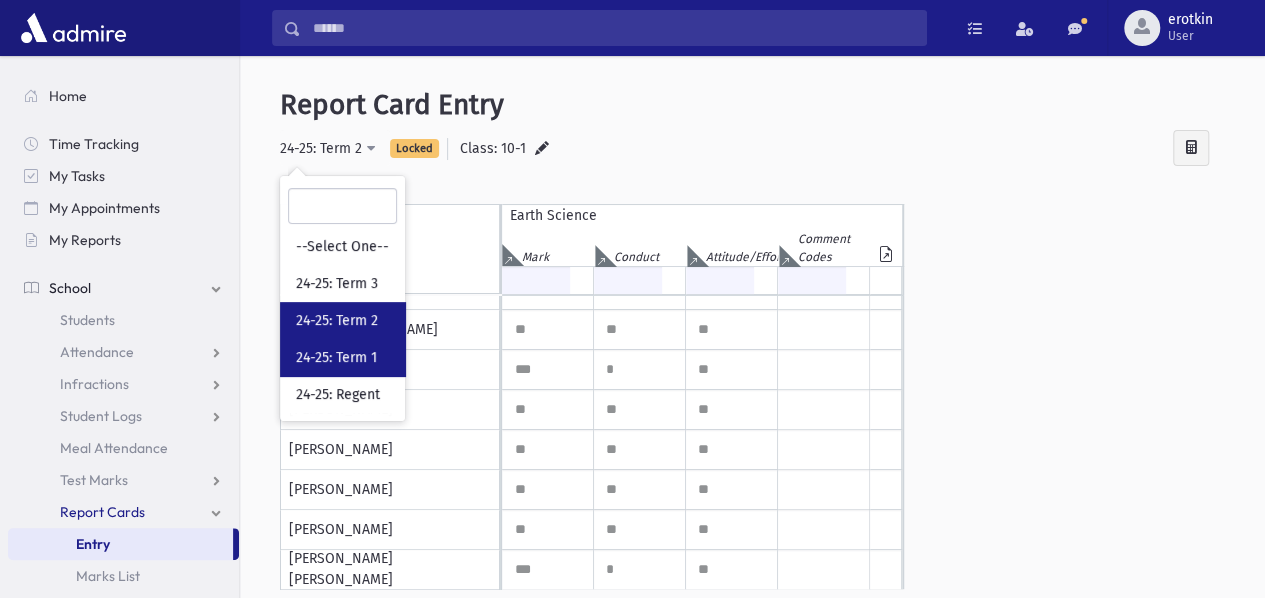 click on "24-25: Term 1" at bounding box center (336, 358) 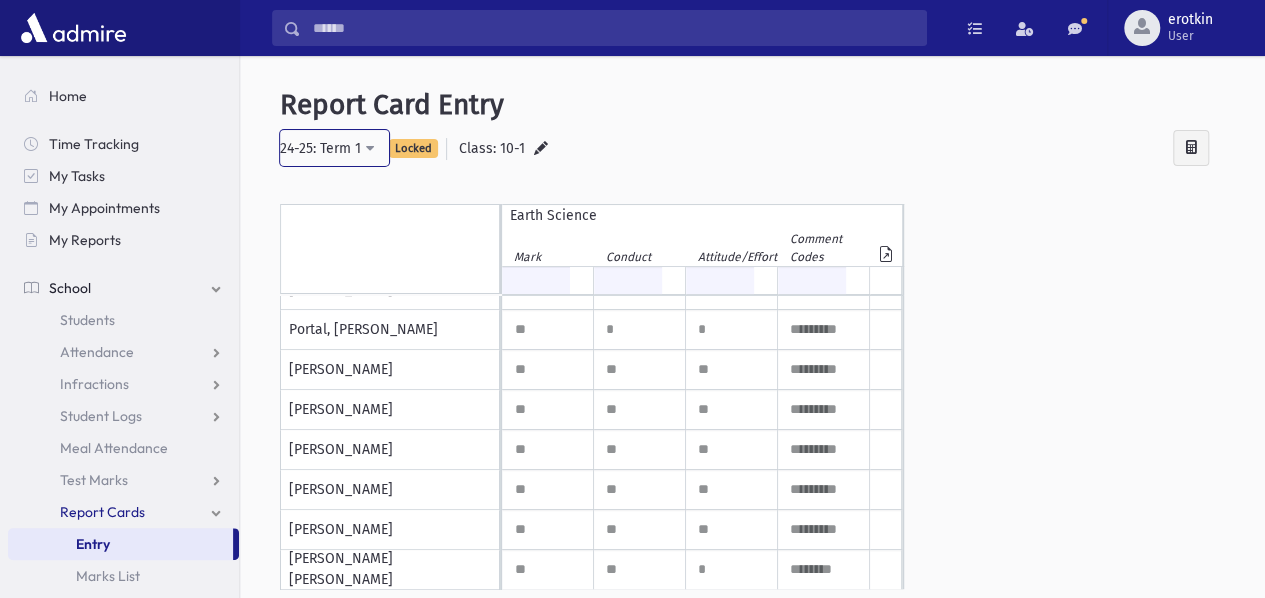 scroll, scrollTop: 147, scrollLeft: 0, axis: vertical 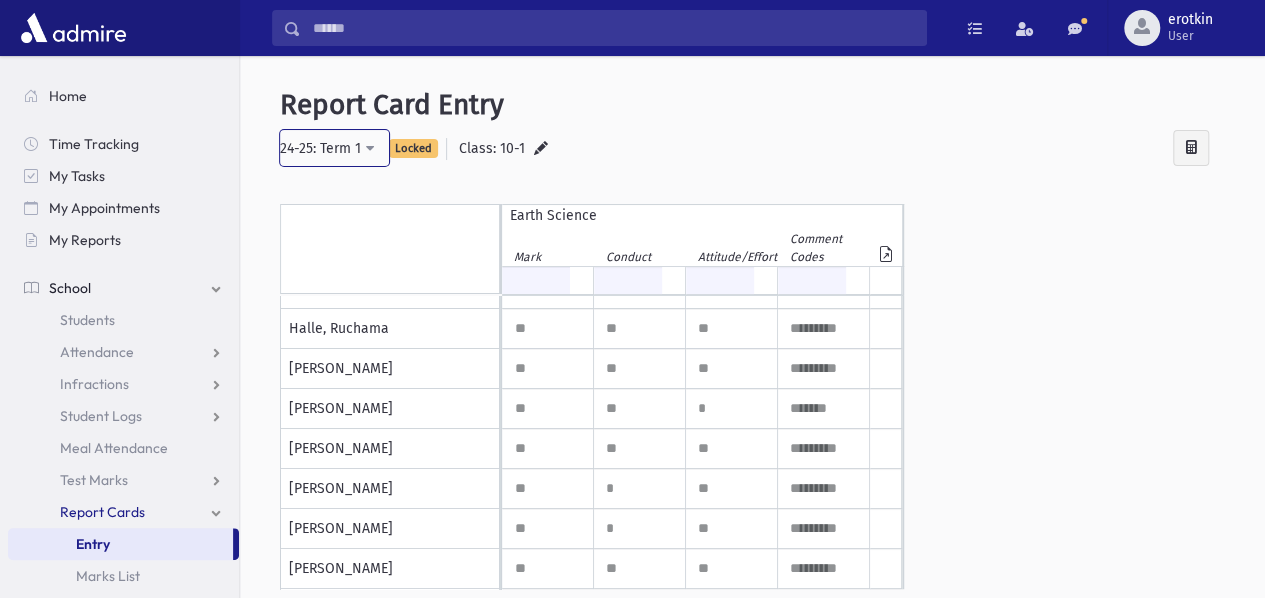 click on "24-25: Term 1" at bounding box center (320, 150) 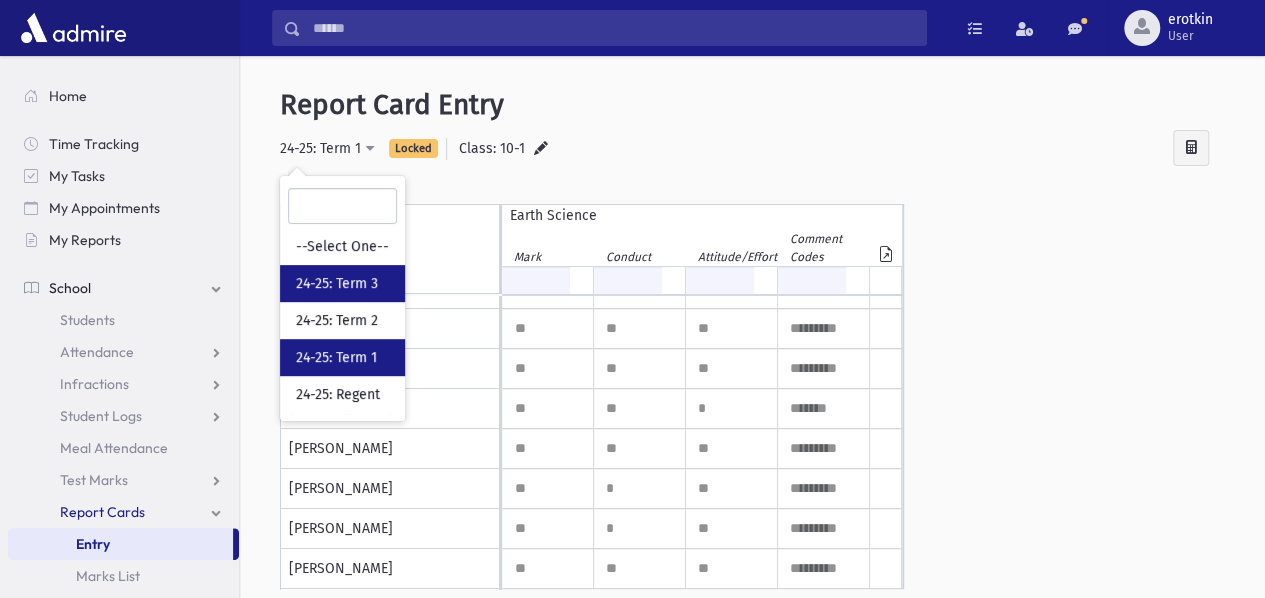 click on "24-25: Term 3" at bounding box center [337, 284] 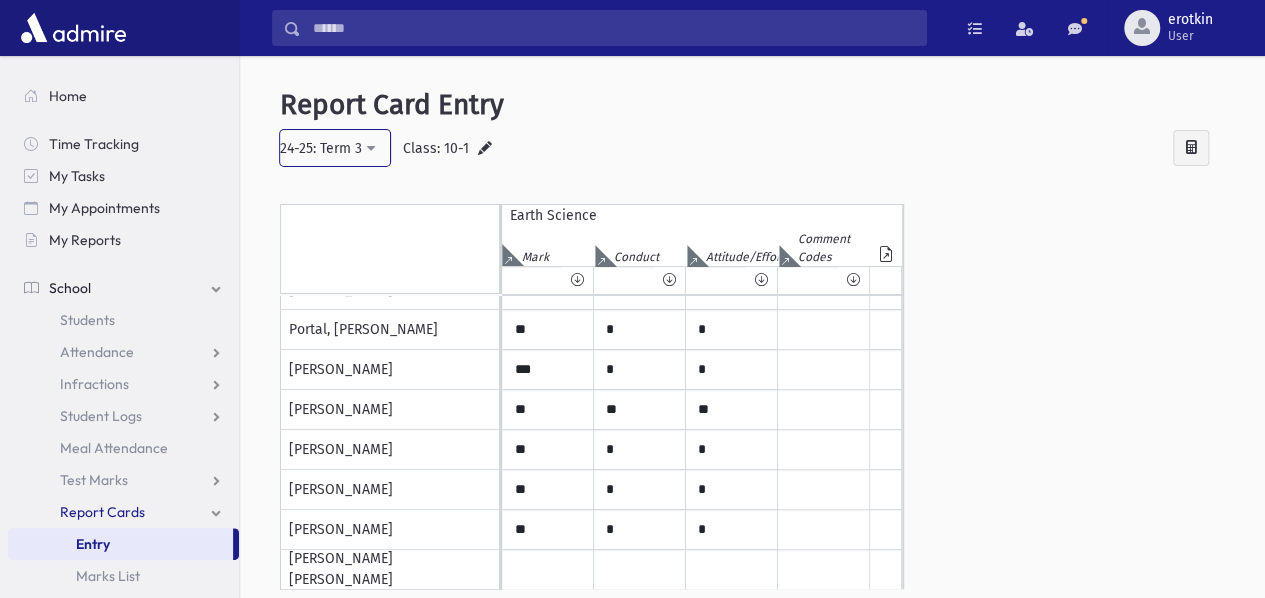 scroll, scrollTop: 746, scrollLeft: 0, axis: vertical 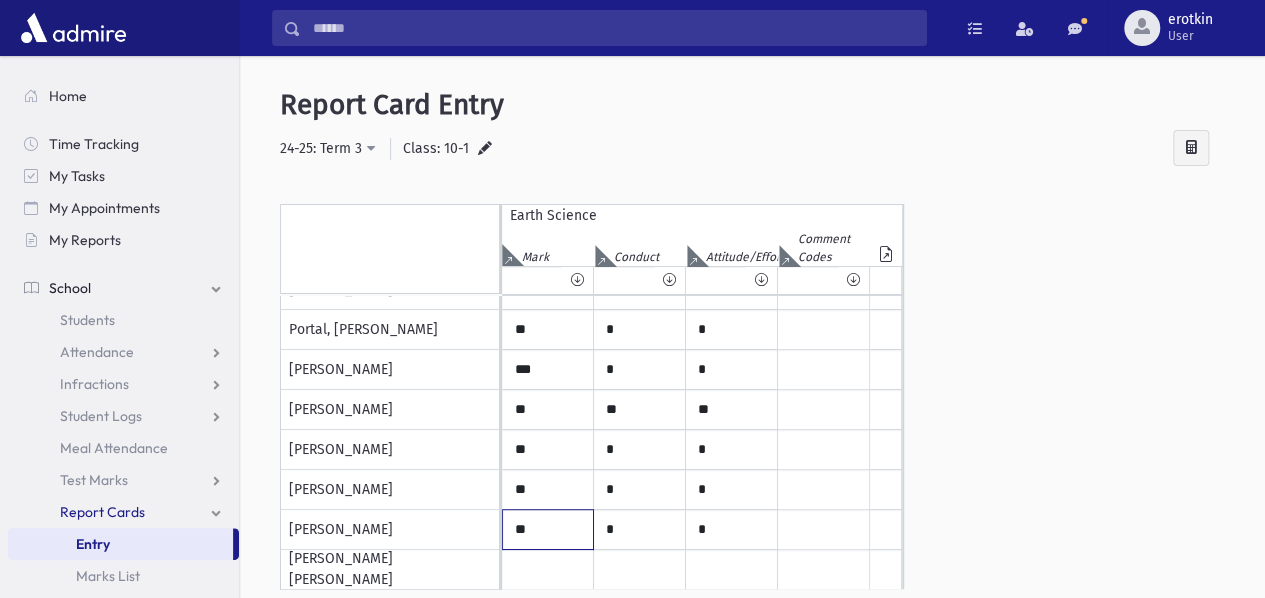 click on "**" at bounding box center (548, -430) 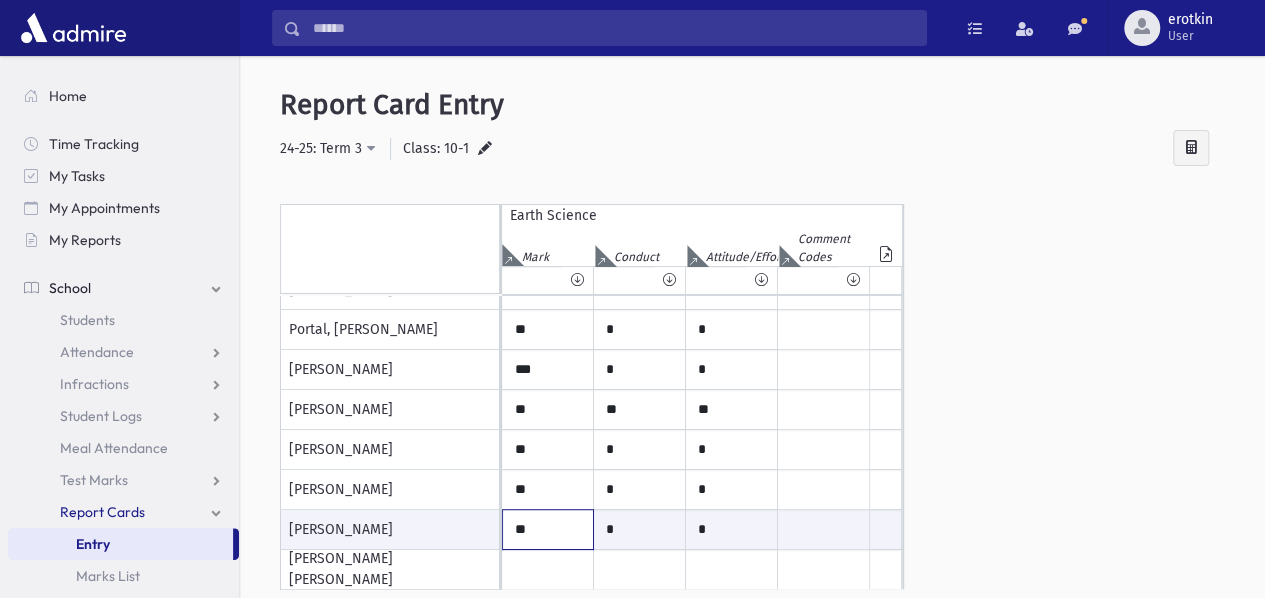 type on "**" 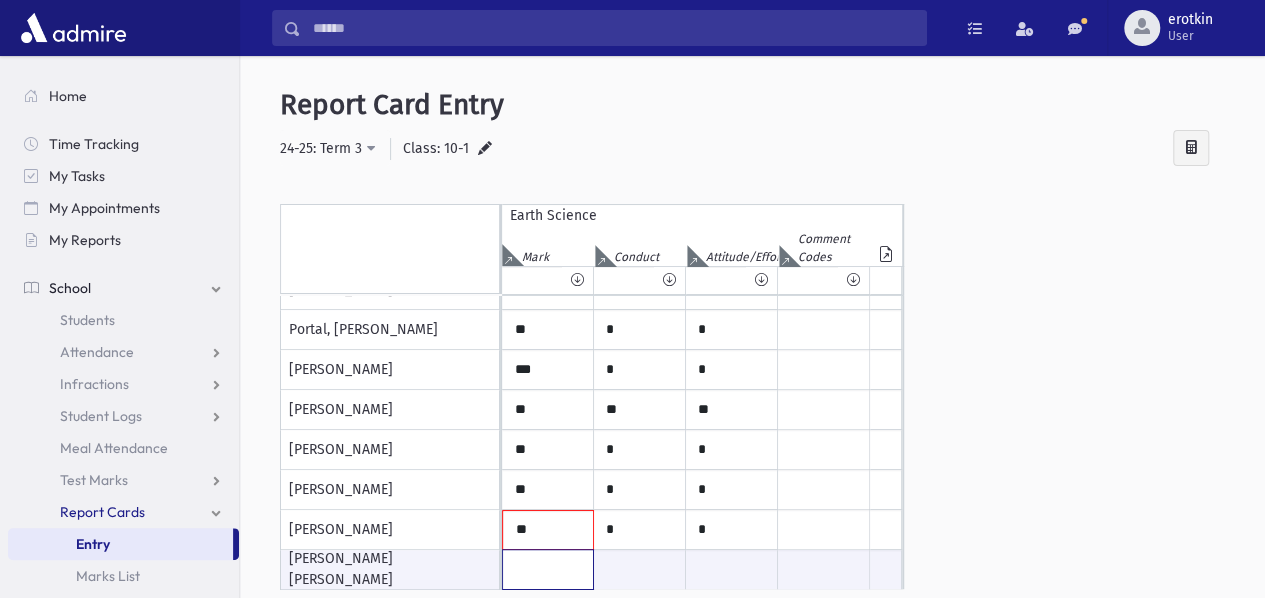 click at bounding box center [548, 569] 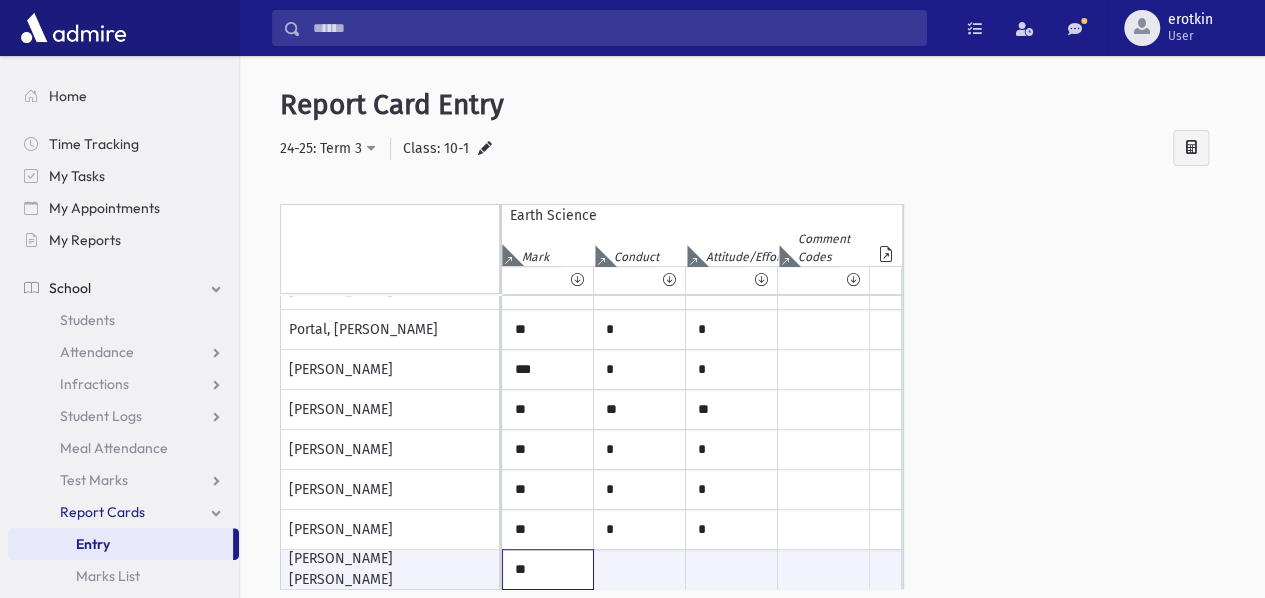 type on "**" 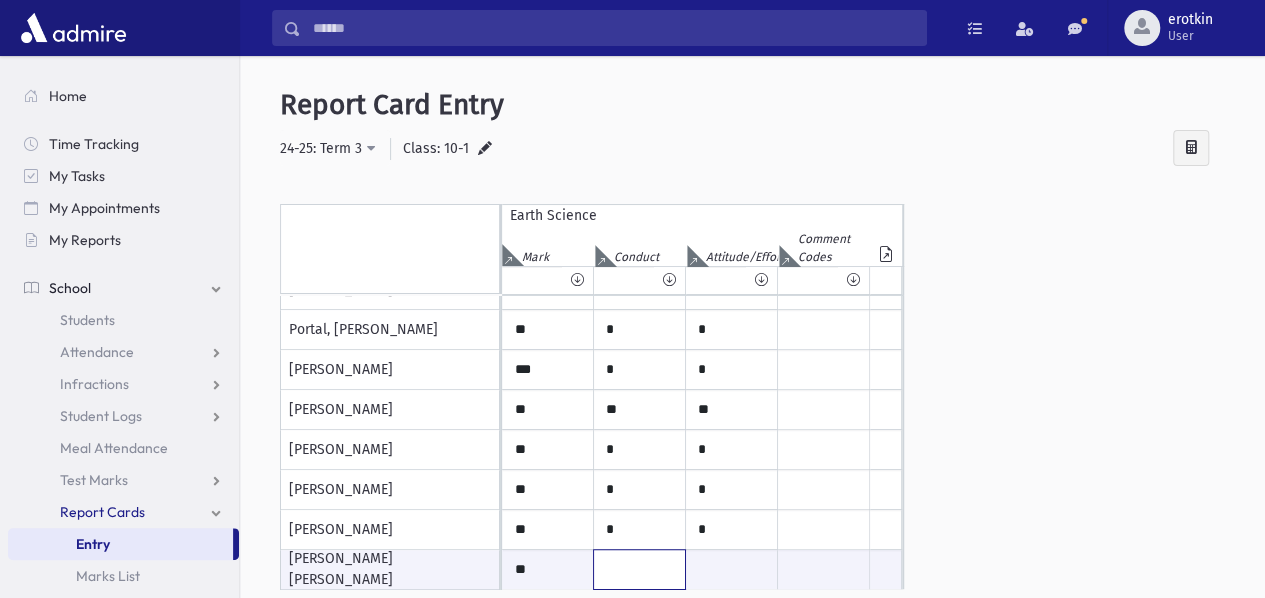 click at bounding box center (639, 569) 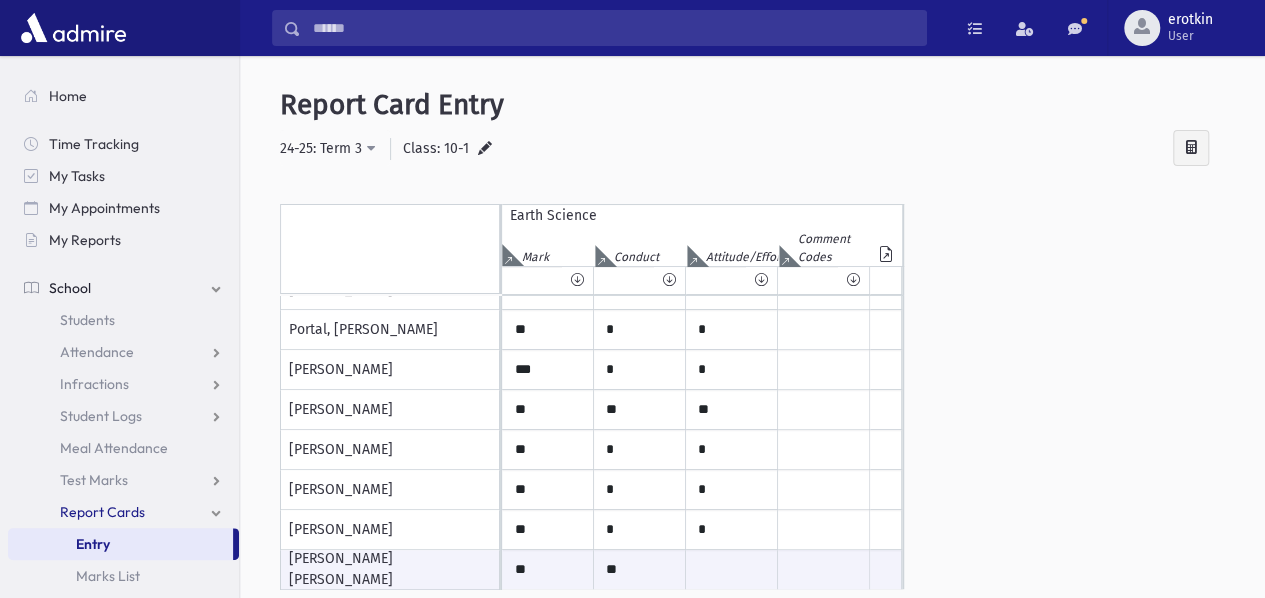 click at bounding box center (752, 601) 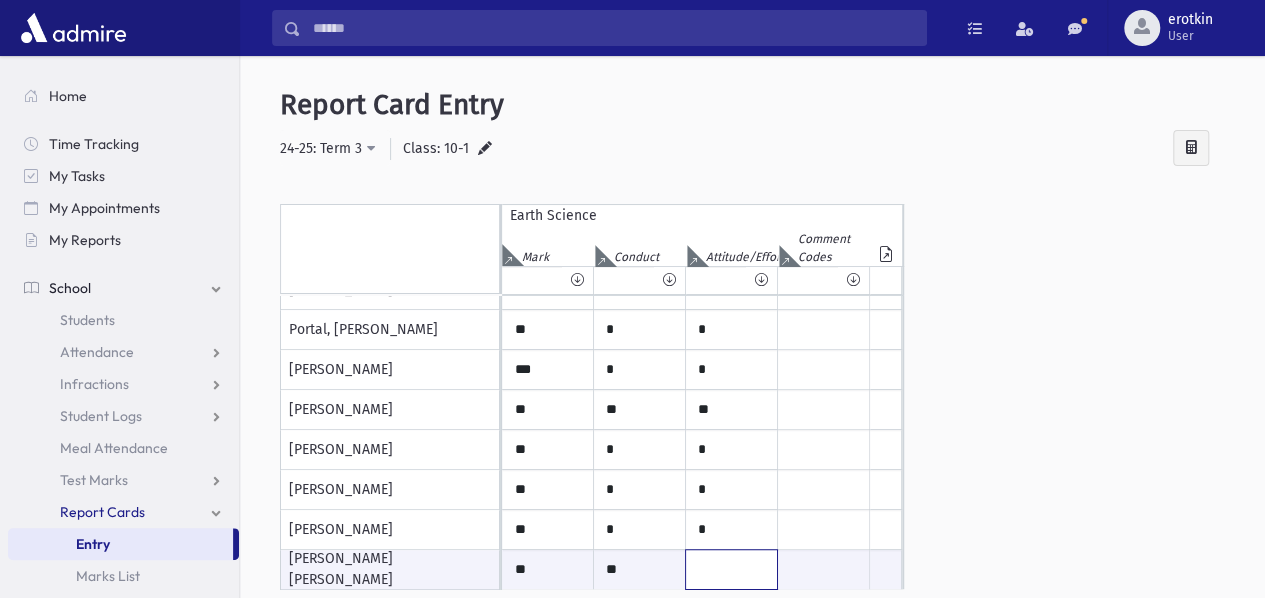 click at bounding box center [731, 569] 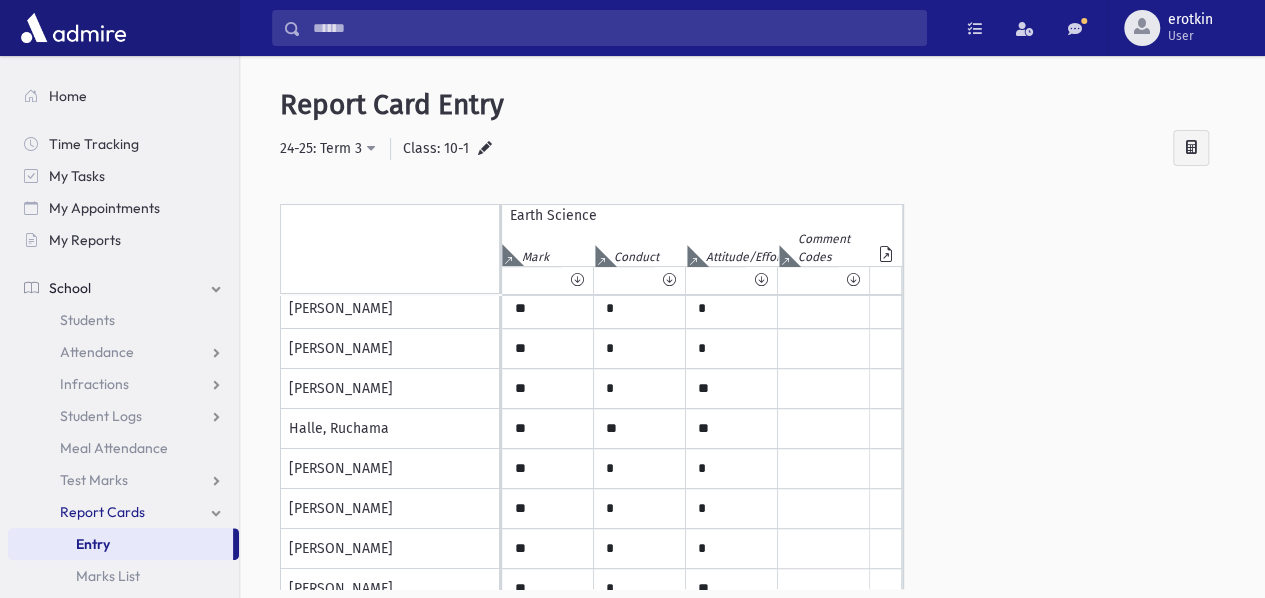 scroll, scrollTop: 0, scrollLeft: 0, axis: both 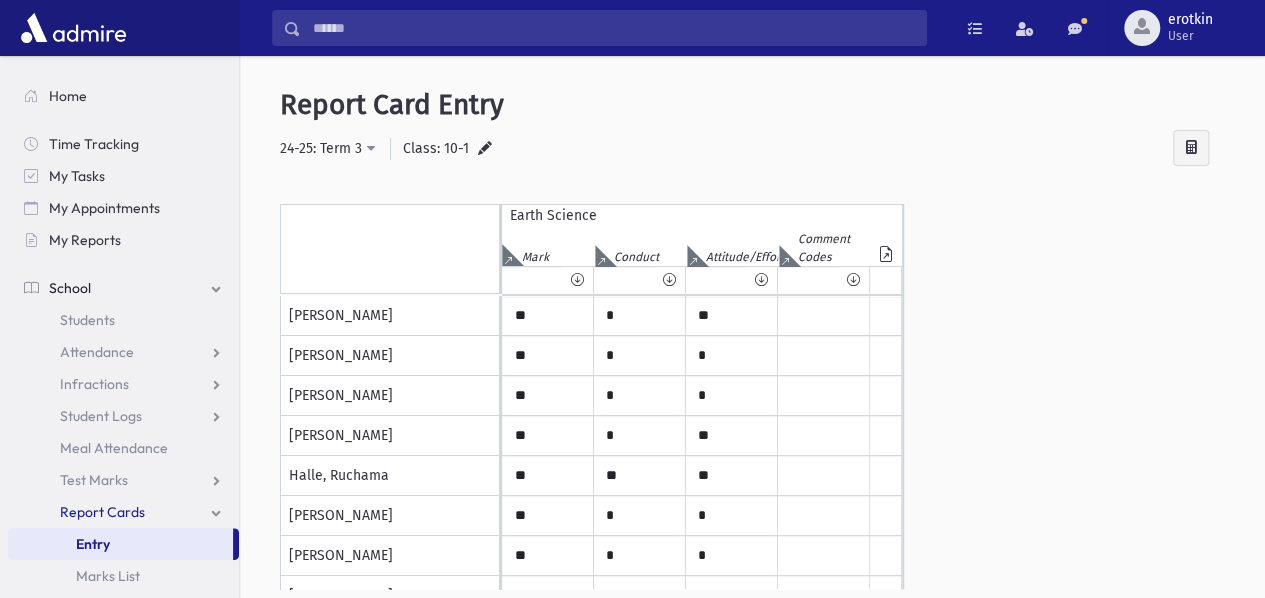 click at bounding box center [485, 149] 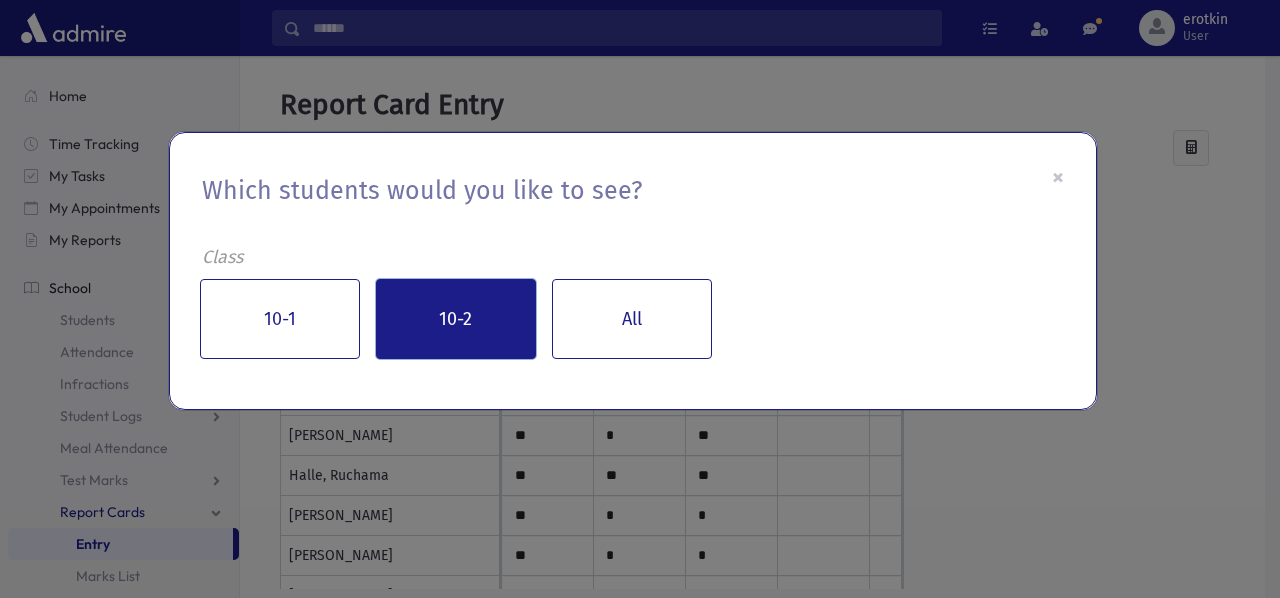 click on "10-2" at bounding box center [456, 319] 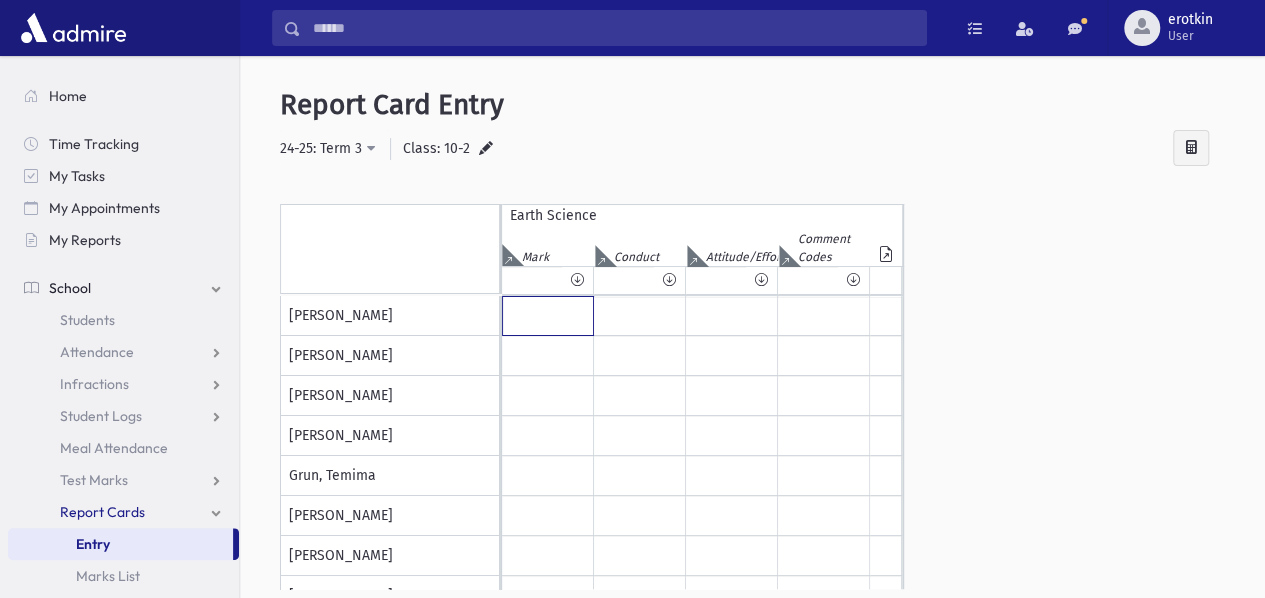 click at bounding box center (548, 316) 